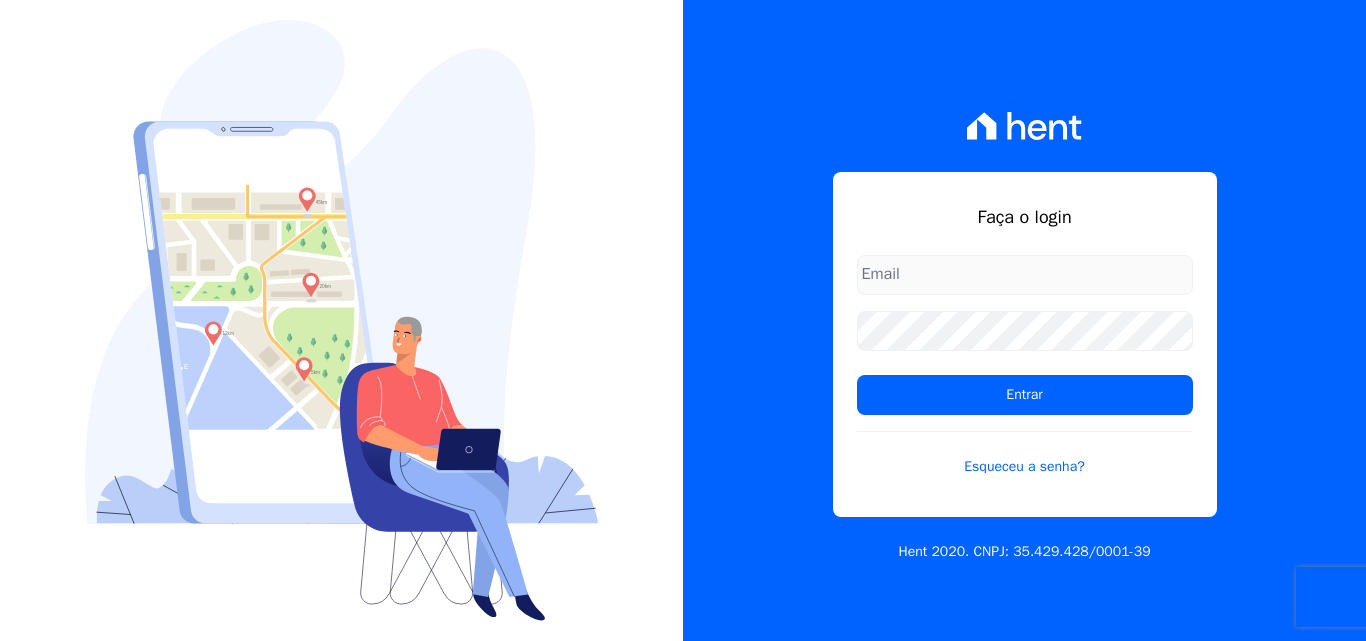 scroll, scrollTop: 0, scrollLeft: 0, axis: both 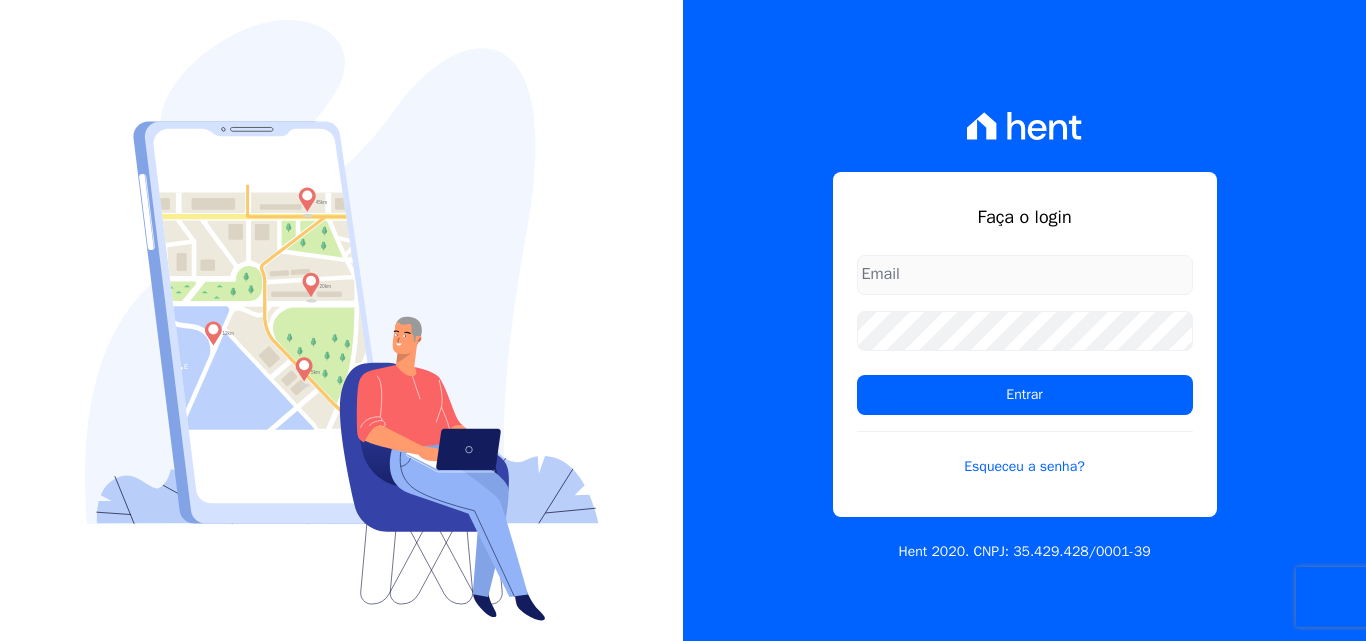type on "luiz.nascimento@example.com" 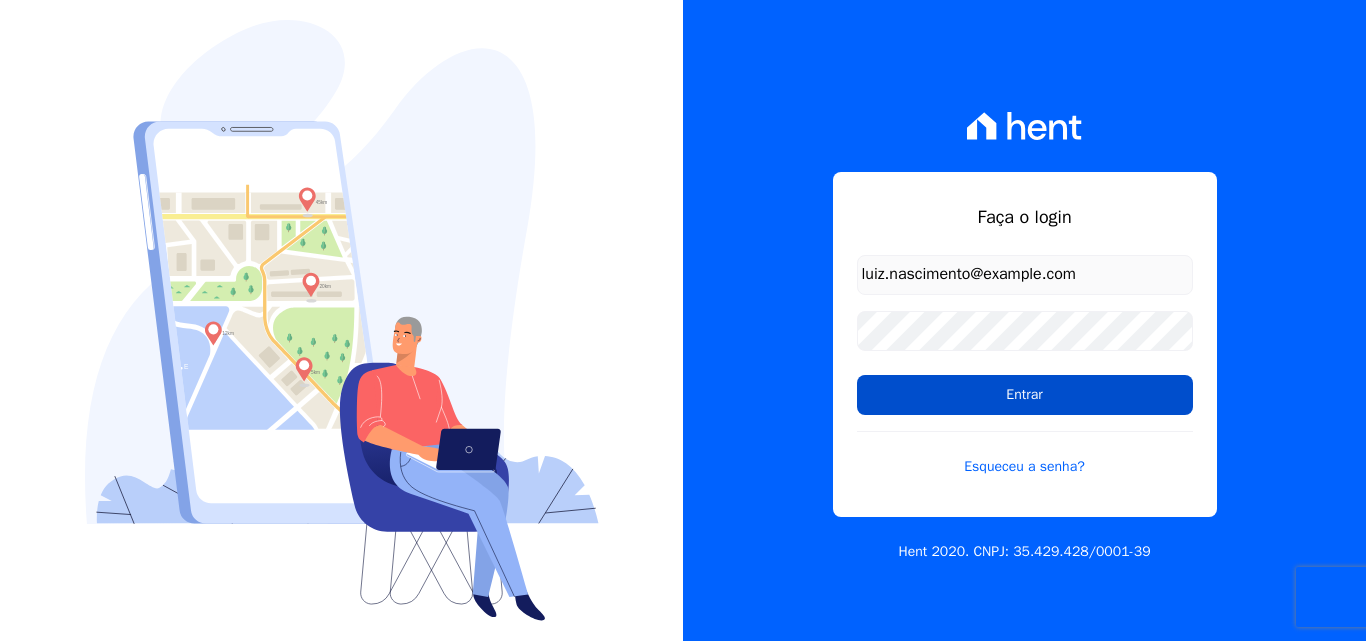 click on "Entrar" at bounding box center (1025, 395) 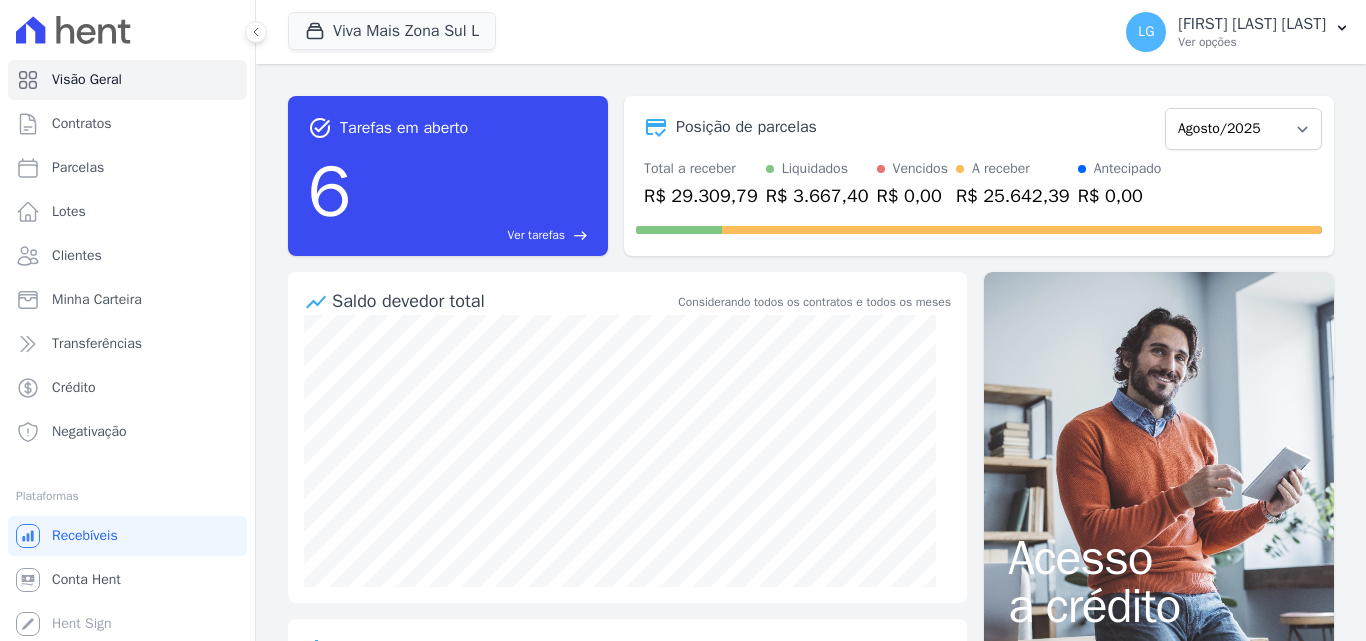 scroll, scrollTop: 0, scrollLeft: 0, axis: both 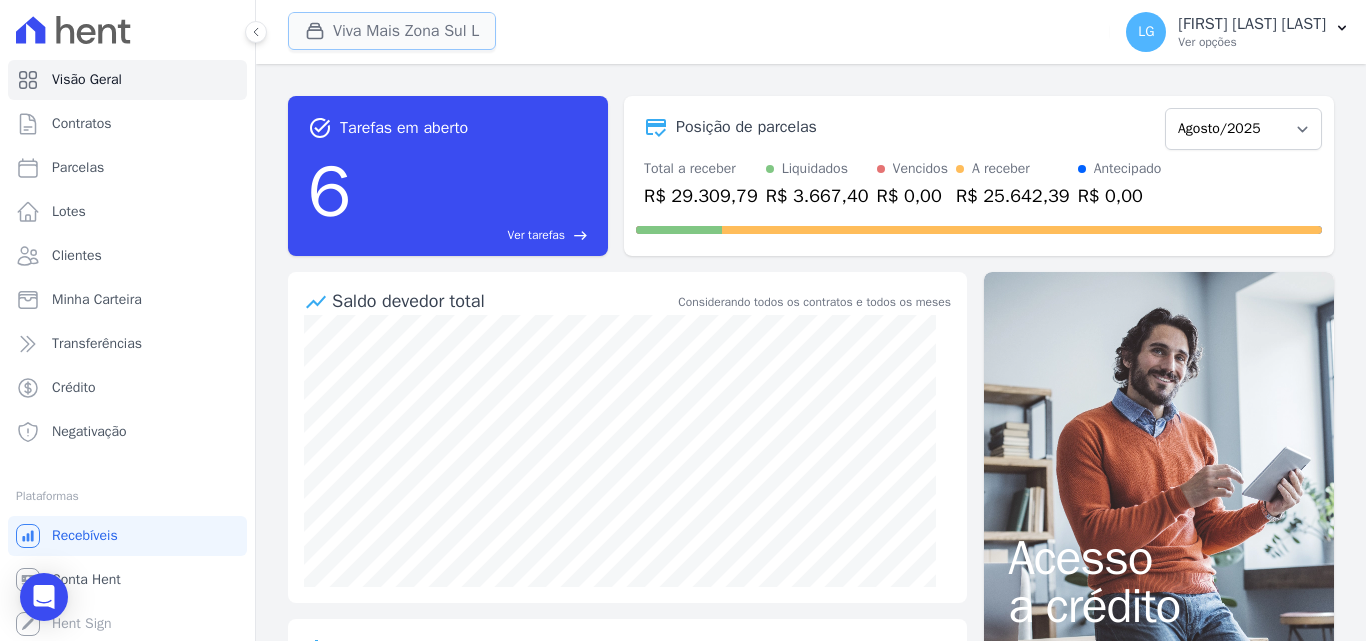 click on "Viva Mais   Zona Sul L" at bounding box center [392, 31] 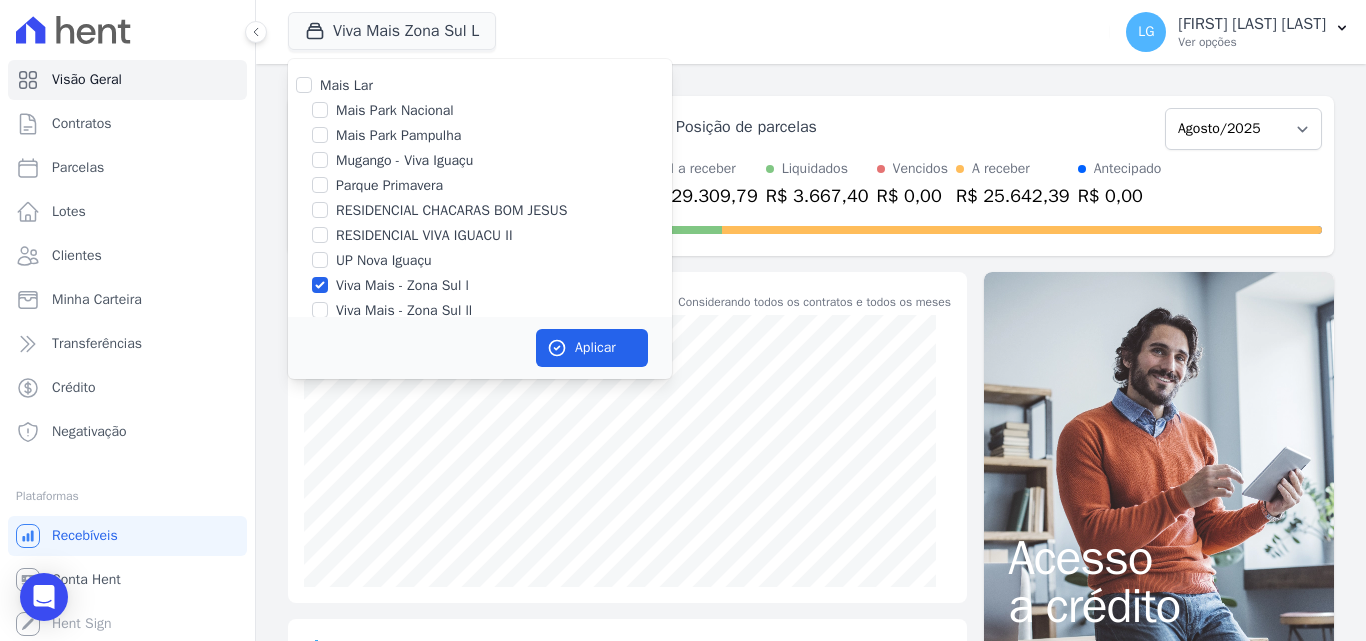 click on "Viva Mais - Zona Sul l" at bounding box center (402, 285) 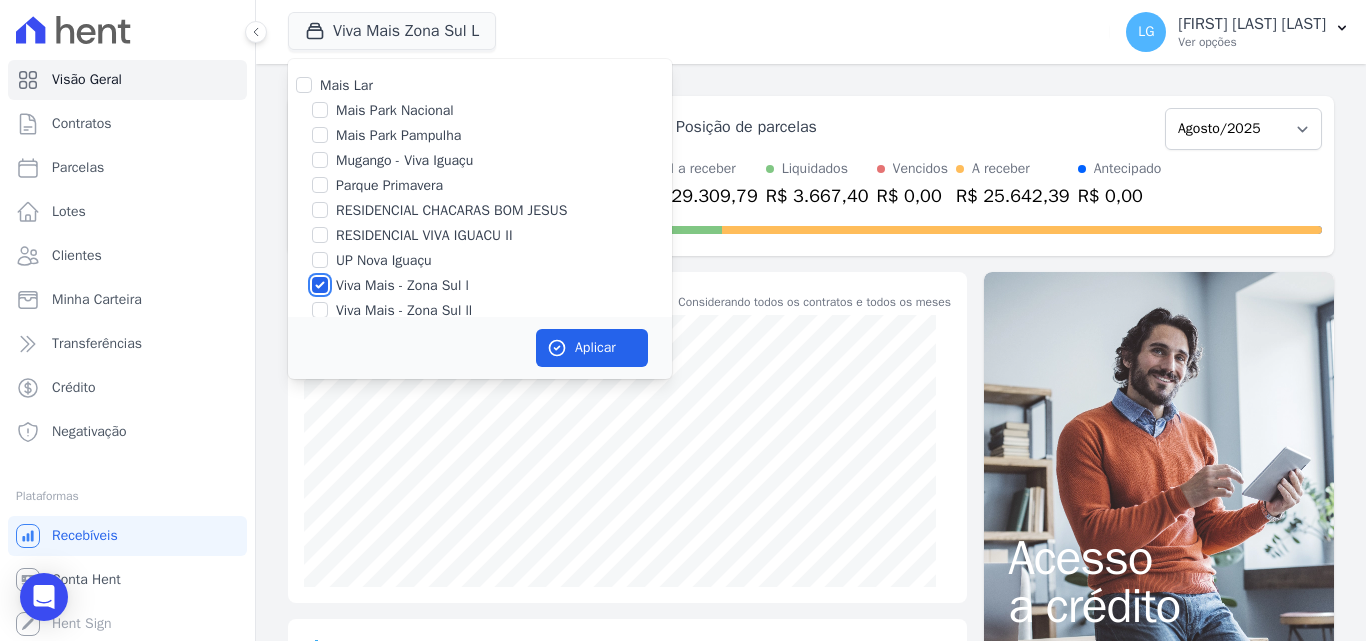 checkbox on "false" 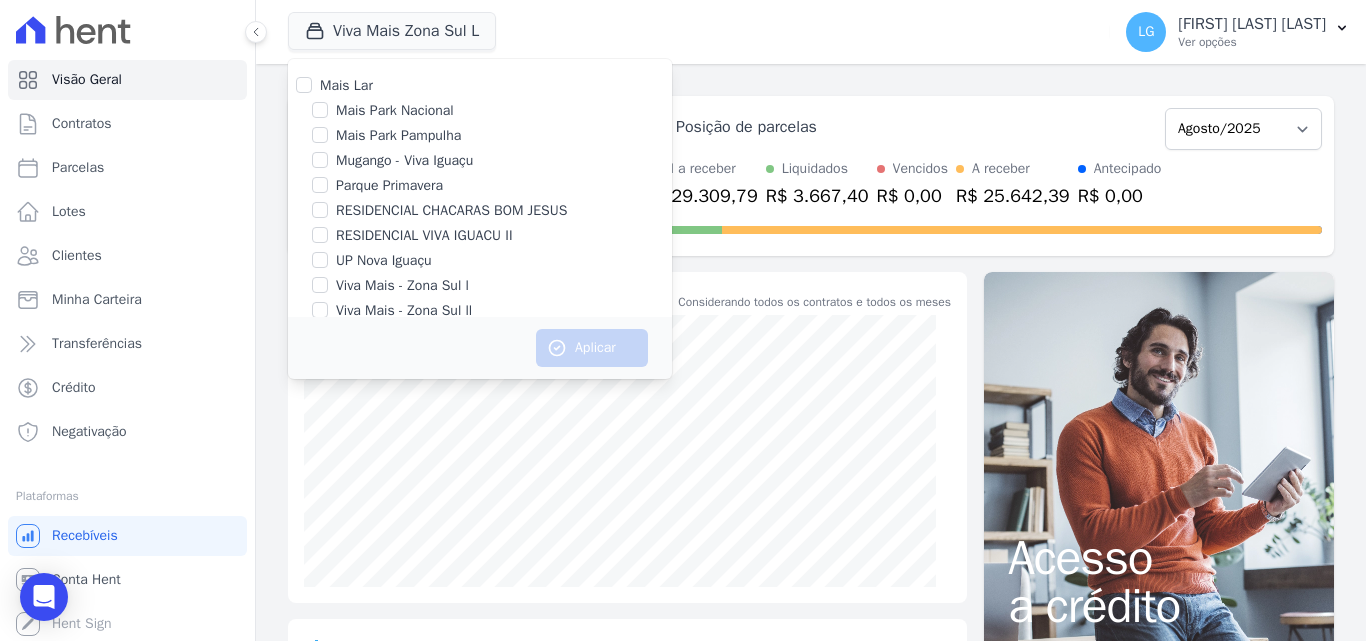 click on "UP Nova Iguaçu" at bounding box center (384, 260) 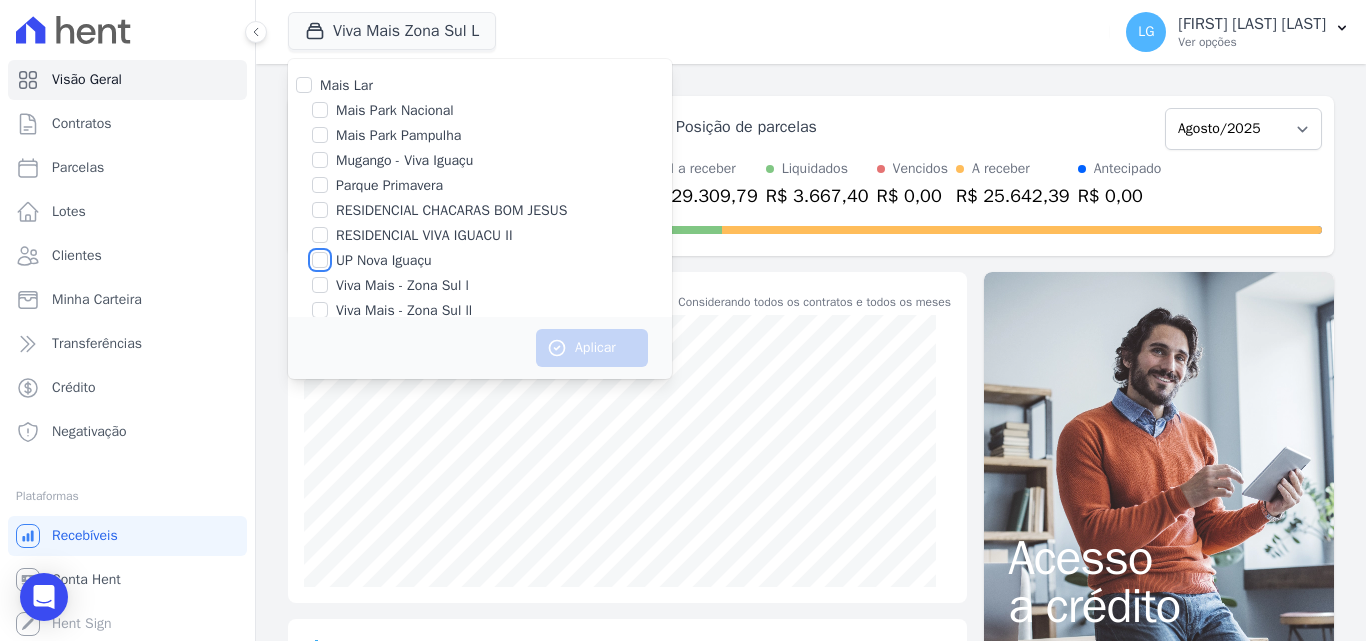 checkbox on "true" 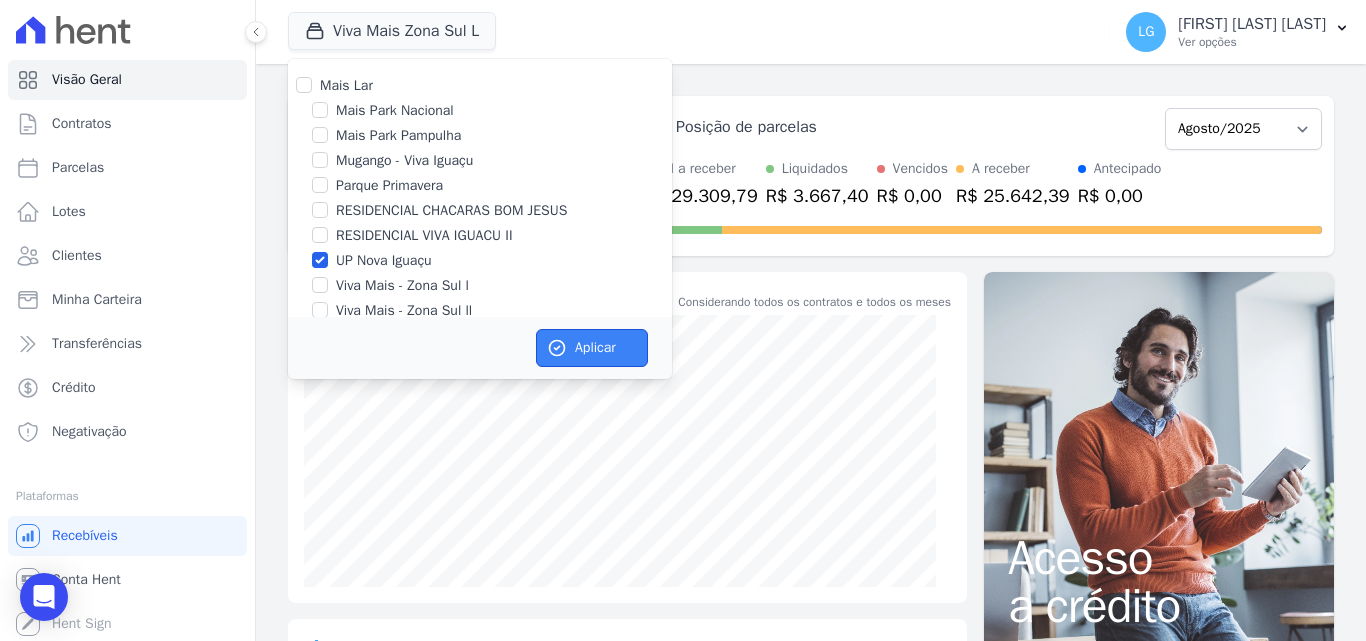 click on "Aplicar" at bounding box center [592, 348] 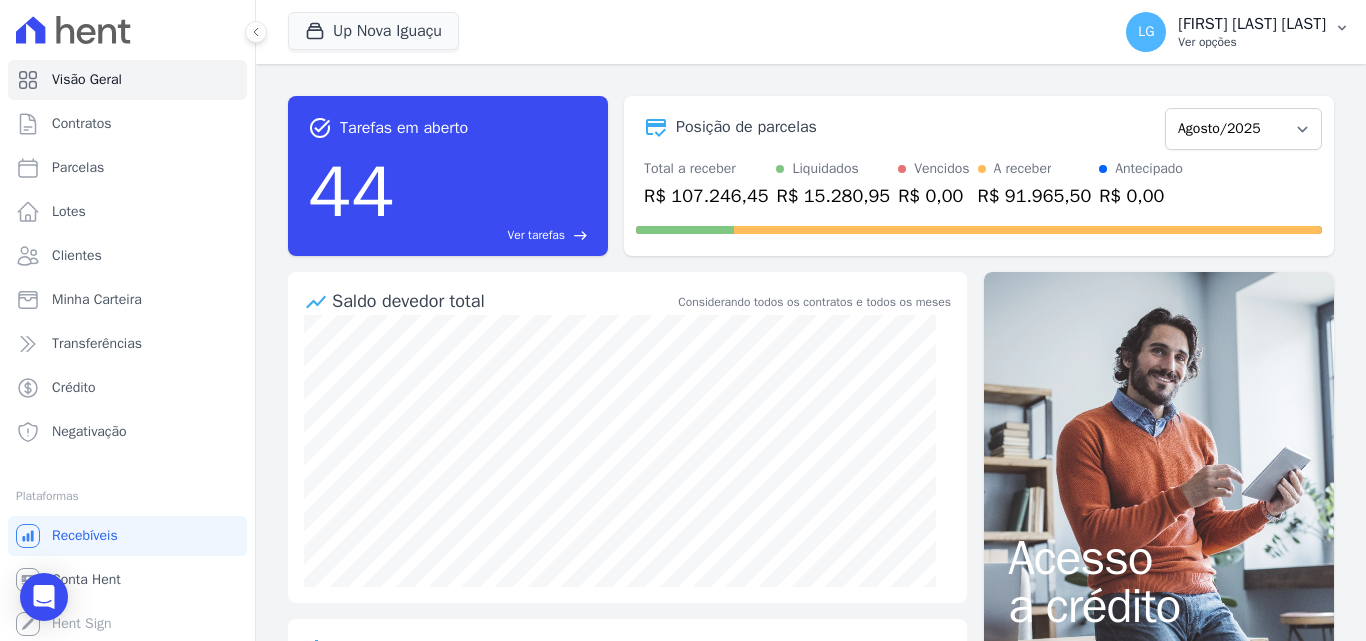 click on "[FIRST] [LAST] [LAST]" at bounding box center [1252, 24] 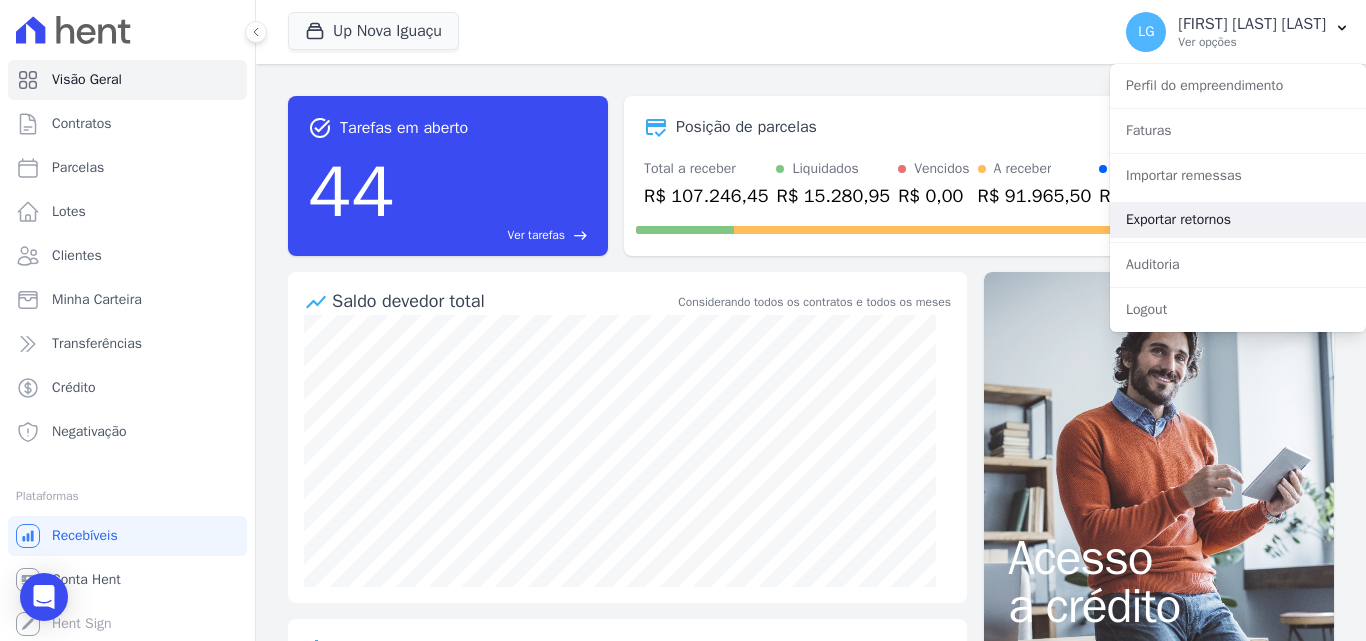 click on "Exportar retornos" at bounding box center (1238, 220) 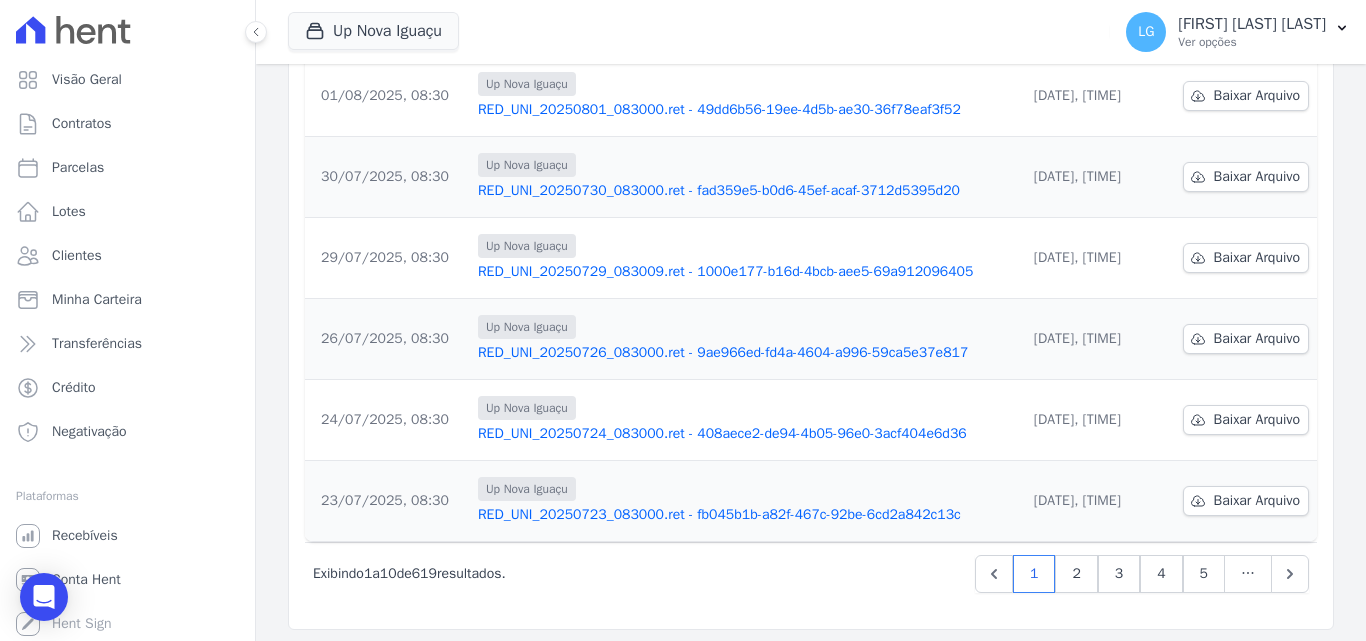 scroll, scrollTop: 623, scrollLeft: 0, axis: vertical 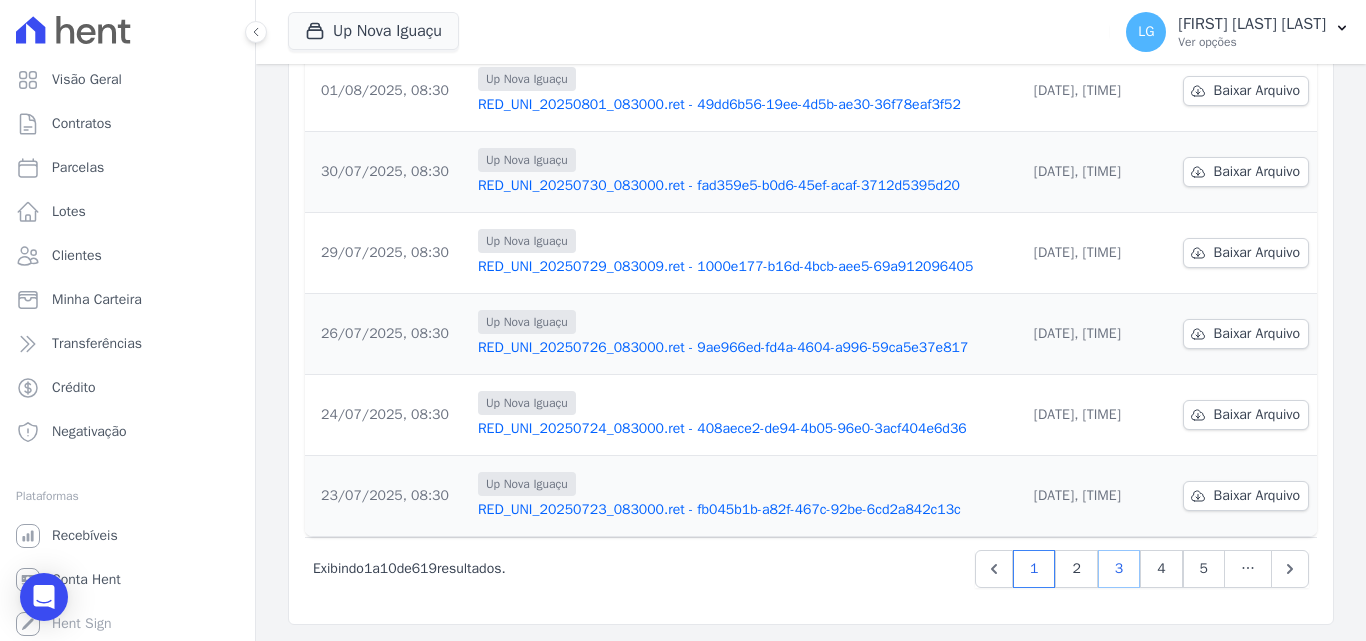 click on "3" at bounding box center (1119, 569) 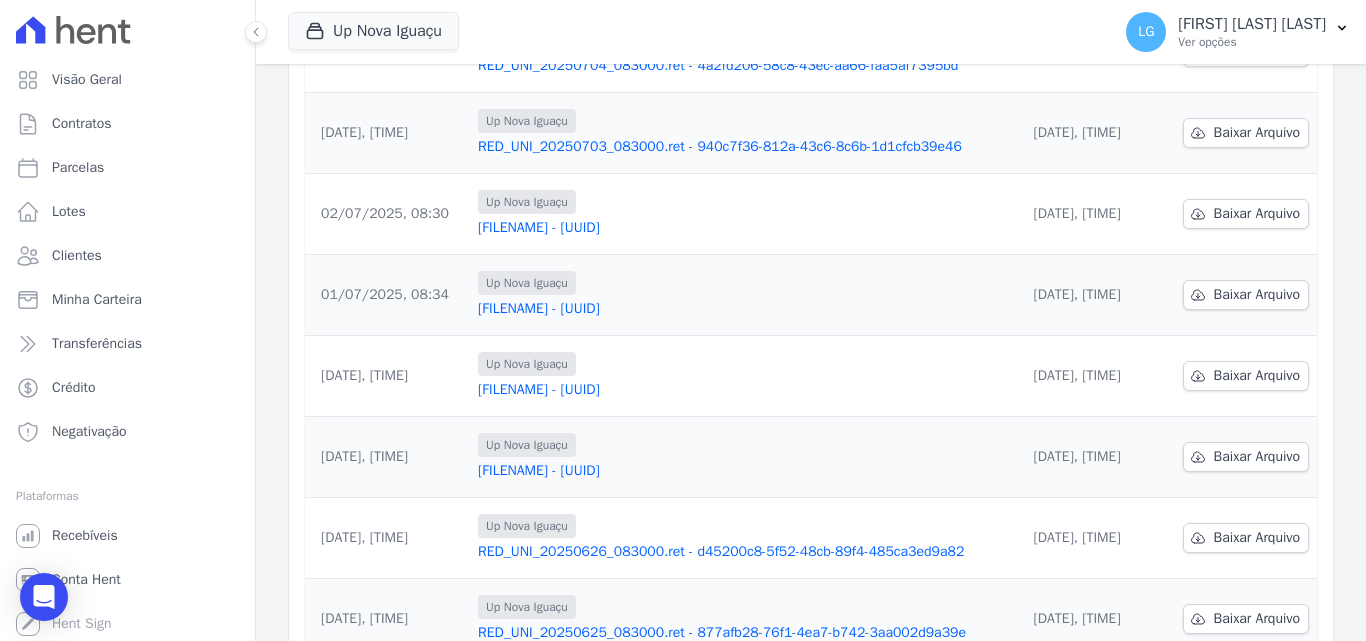 scroll, scrollTop: 600, scrollLeft: 0, axis: vertical 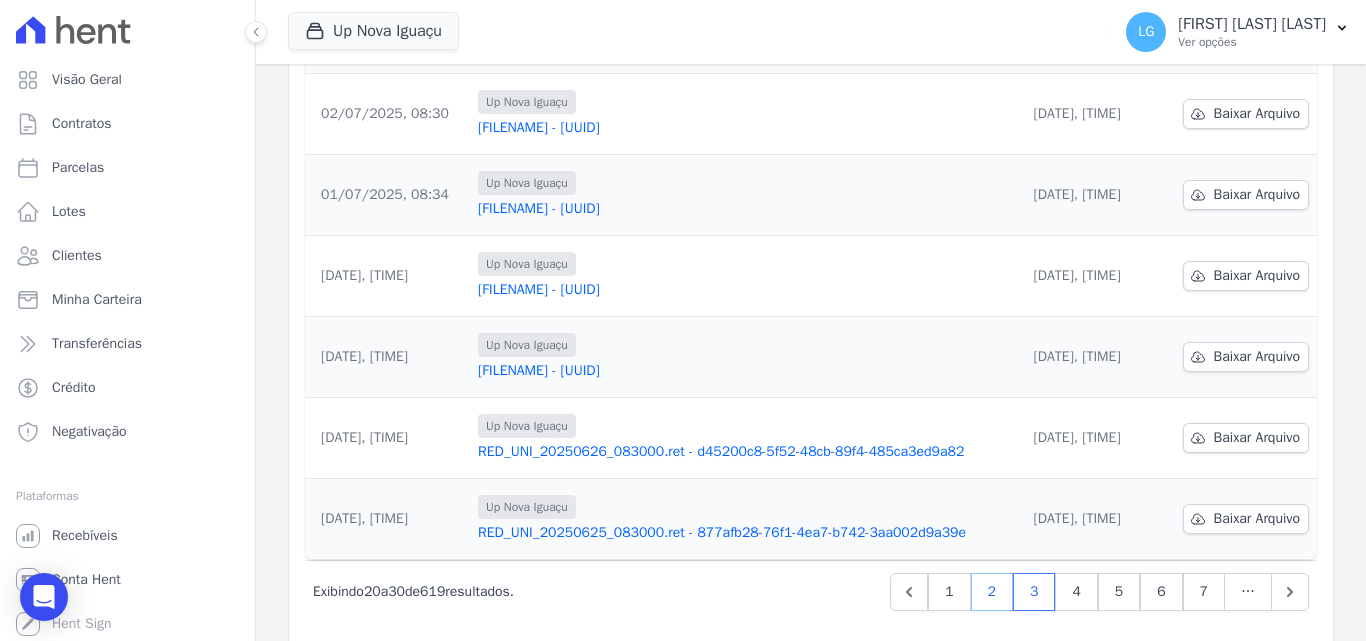 click on "2" at bounding box center (992, 592) 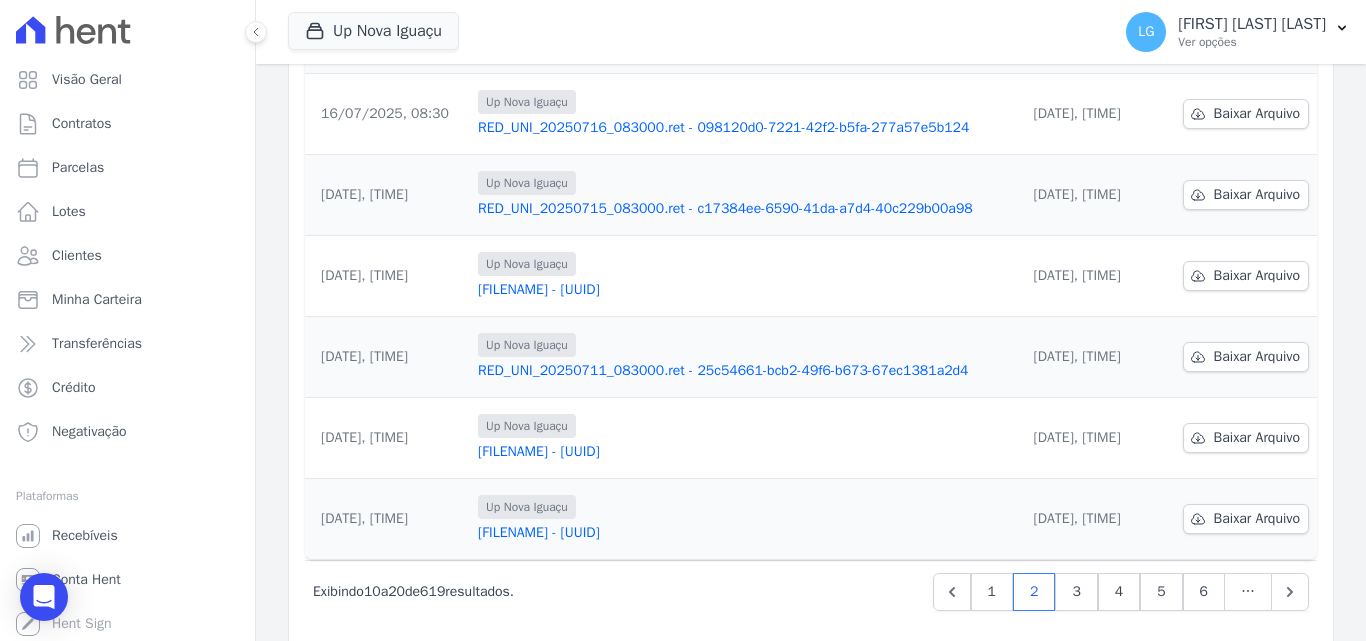 scroll, scrollTop: 623, scrollLeft: 0, axis: vertical 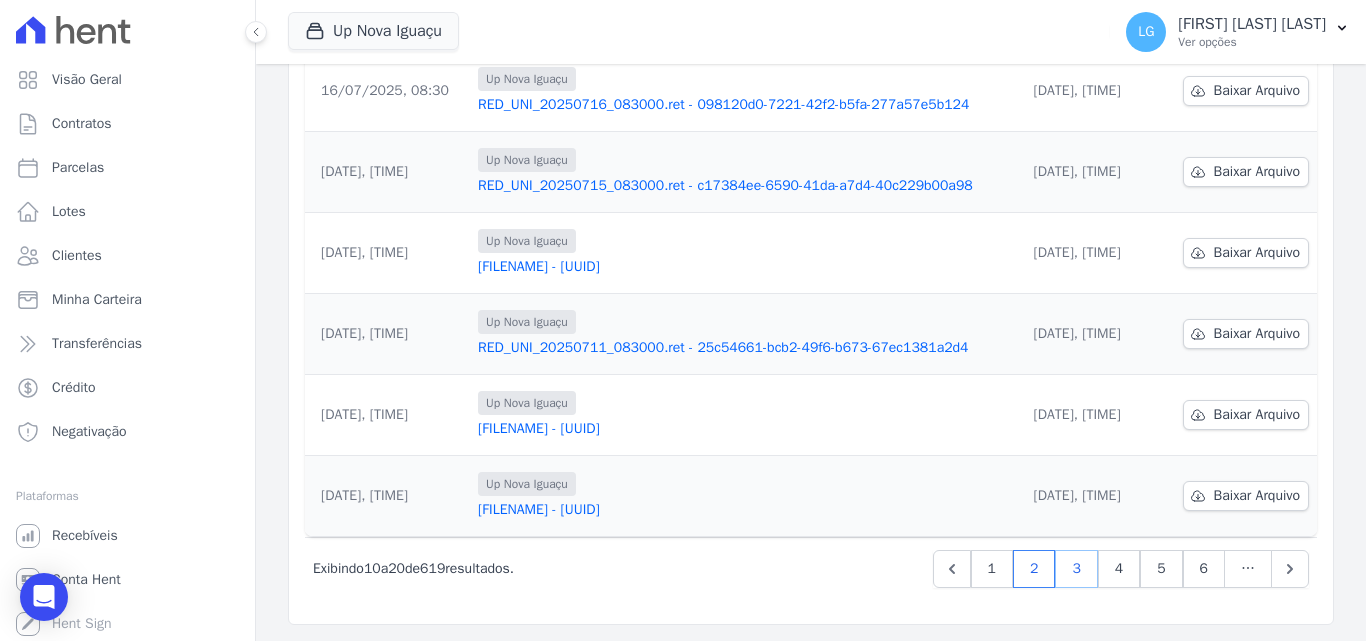 click on "3" at bounding box center (1076, 569) 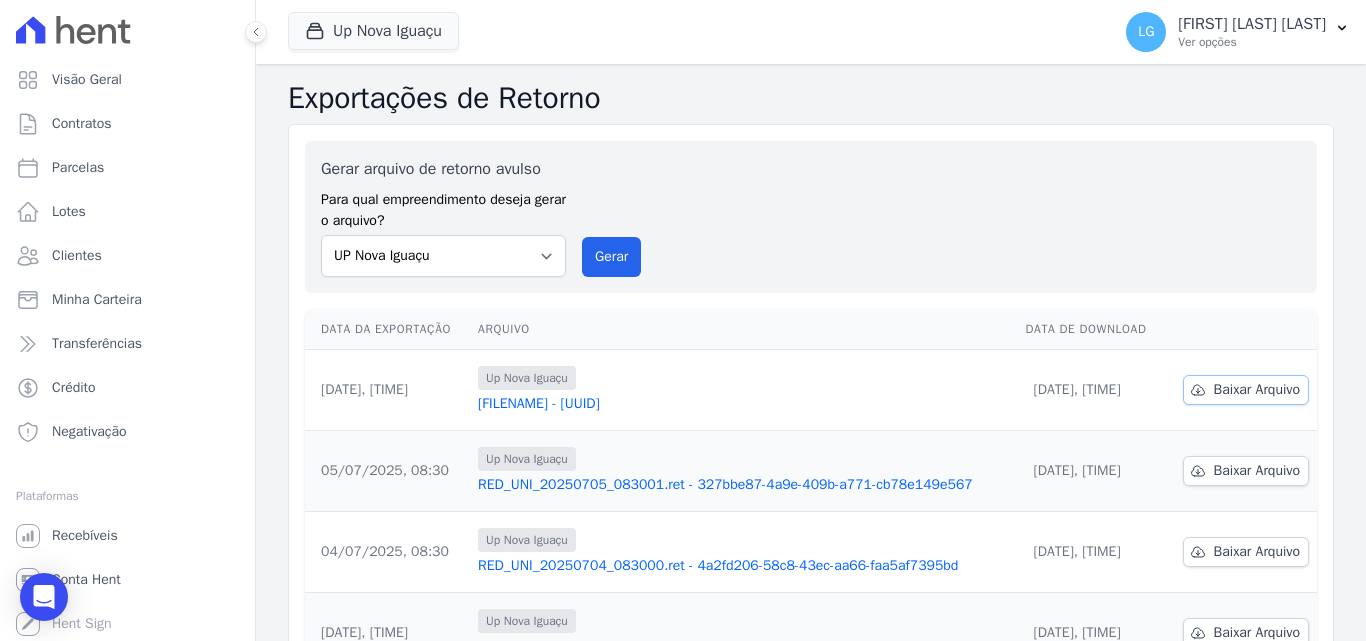 click on "Baixar Arquivo" at bounding box center [1257, 390] 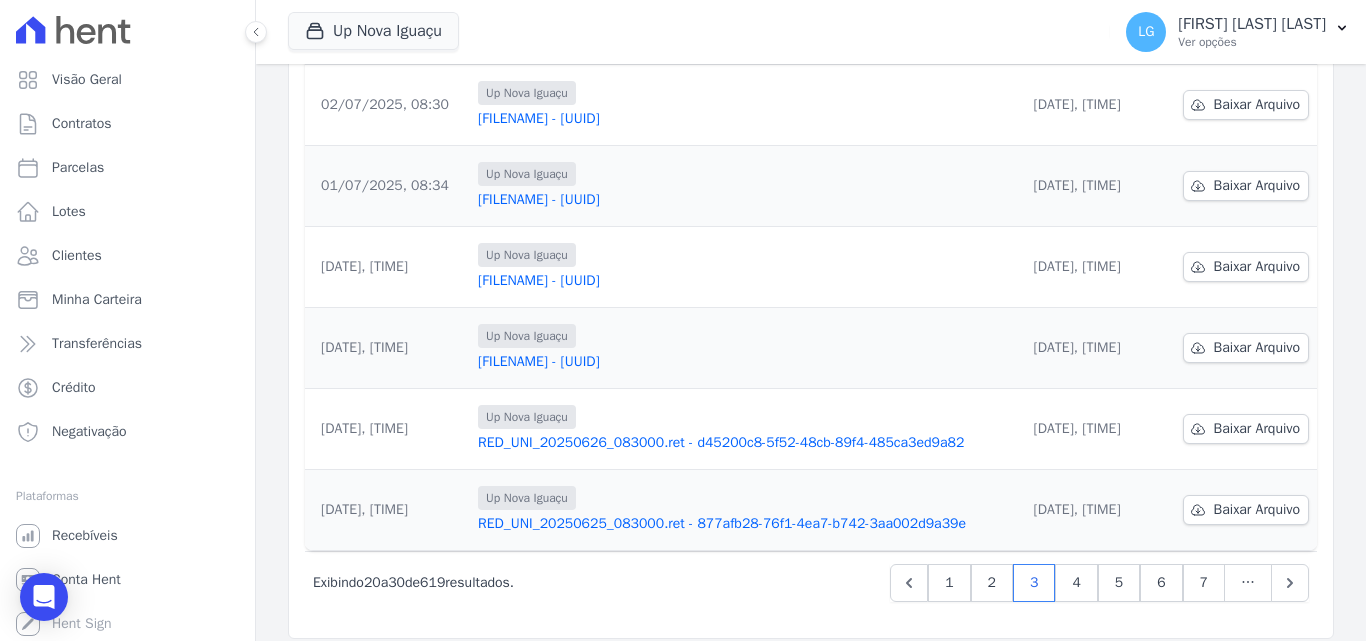 scroll, scrollTop: 623, scrollLeft: 0, axis: vertical 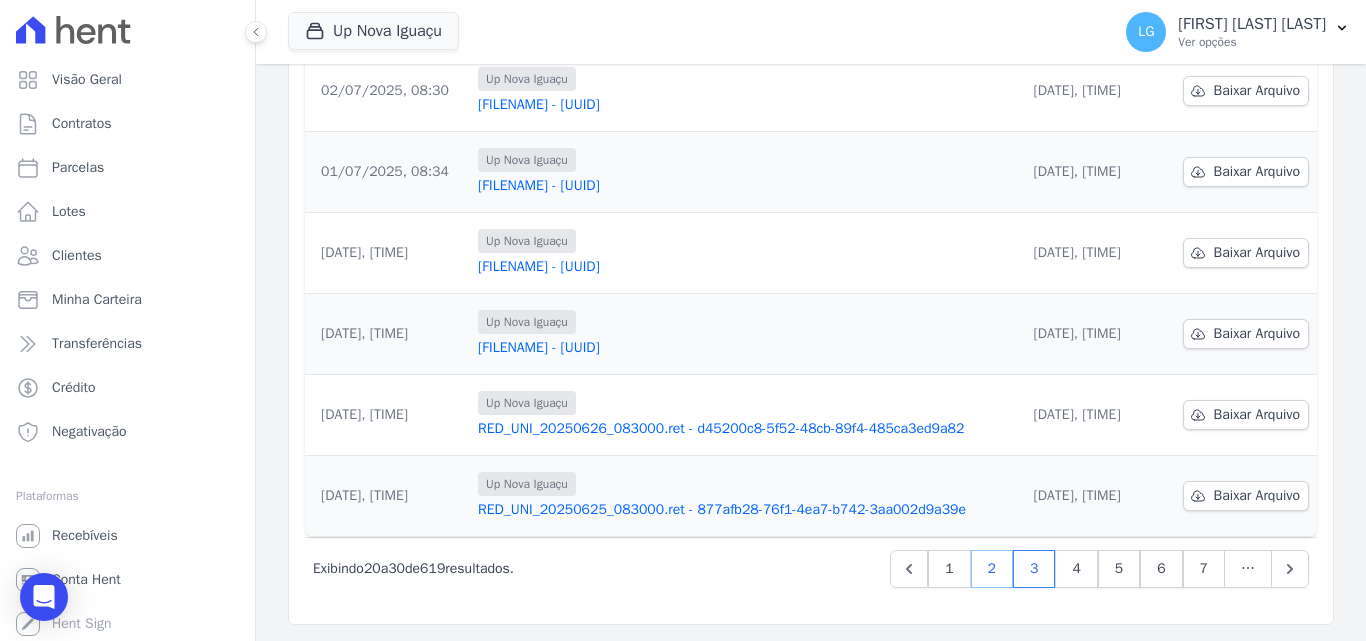 click on "2" at bounding box center (992, 569) 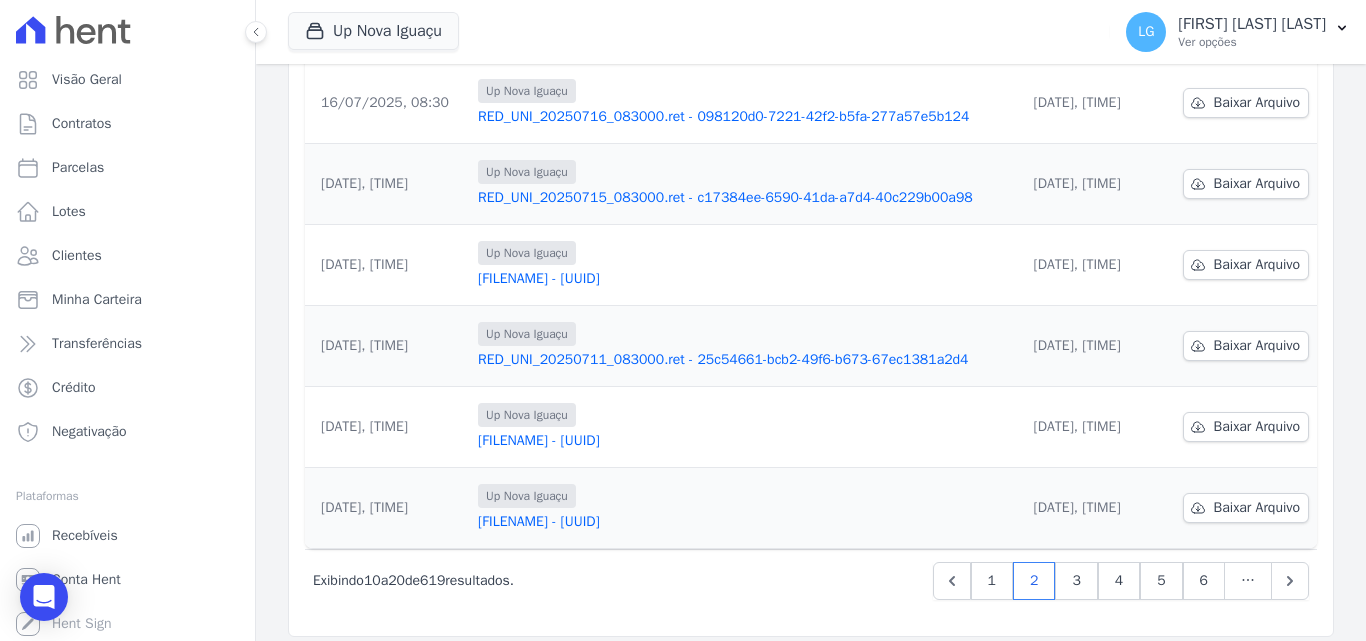 scroll, scrollTop: 623, scrollLeft: 0, axis: vertical 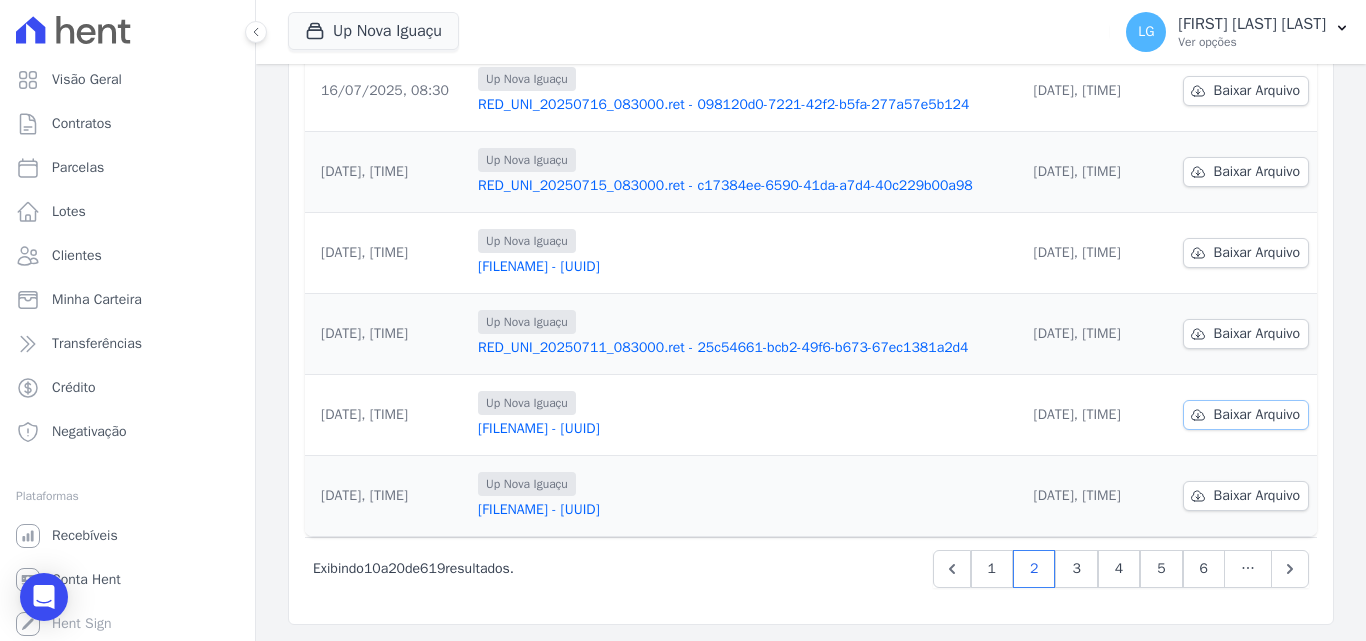 click on "Baixar Arquivo" at bounding box center (1257, 415) 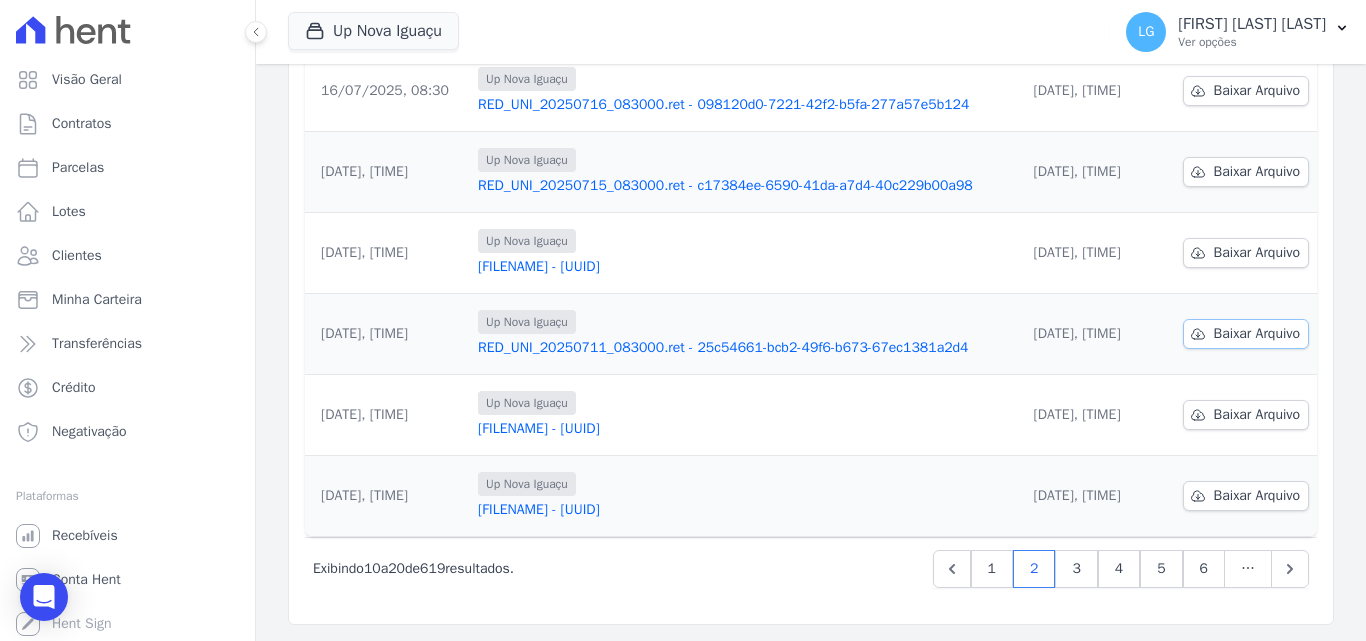 click on "Baixar Arquivo" at bounding box center [1246, 334] 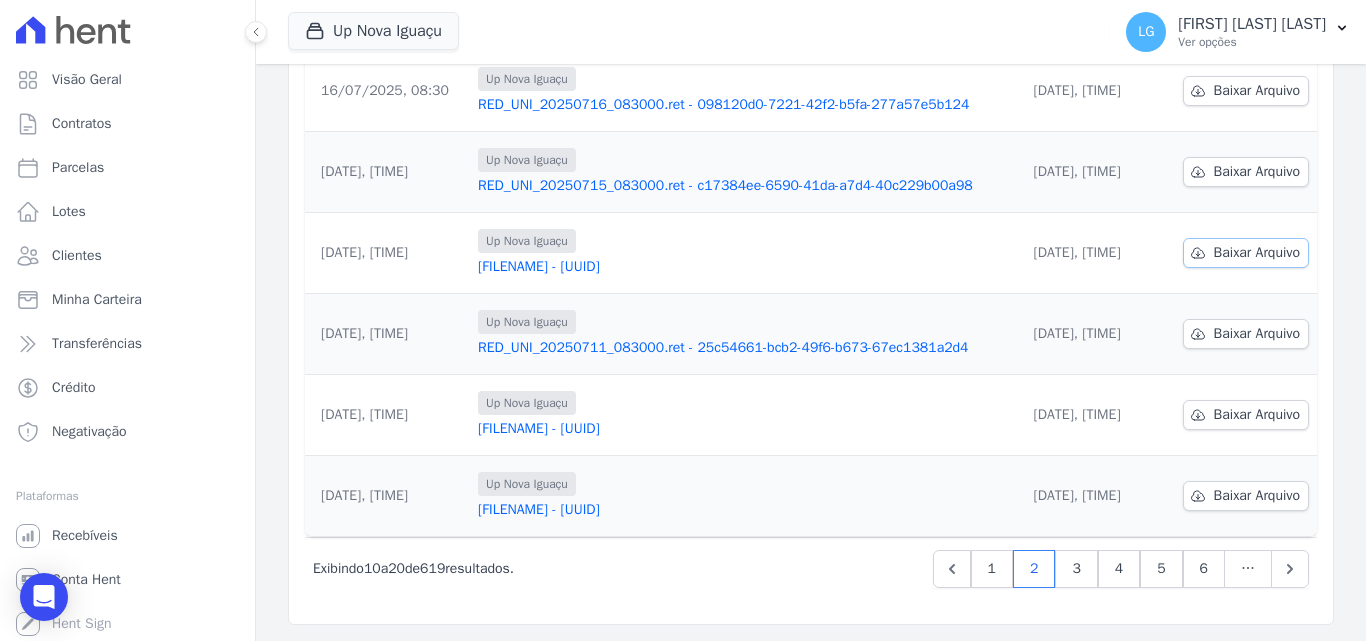 click on "Baixar Arquivo" at bounding box center (1257, 253) 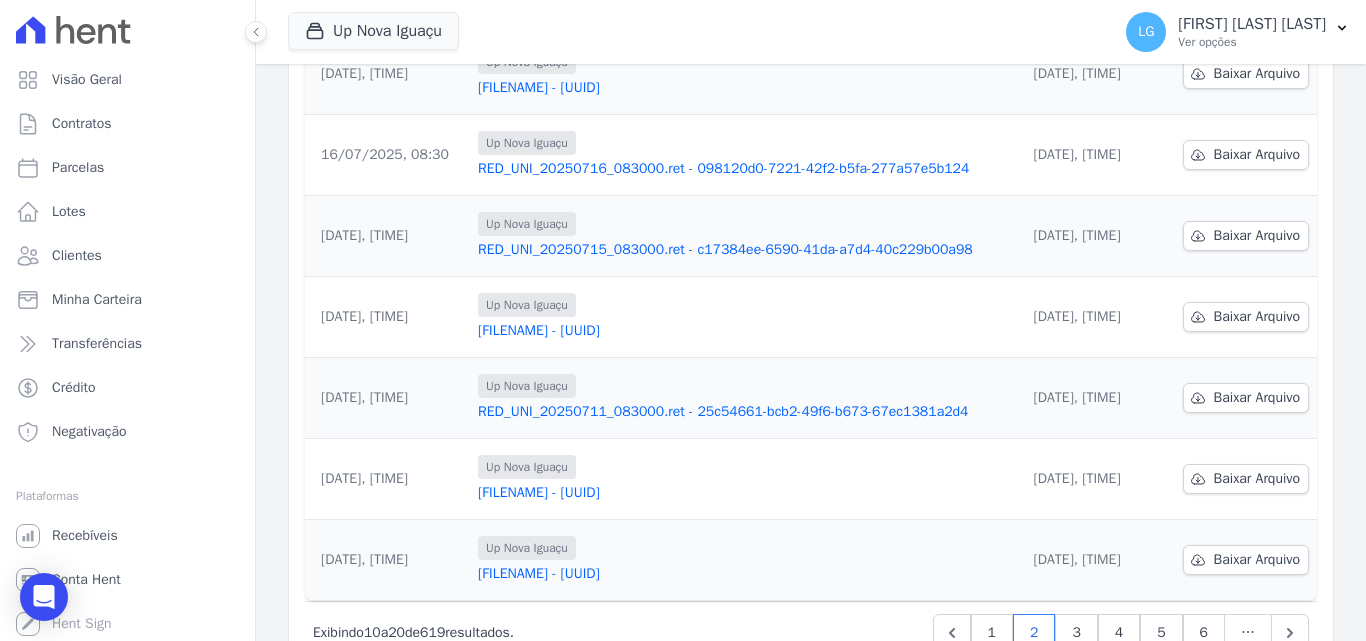 scroll, scrollTop: 523, scrollLeft: 0, axis: vertical 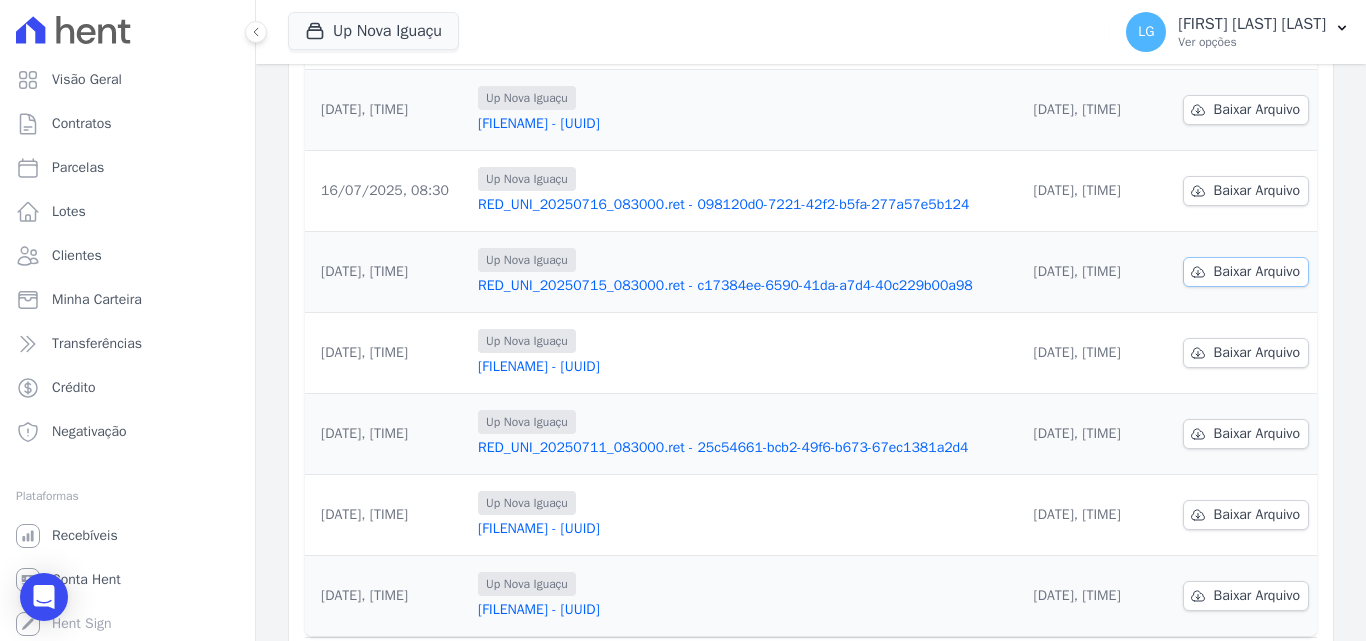 click on "Baixar Arquivo" at bounding box center [1257, 272] 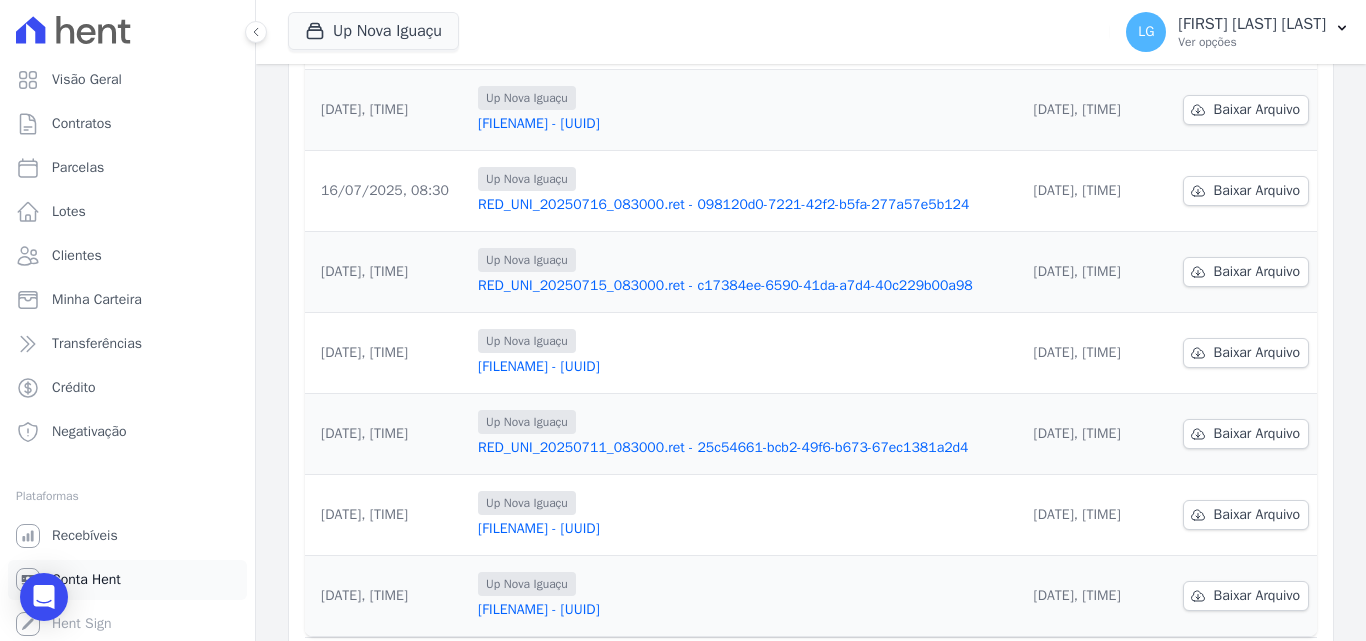 click on "Conta Hent" at bounding box center [127, 580] 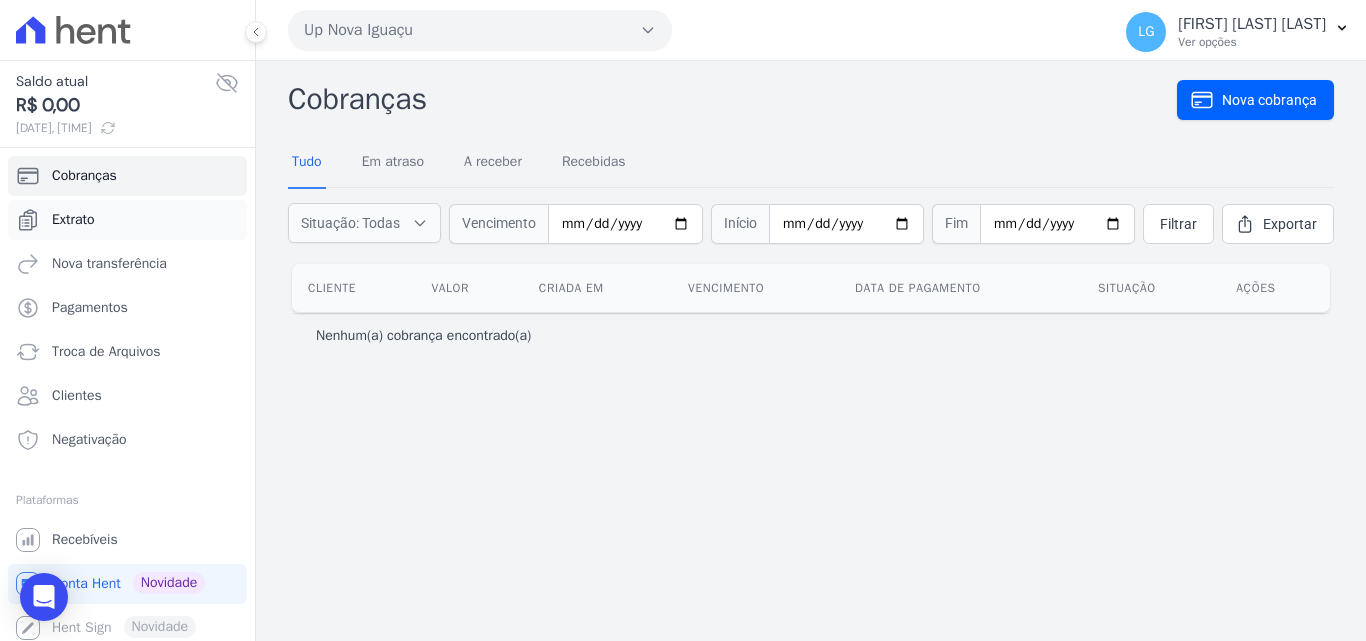 click on "Extrato" at bounding box center [127, 220] 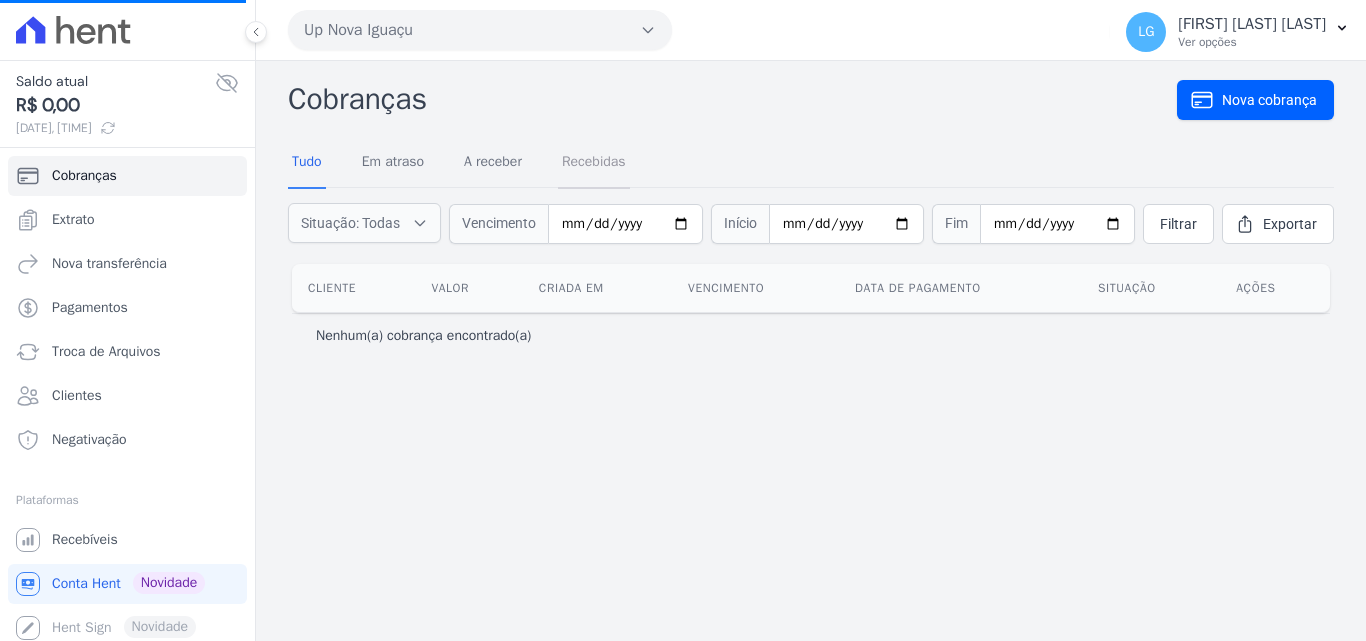 click on "Recebidas" at bounding box center (594, 163) 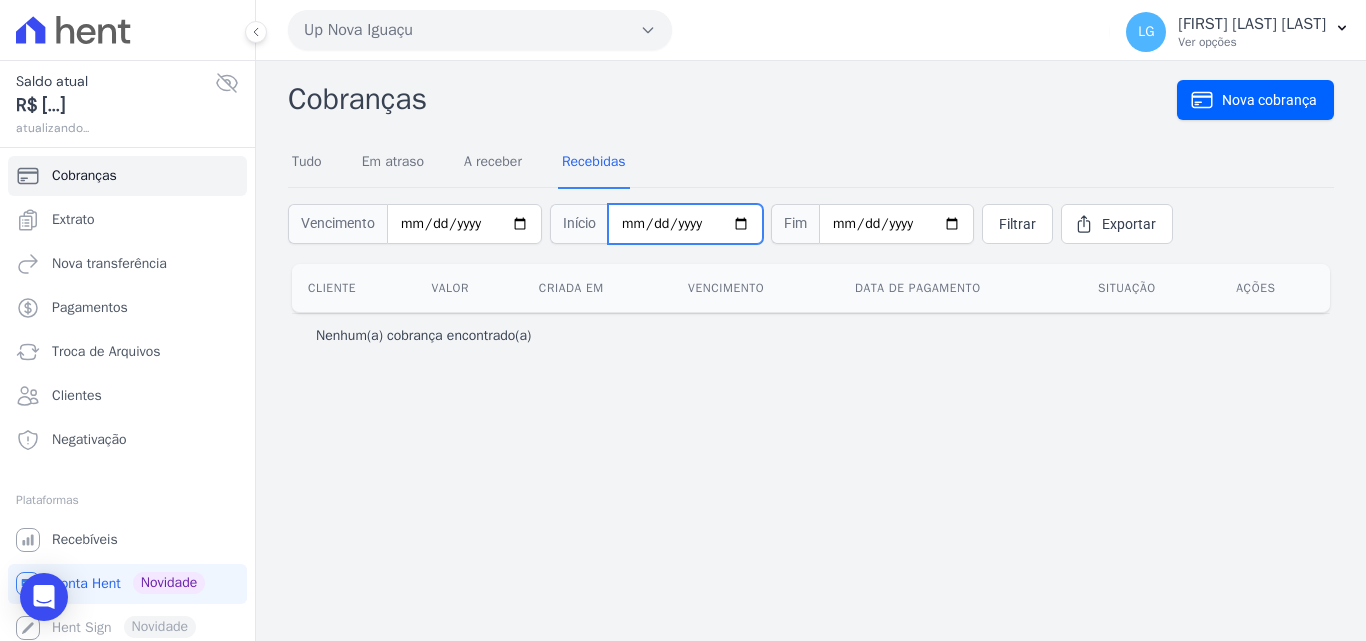 click at bounding box center (685, 224) 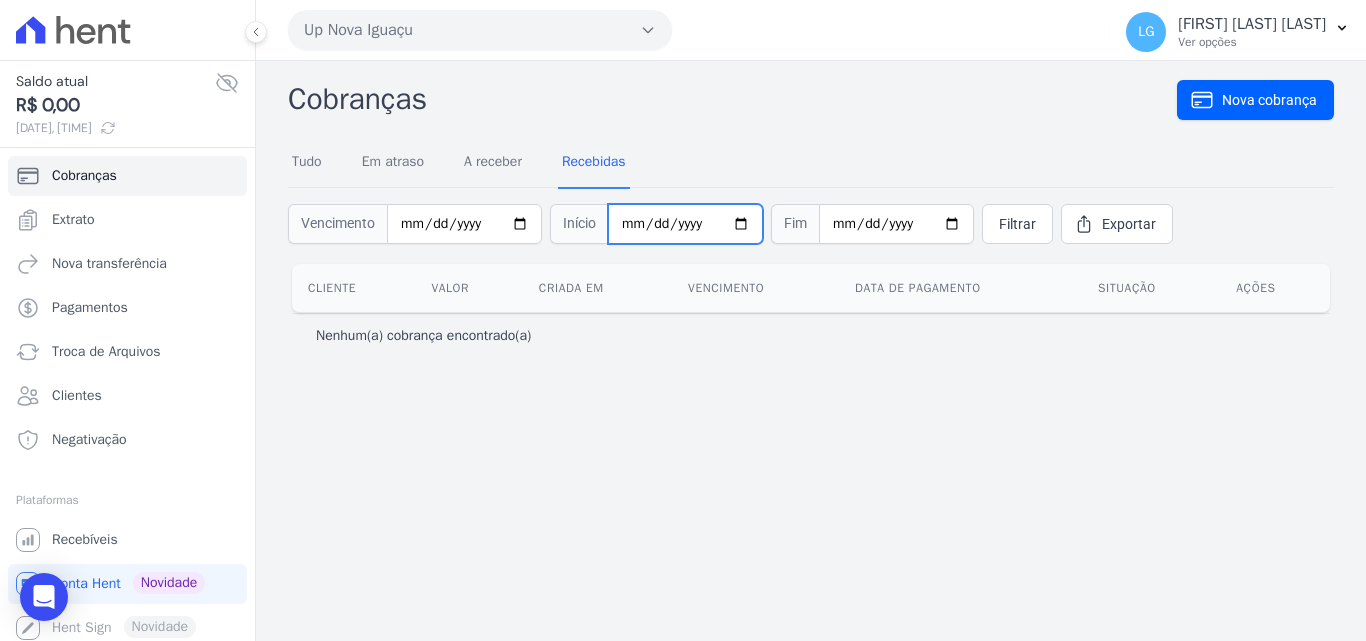 type on "[DATE]" 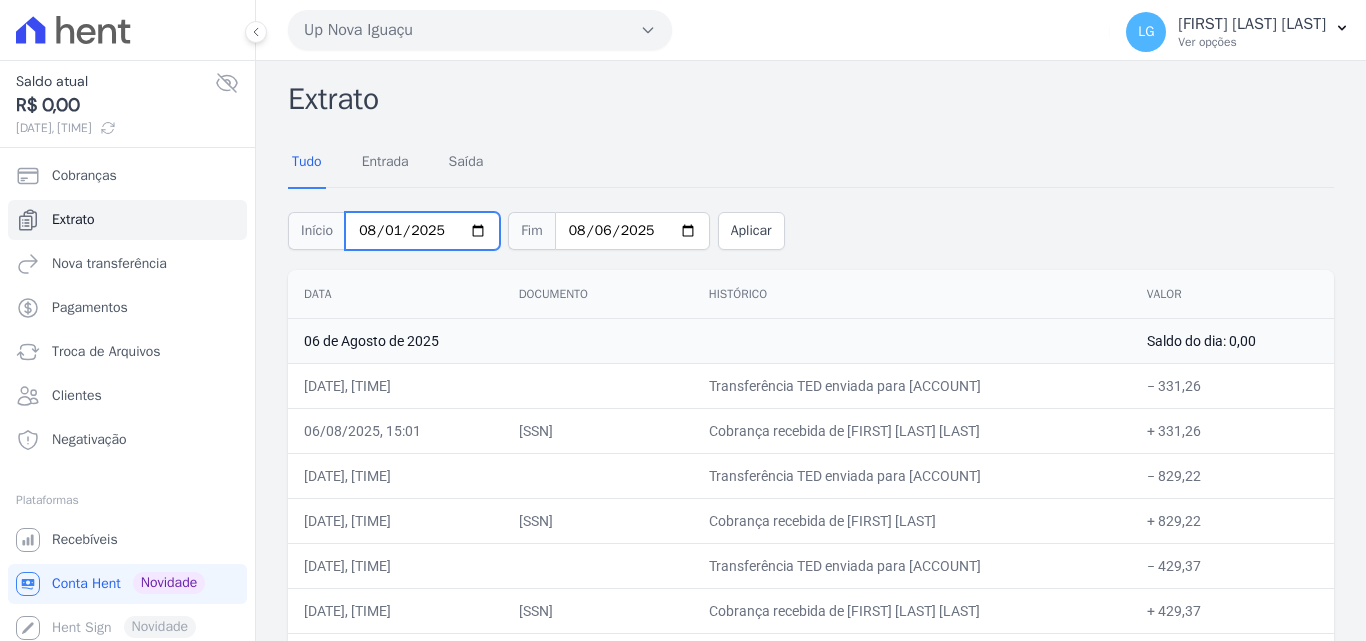 click on "2025-08-01" at bounding box center [422, 231] 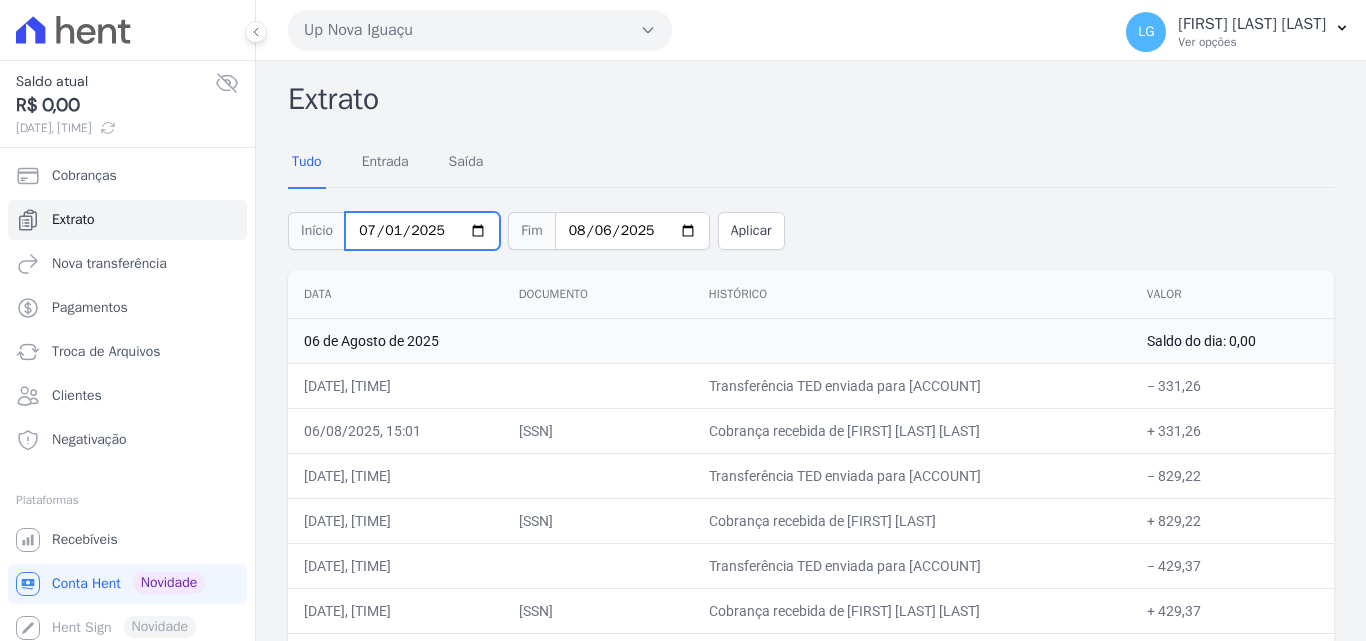 type on "[DATE]" 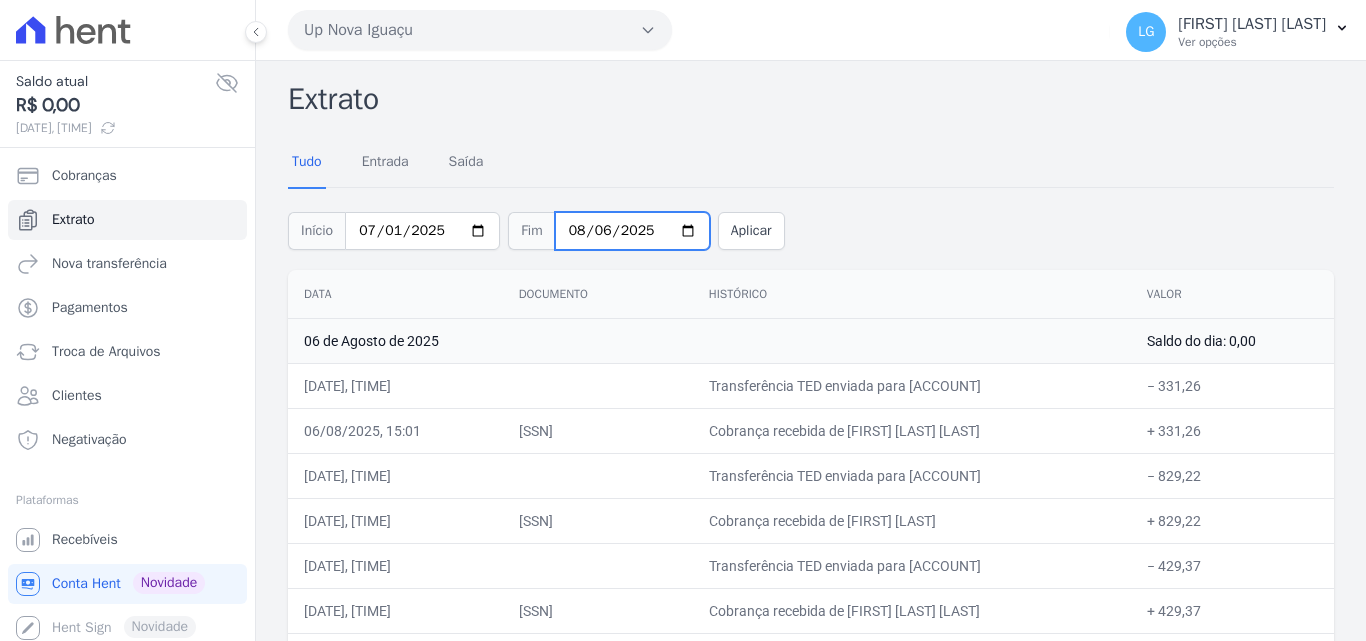 click on "2025-08-06" at bounding box center (632, 231) 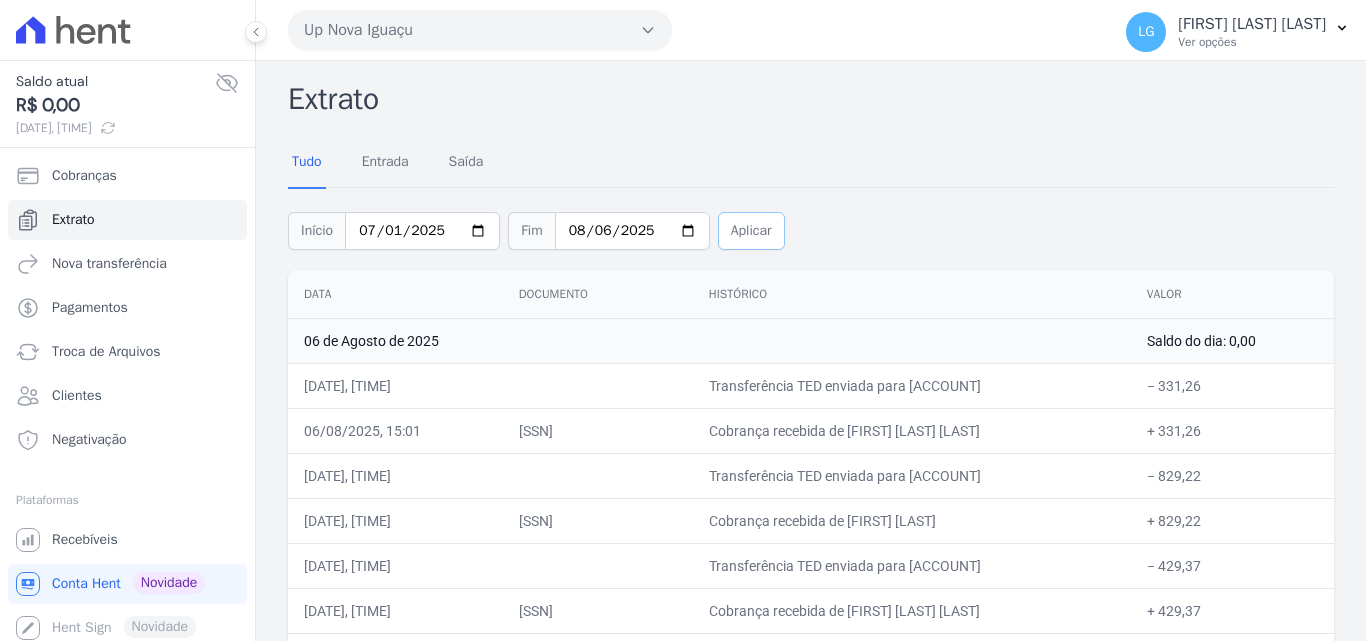 click on "Aplicar" at bounding box center [751, 231] 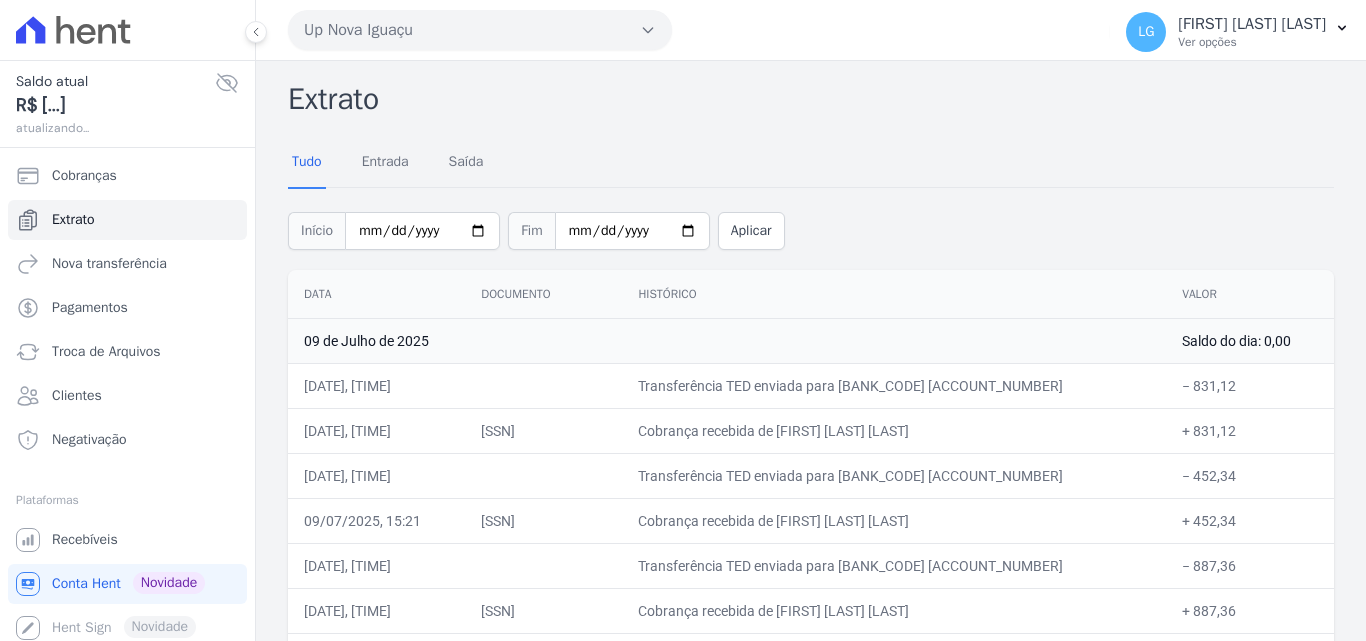 scroll, scrollTop: 0, scrollLeft: 0, axis: both 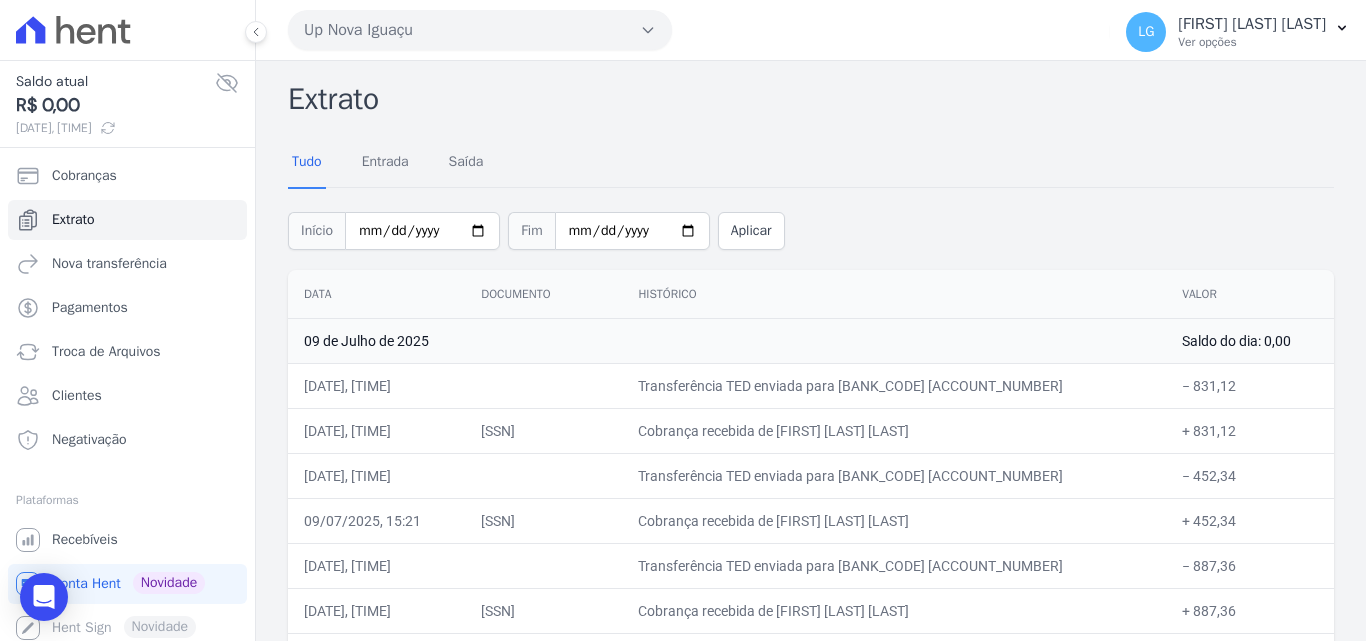 click on "Início
[DATE]
Fim
[DATE]
Aplicar" at bounding box center (811, 228) 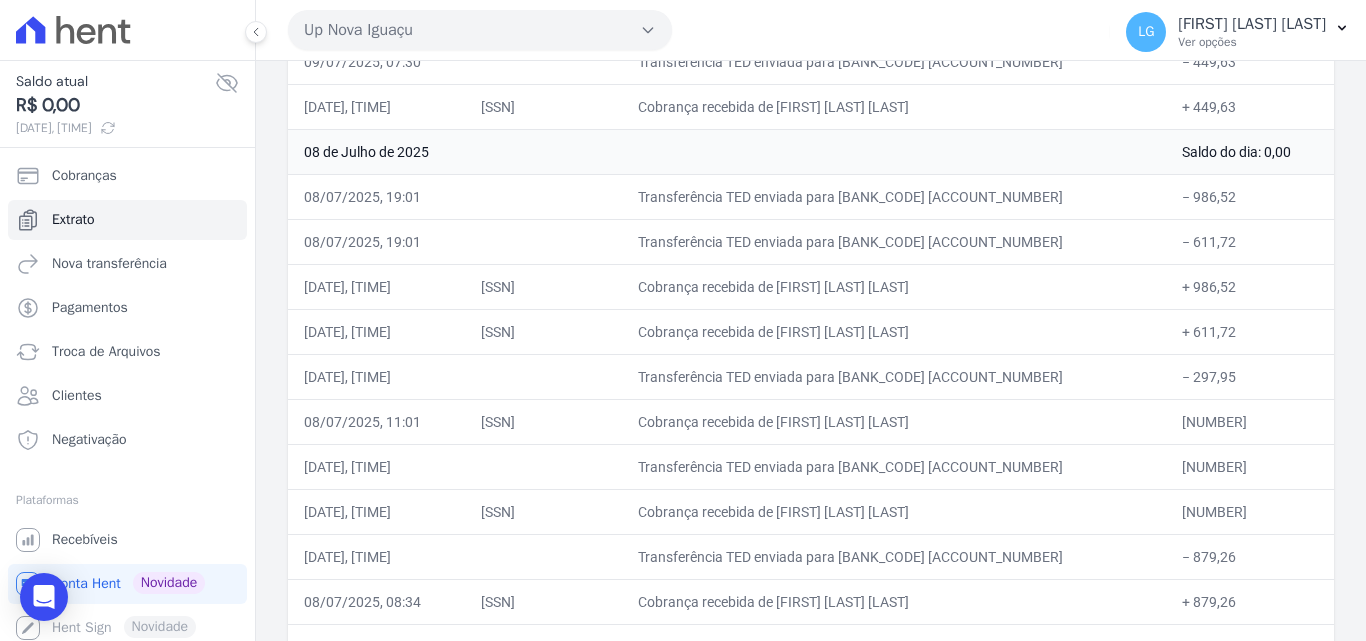 scroll, scrollTop: 1100, scrollLeft: 0, axis: vertical 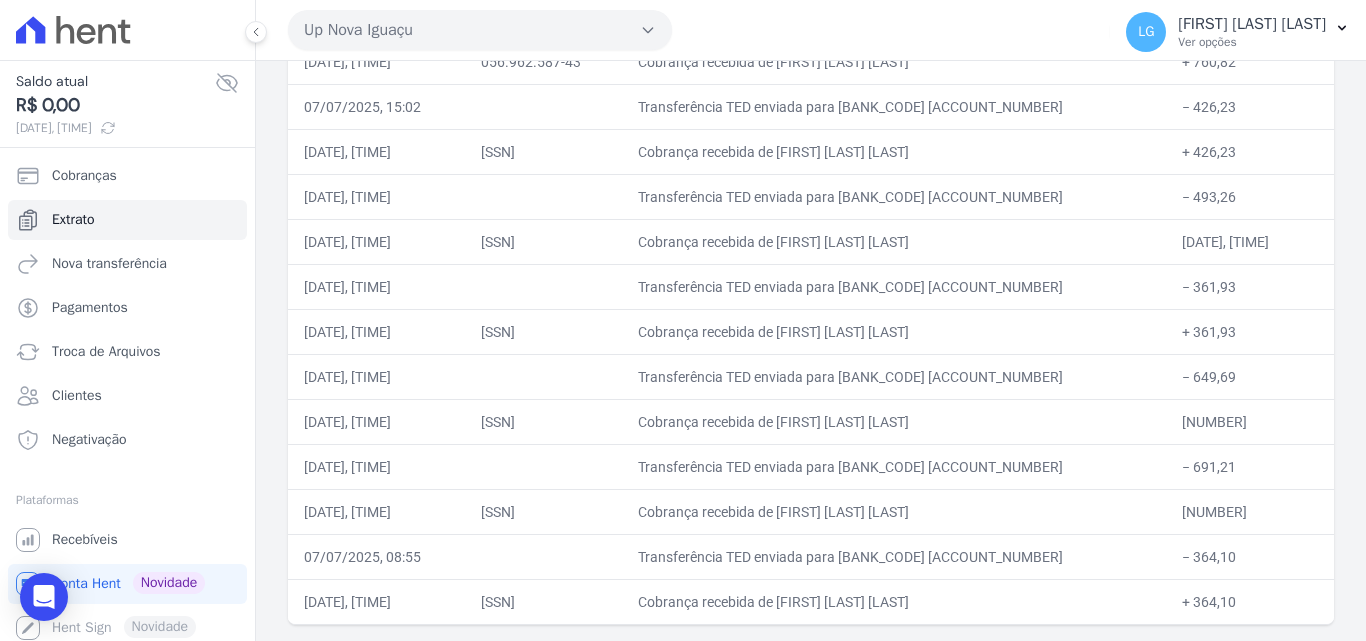 drag, startPoint x: 1039, startPoint y: 412, endPoint x: 1033, endPoint y: 215, distance: 197.09135 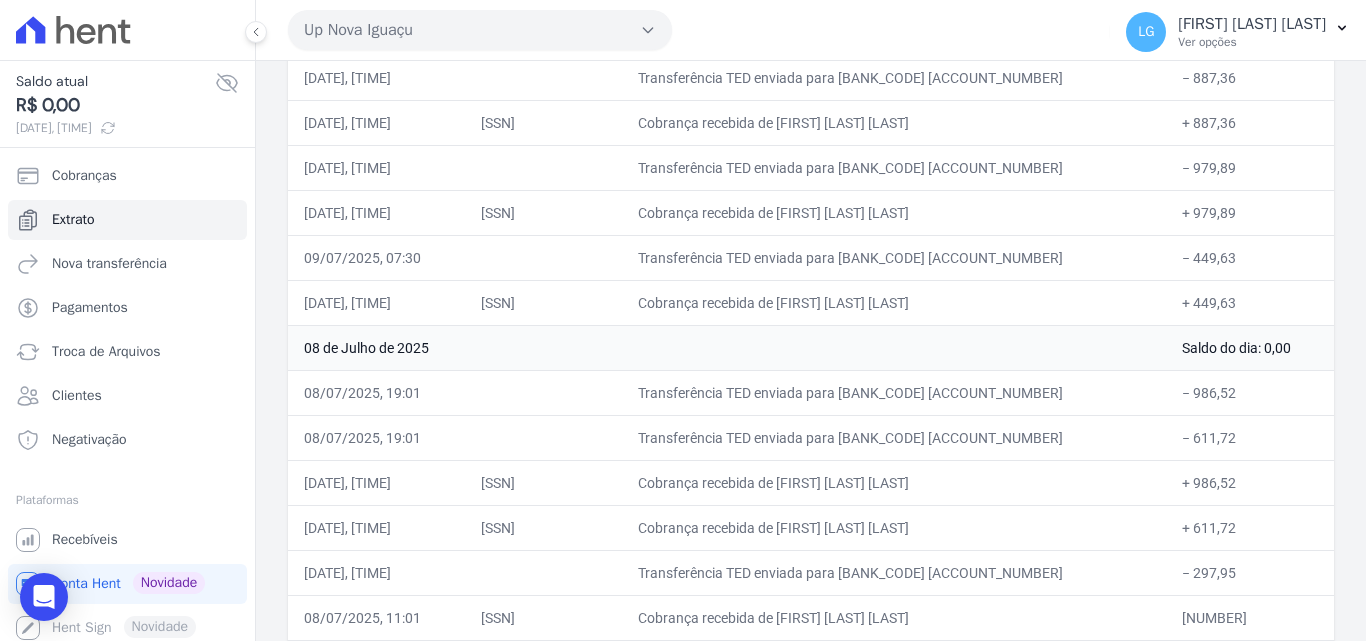 scroll, scrollTop: 399, scrollLeft: 0, axis: vertical 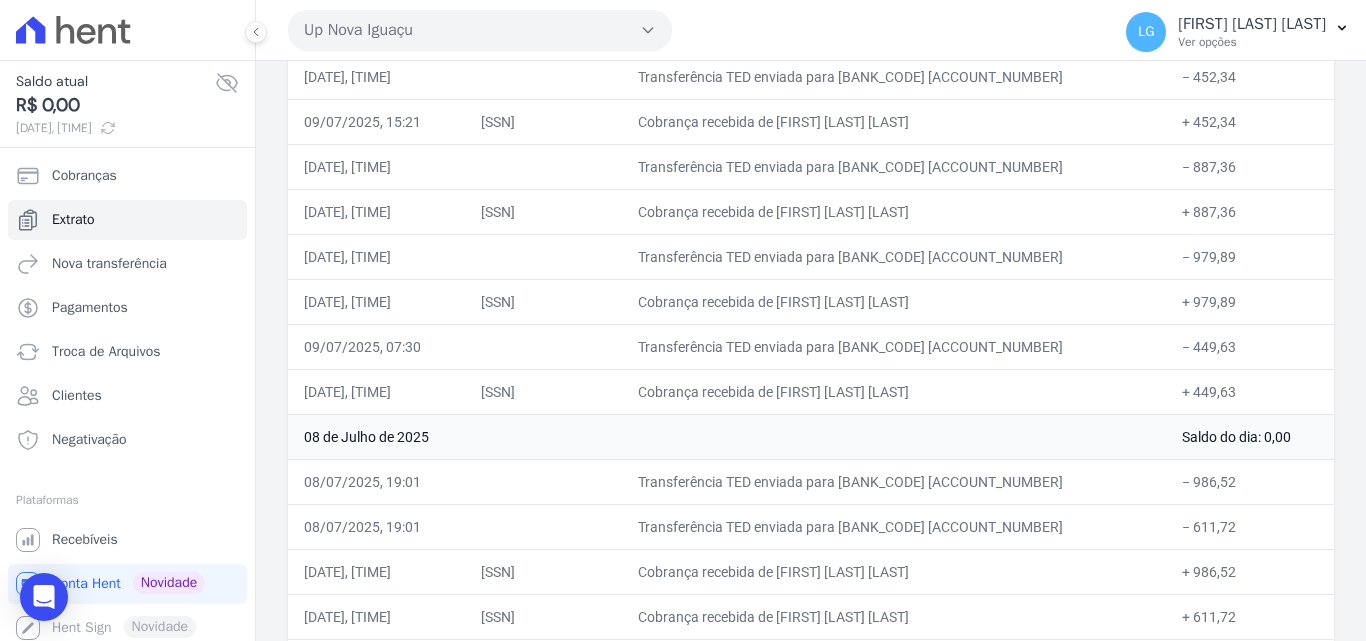 click on "Transferência TED enviada para [BANK_CODE] [ACCOUNT_NUMBER]" at bounding box center [894, 346] 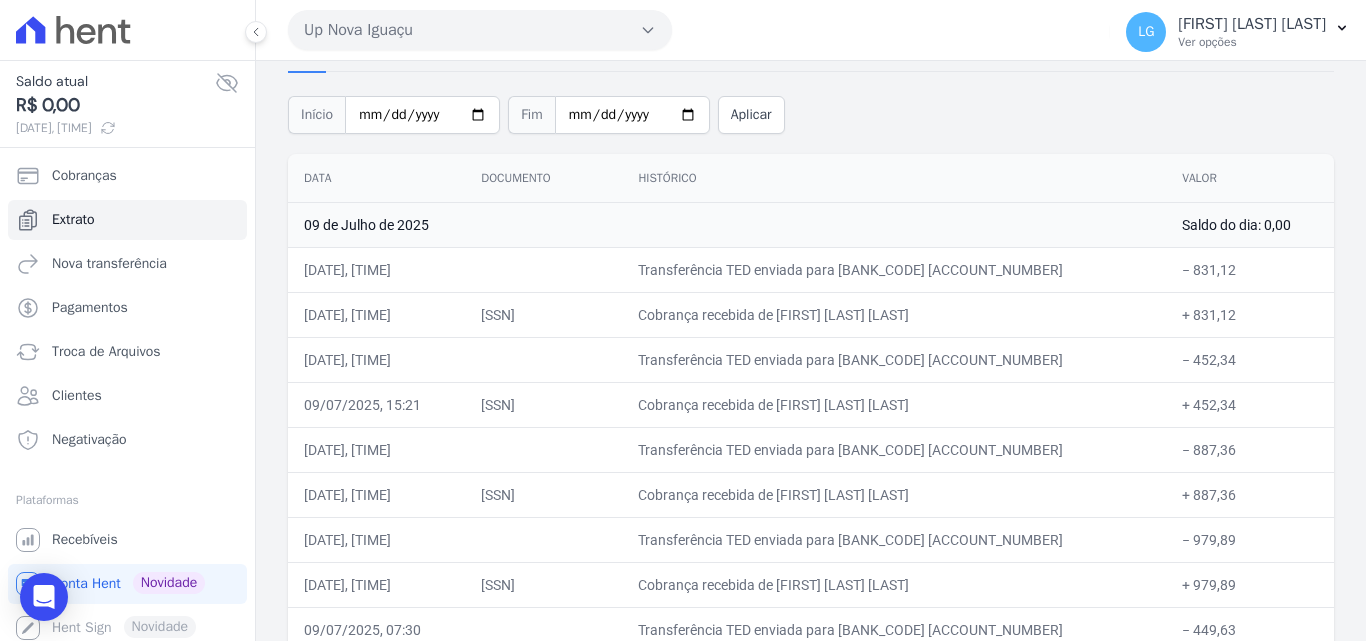 scroll, scrollTop: 0, scrollLeft: 0, axis: both 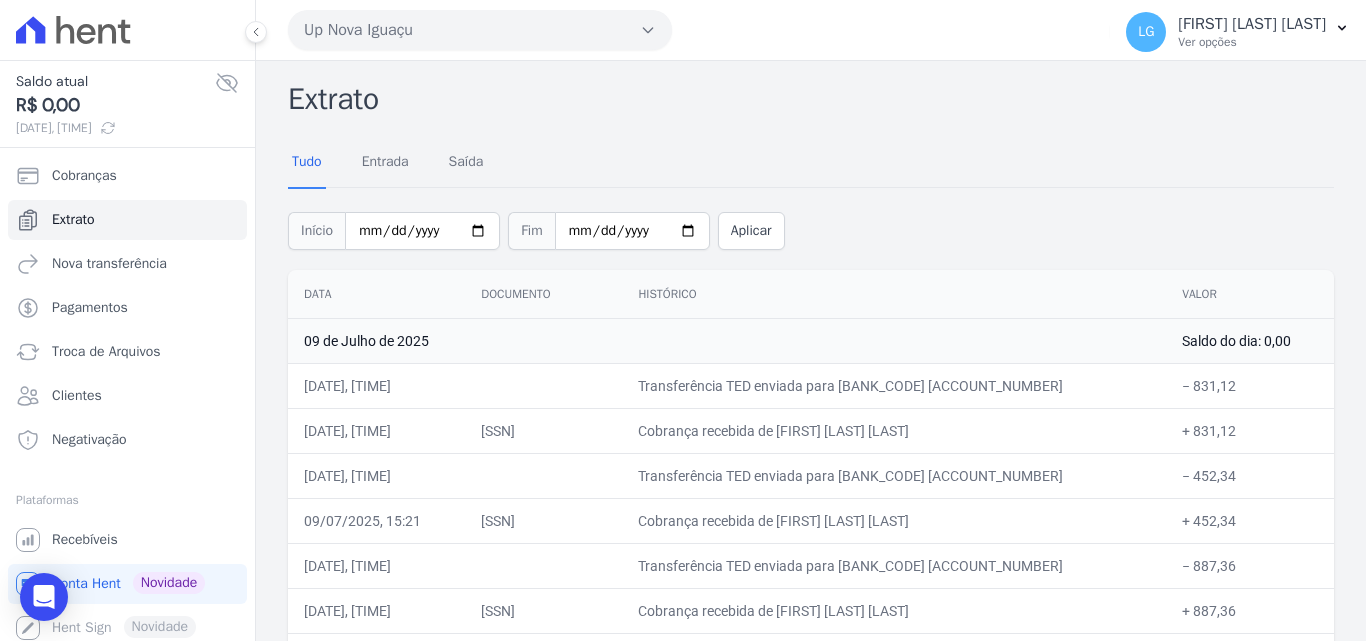 click on "Up Nova Iguaçu" at bounding box center (480, 30) 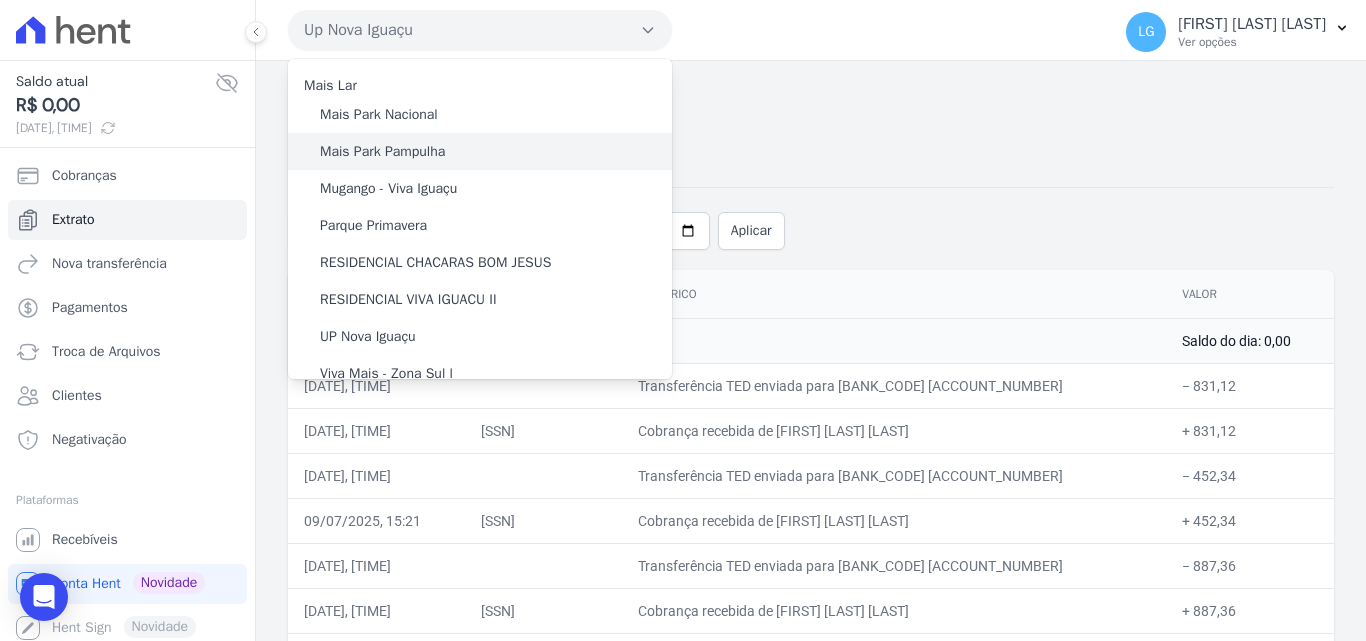 click on "Mais Park Pampulha" at bounding box center [480, 151] 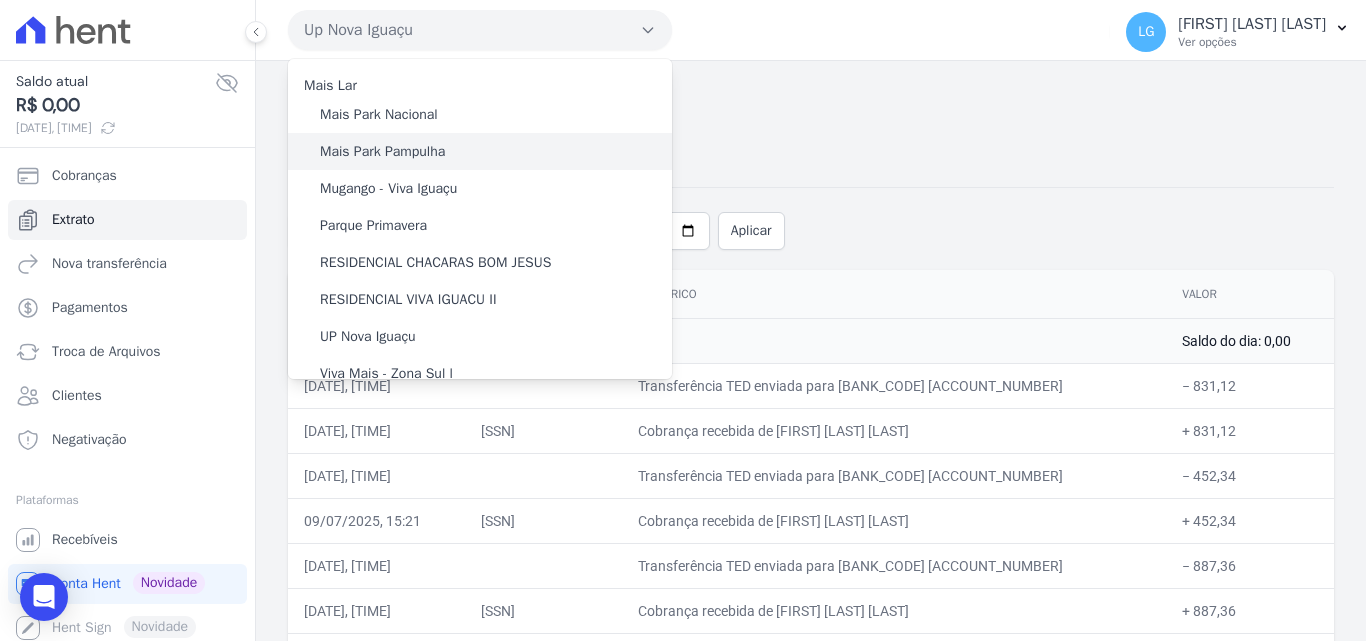 click on "Mais Park Pampulha" at bounding box center [382, 151] 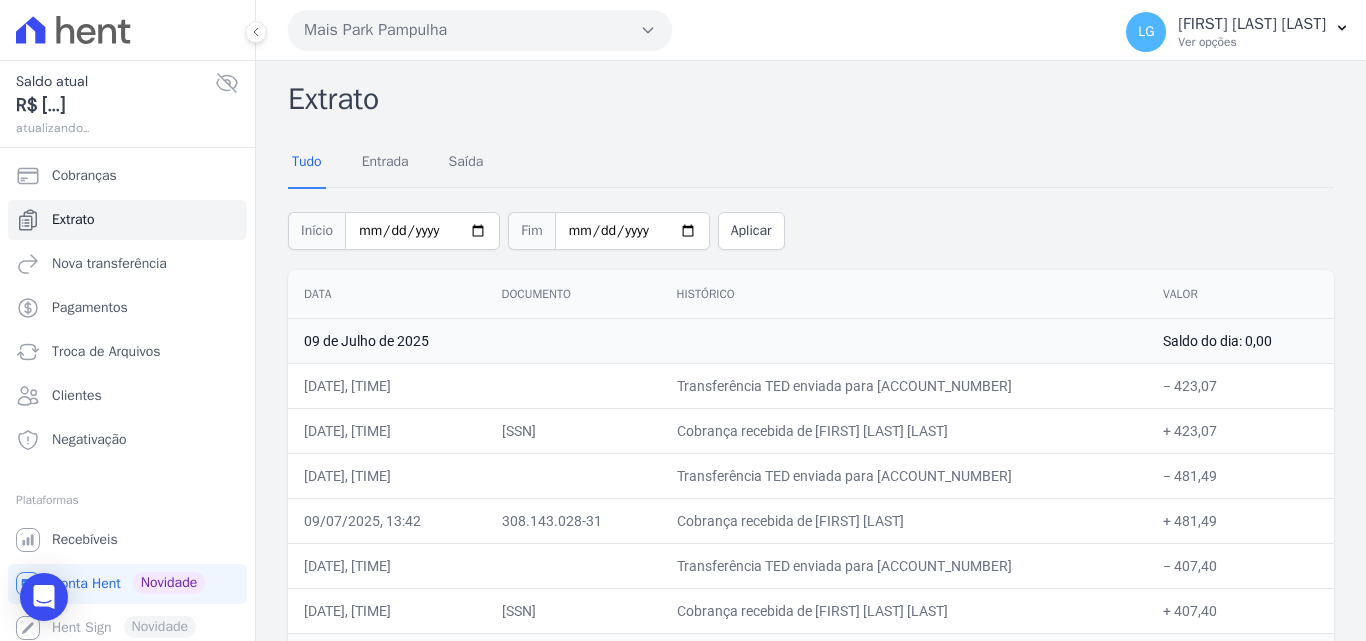 click on "Início
[DATE]
Fim
[DATE]
Aplicar" at bounding box center [811, 228] 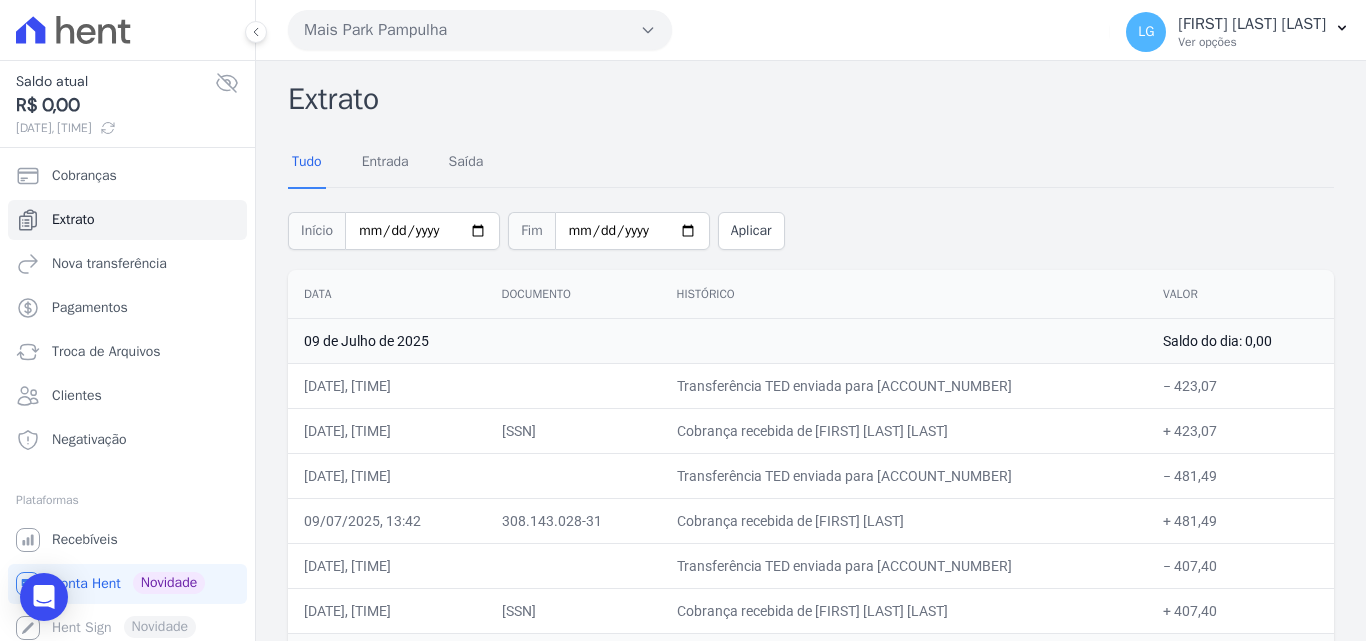 scroll, scrollTop: 529, scrollLeft: 0, axis: vertical 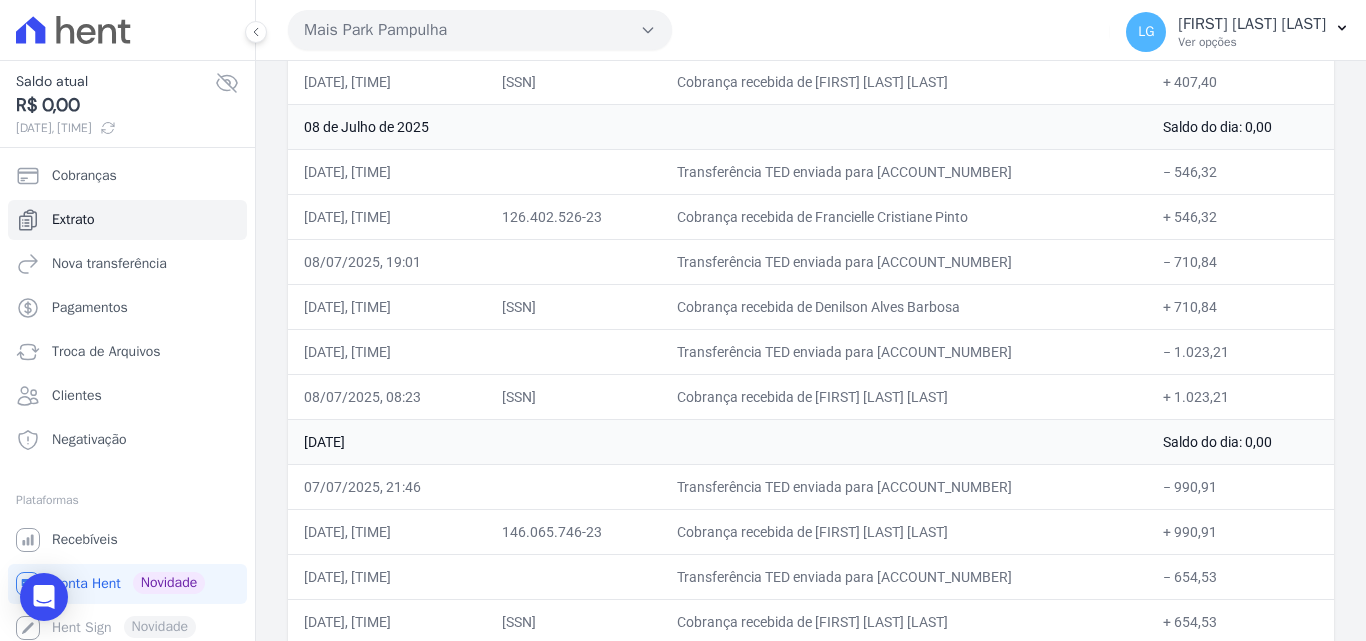 drag, startPoint x: 806, startPoint y: 394, endPoint x: 964, endPoint y: 394, distance: 158 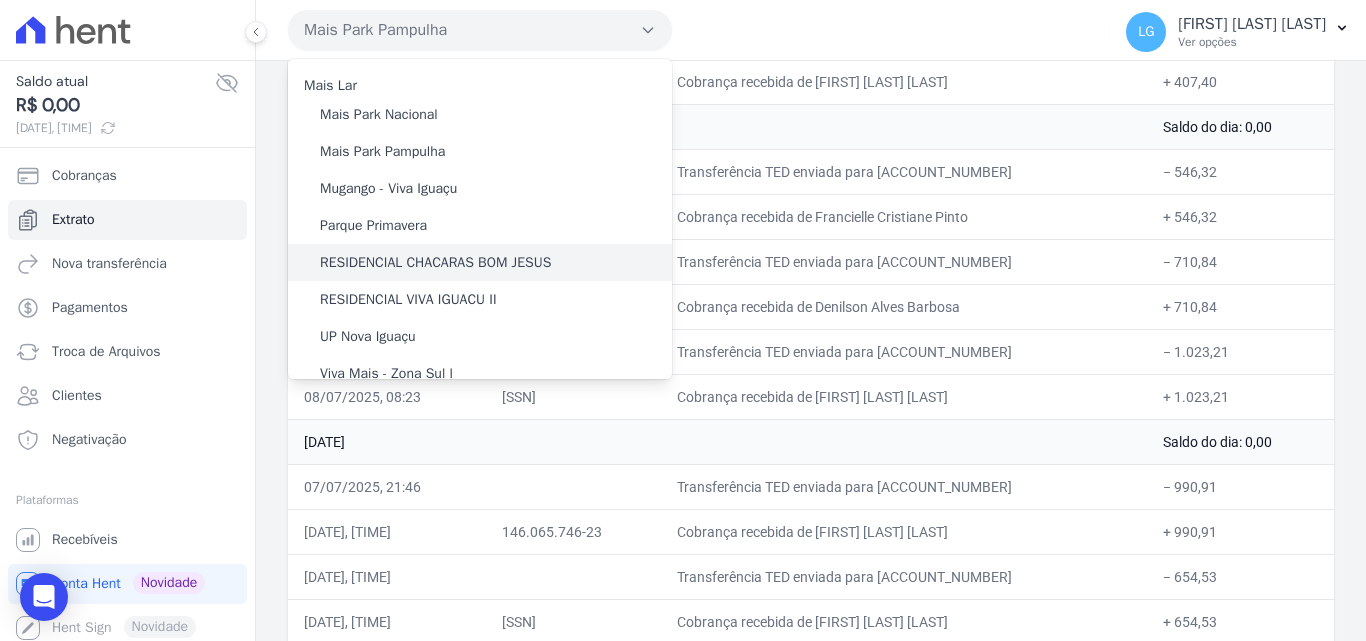 scroll, scrollTop: 66, scrollLeft: 0, axis: vertical 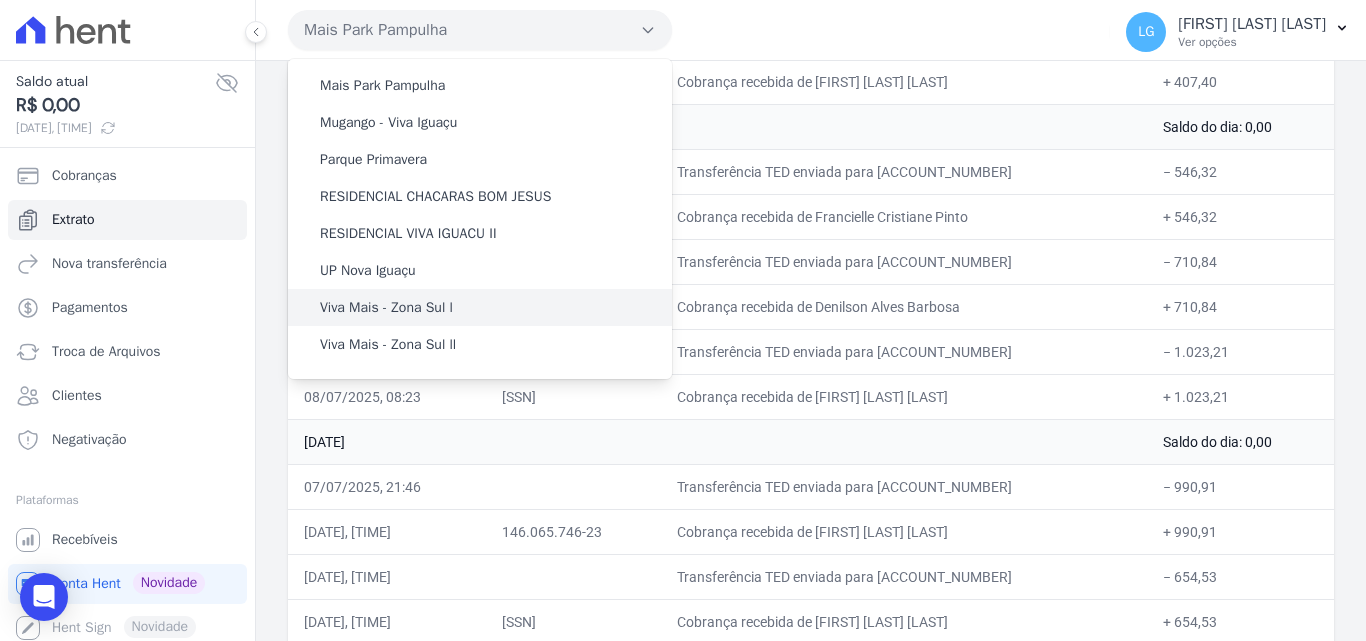 click on "Viva Mais - Zona Sul l" at bounding box center [480, 307] 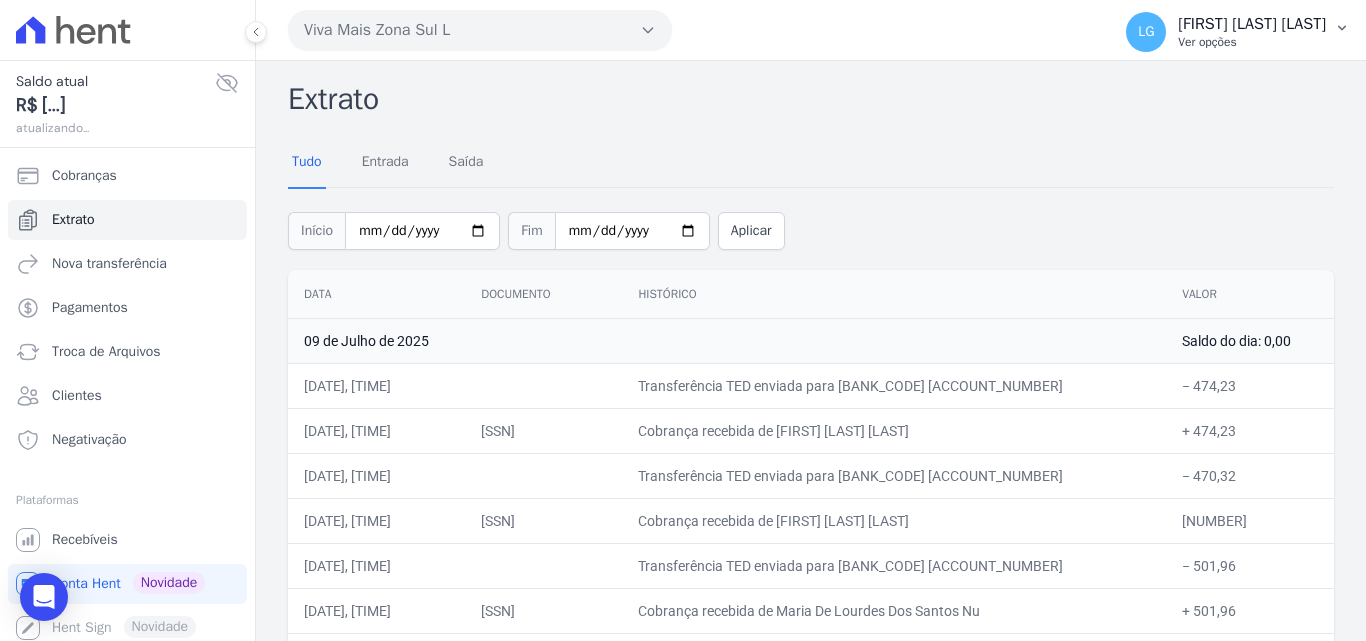 click on "[FIRST] [LAST] [LAST]" at bounding box center [1252, 24] 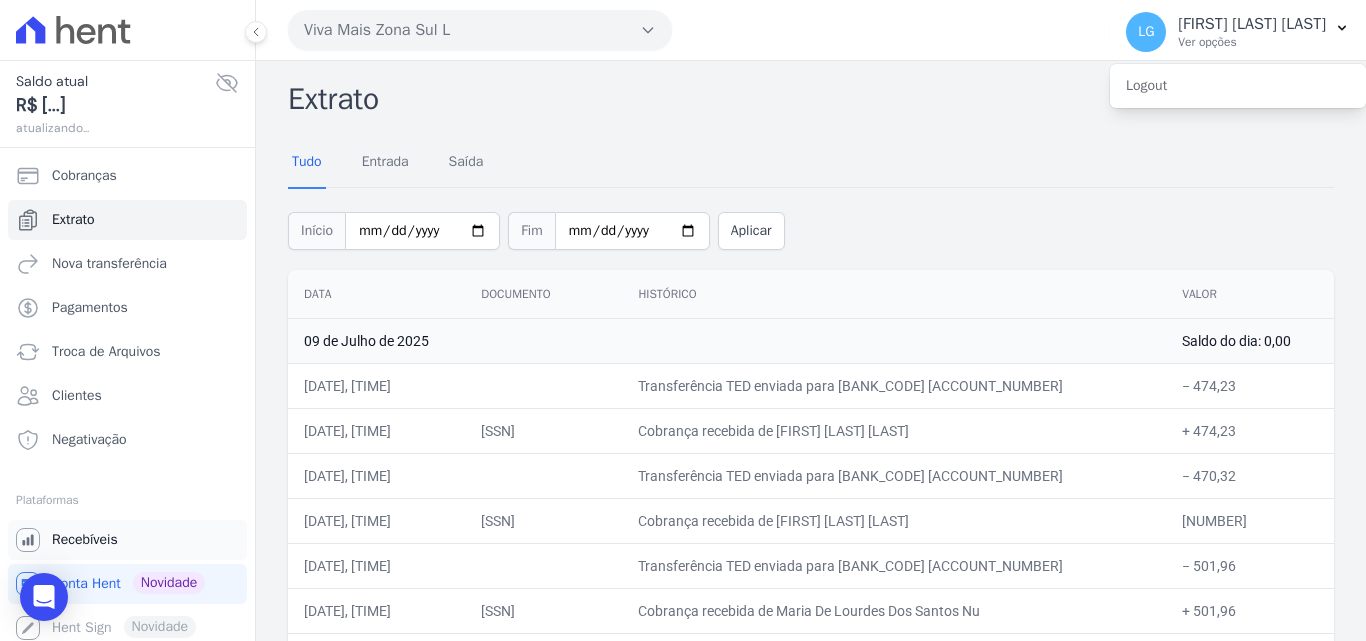 click on "Recebíveis" at bounding box center [85, 540] 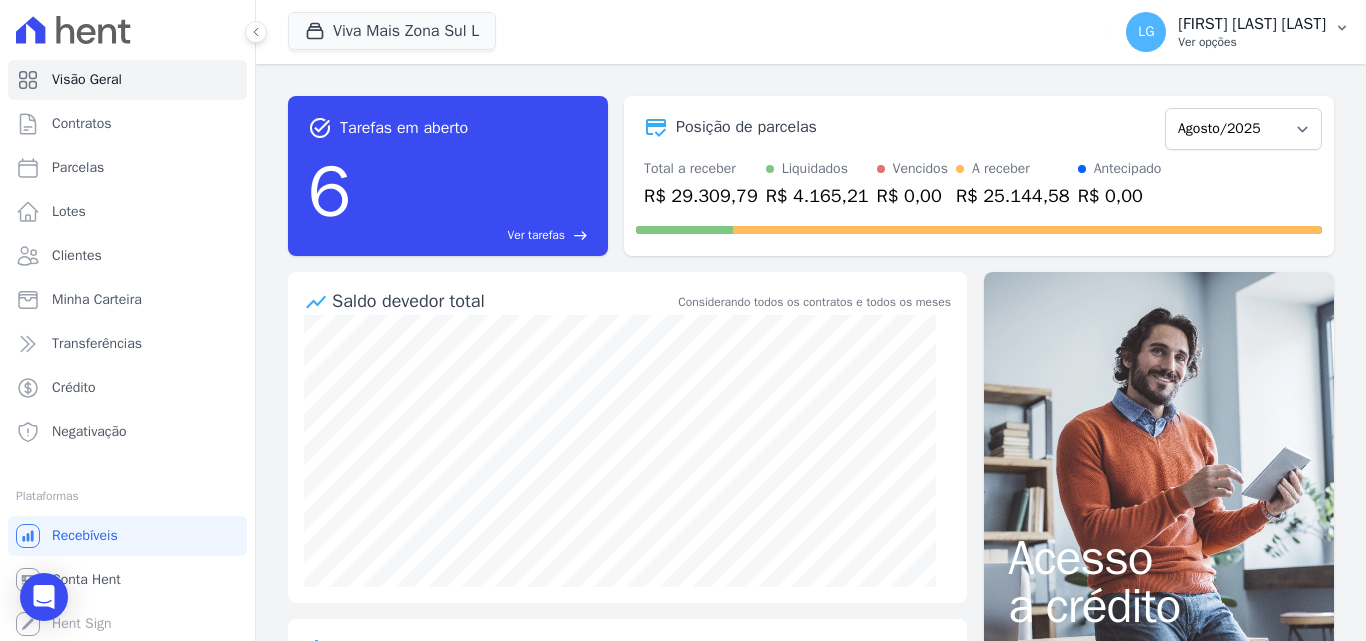 click on "[FIRST] [LAST] [LAST]" at bounding box center (1252, 24) 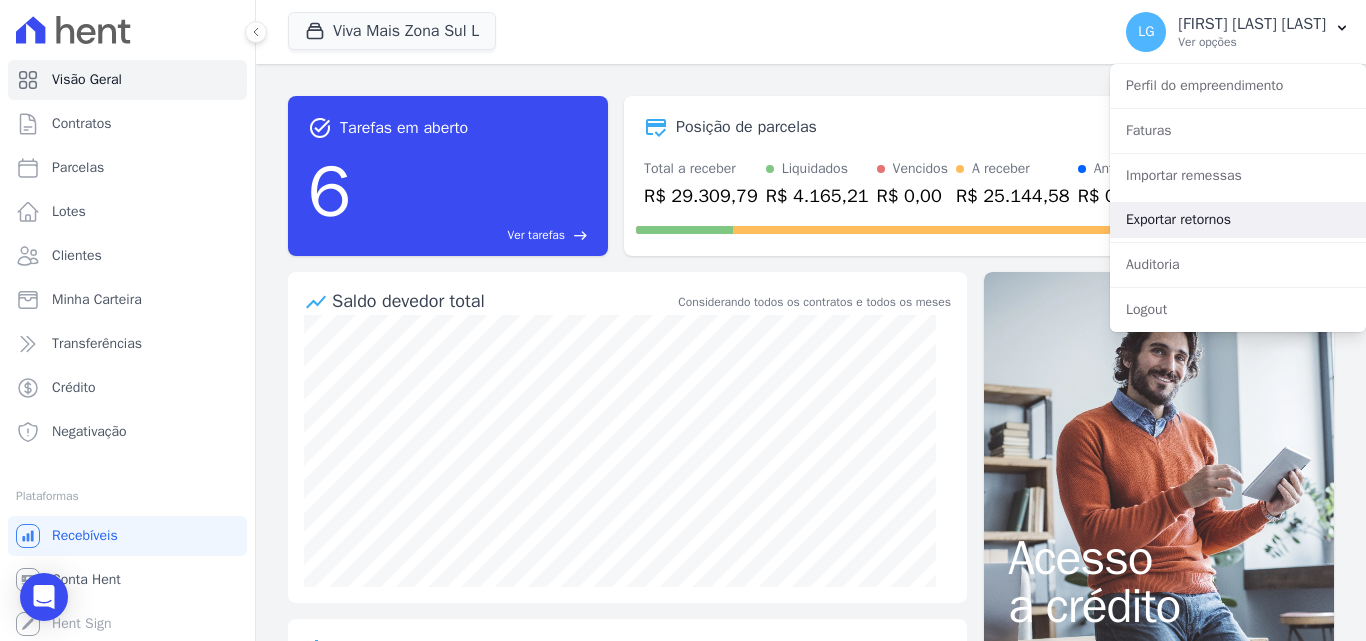 click on "Exportar retornos" at bounding box center [1238, 220] 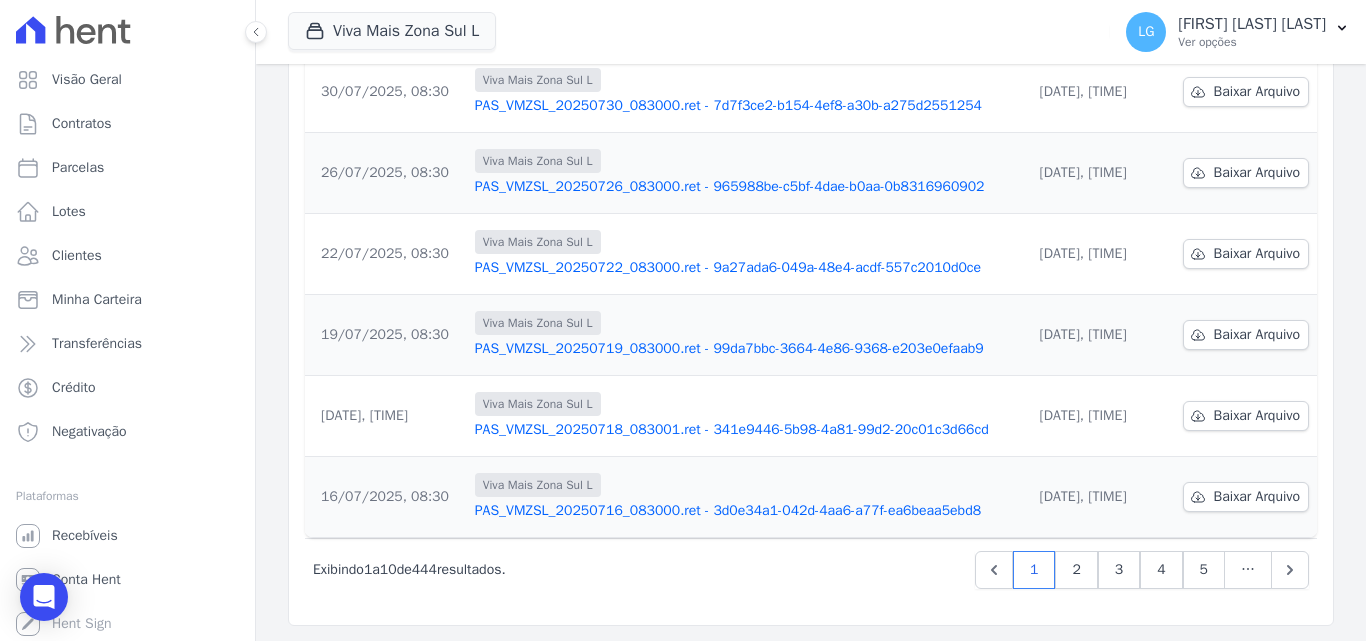 scroll, scrollTop: 623, scrollLeft: 0, axis: vertical 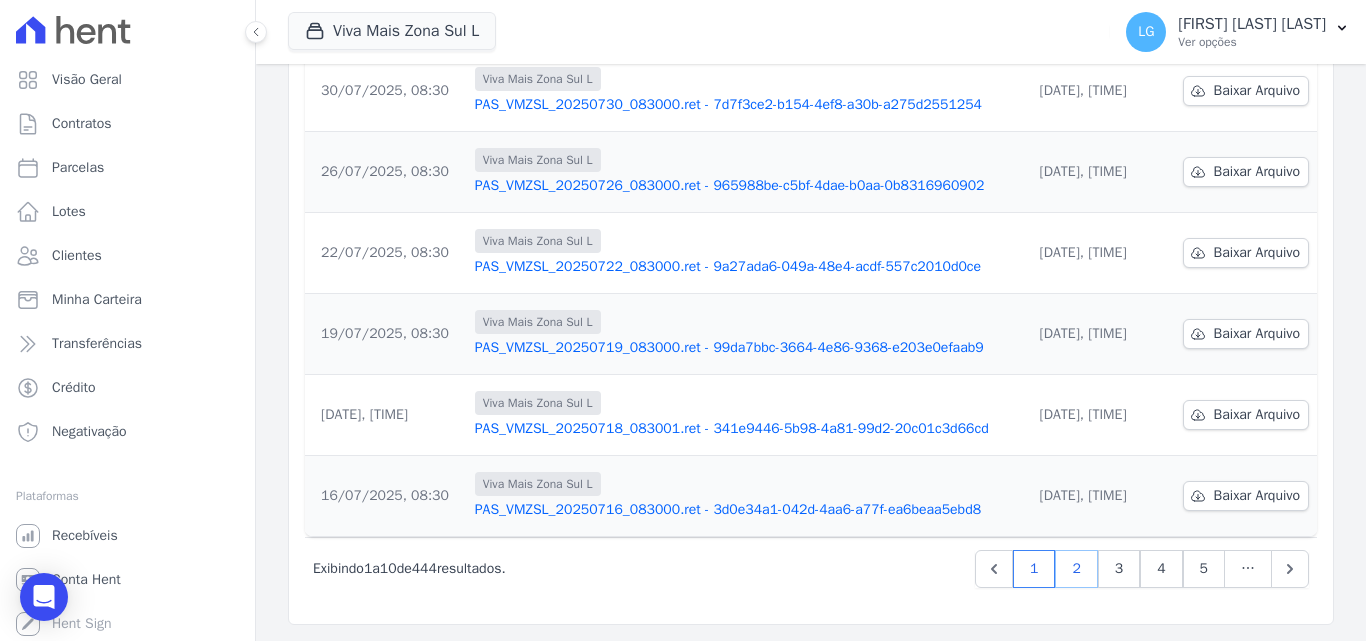 click on "2" at bounding box center [1076, 569] 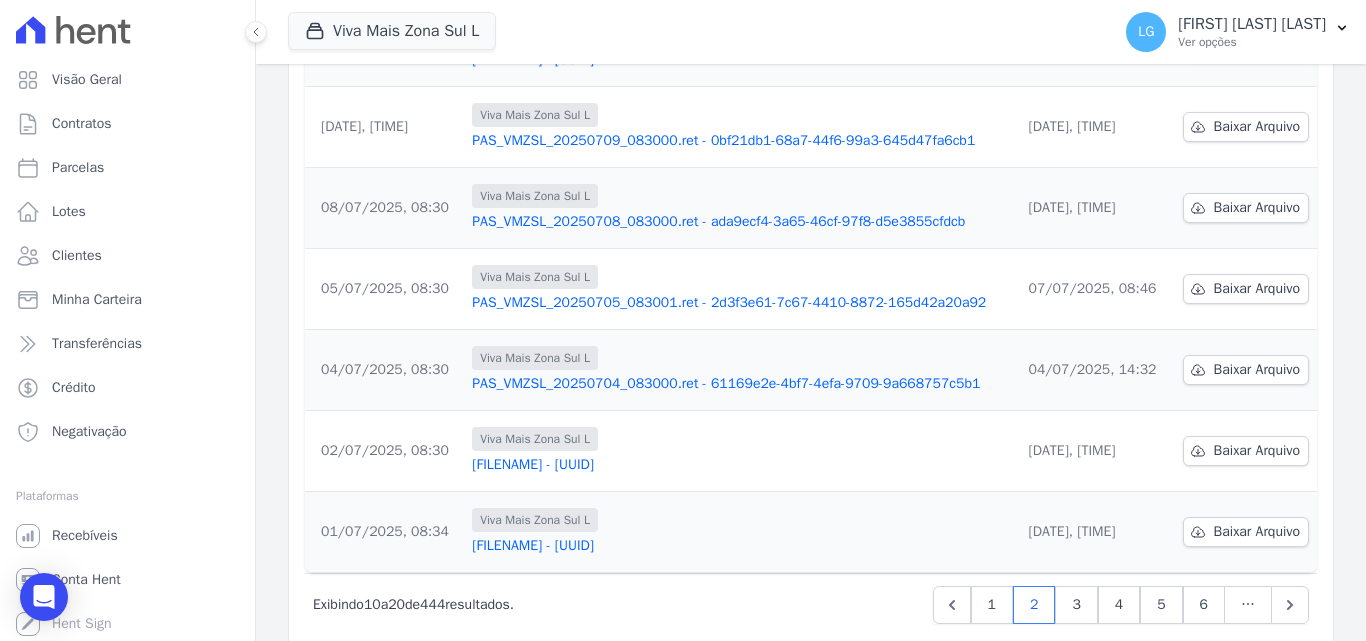 scroll, scrollTop: 623, scrollLeft: 0, axis: vertical 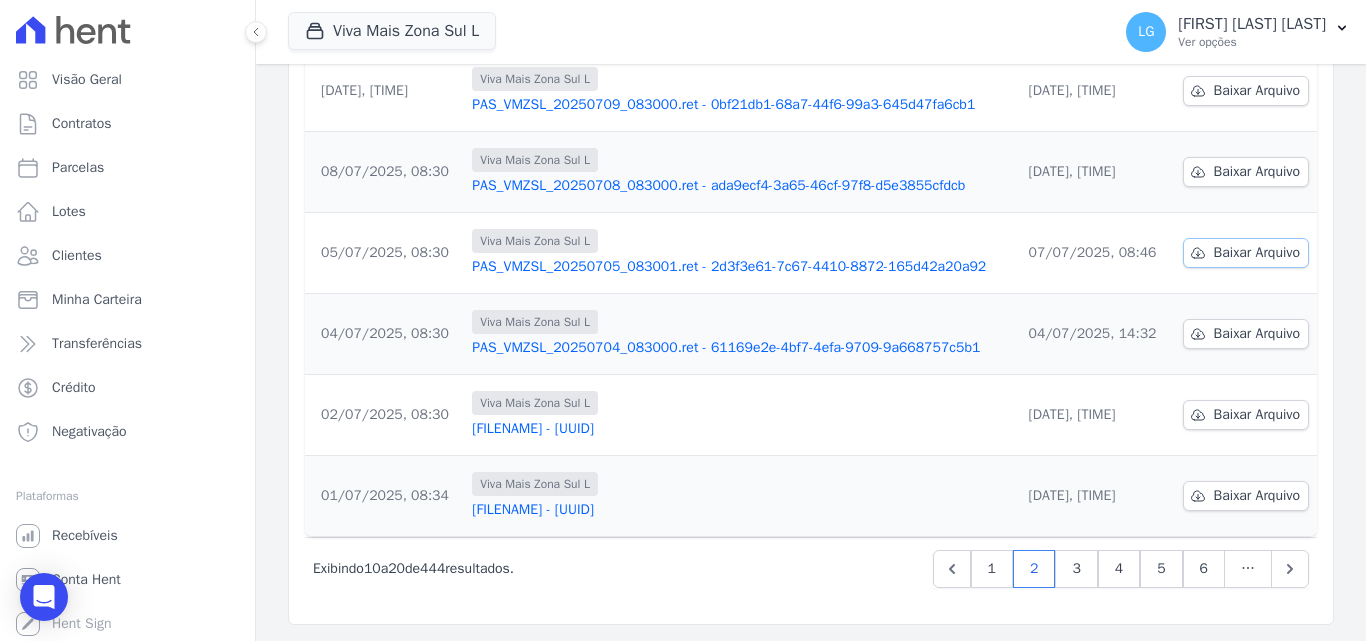 click on "Baixar Arquivo" at bounding box center [1257, 253] 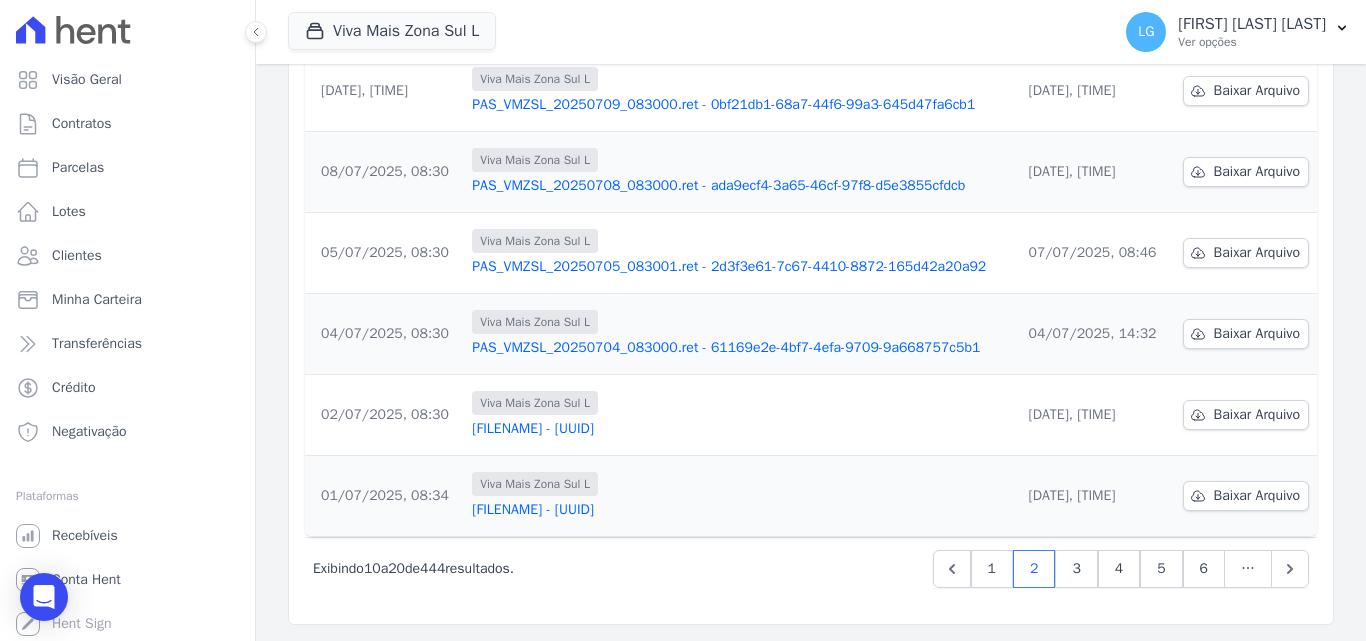 click on "Exportações de Retorno
Gerar arquivo de retorno avulso
Para qual empreendimento deseja gerar o arquivo?
Mais Park Nacional
Mais Park Pampulha
Mugango - Viva Iguaçu
Parque Primavera
RESIDENCIAL CHACARAS BOM JESUS
RESIDENCIAL VIVA IGUACU II
UP Nova Iguaçu
Viva Mais - Zona Sul l
Viva Mais - Zona Sul ll
Gerar
Data da Exportação
Arquivo
Data de Download
15/07/2025, 08:30" at bounding box center (811, 41) 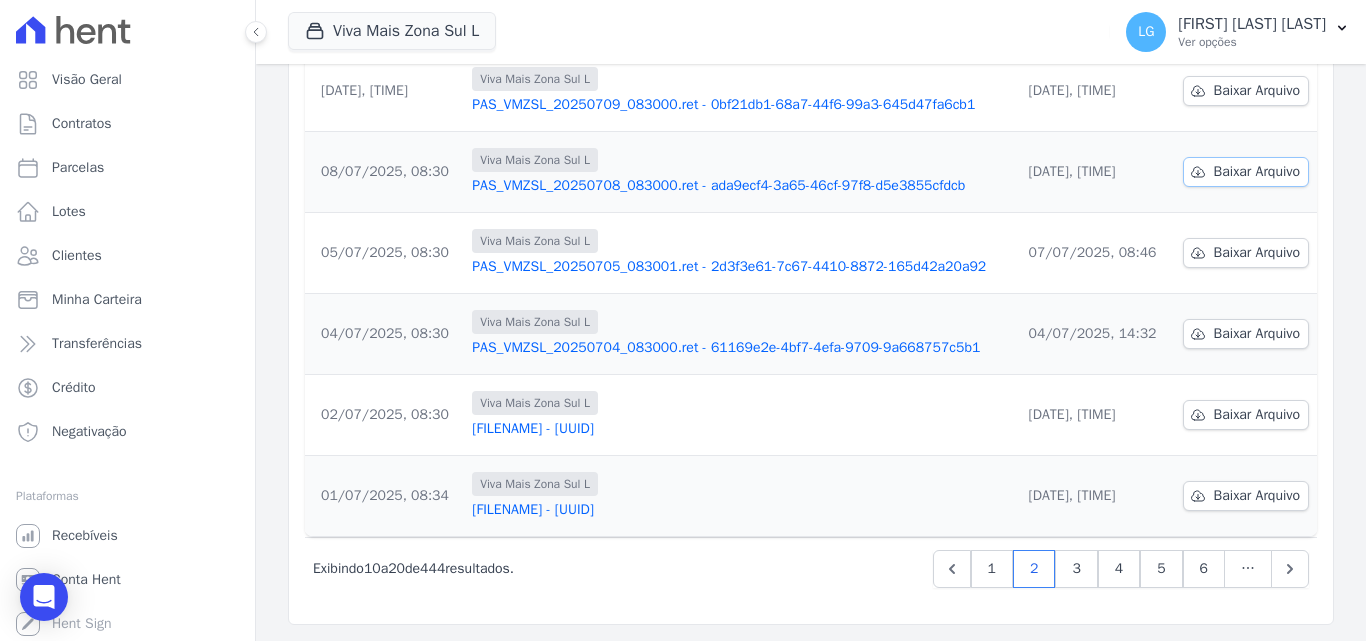 click on "Baixar Arquivo" at bounding box center [1257, 172] 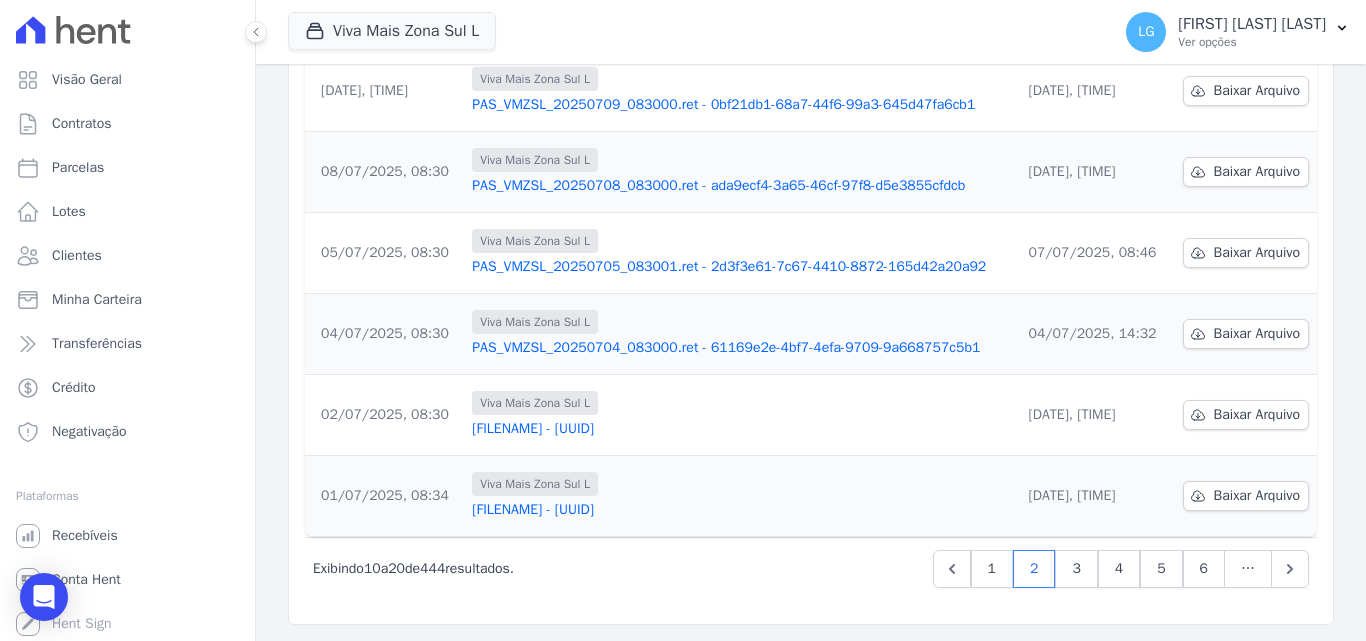 click on "Data da Exportação
Arquivo
Data de Download
15/07/2025, 08:30
Viva Mais   Zona Sul L
PAS_VMZSL_20250715_083000.ret -
2e3015d6-1bde-4f74-99cf-d0ed9e52a49b
04/08/2025, 14:14
Baixar Arquivo
12/07/2025, 08:30" at bounding box center [811, 111] 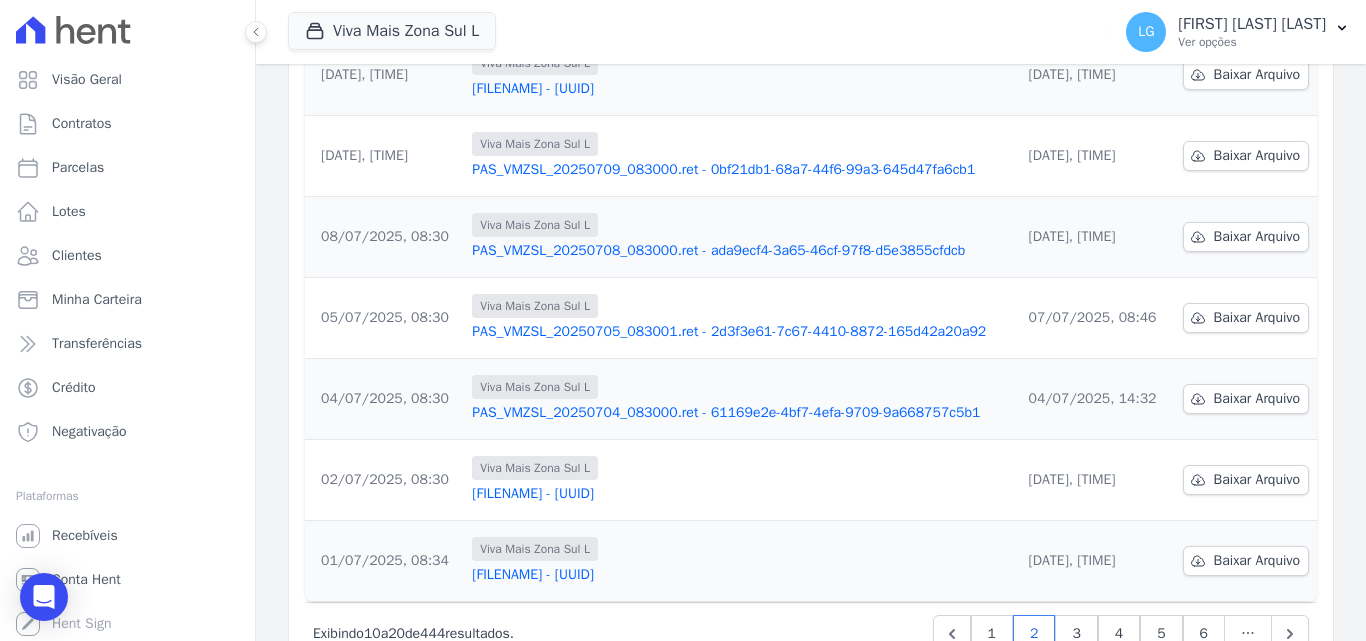 scroll, scrollTop: 523, scrollLeft: 0, axis: vertical 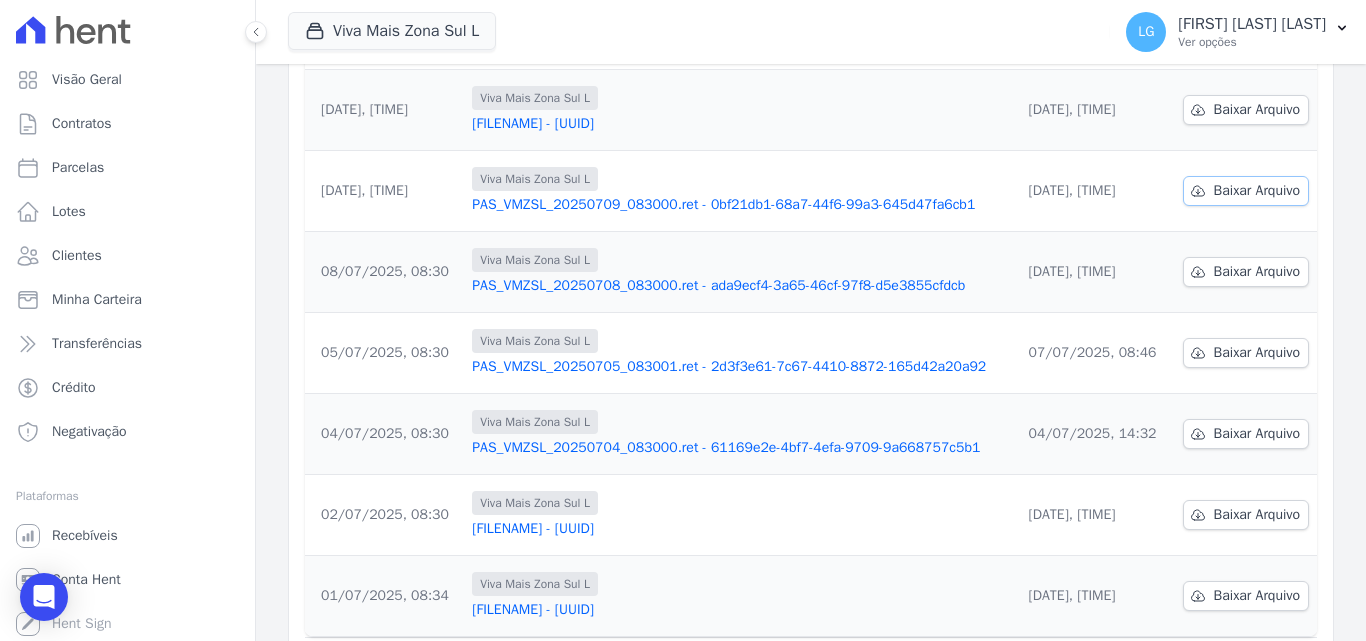 click on "Baixar Arquivo" at bounding box center [1257, 191] 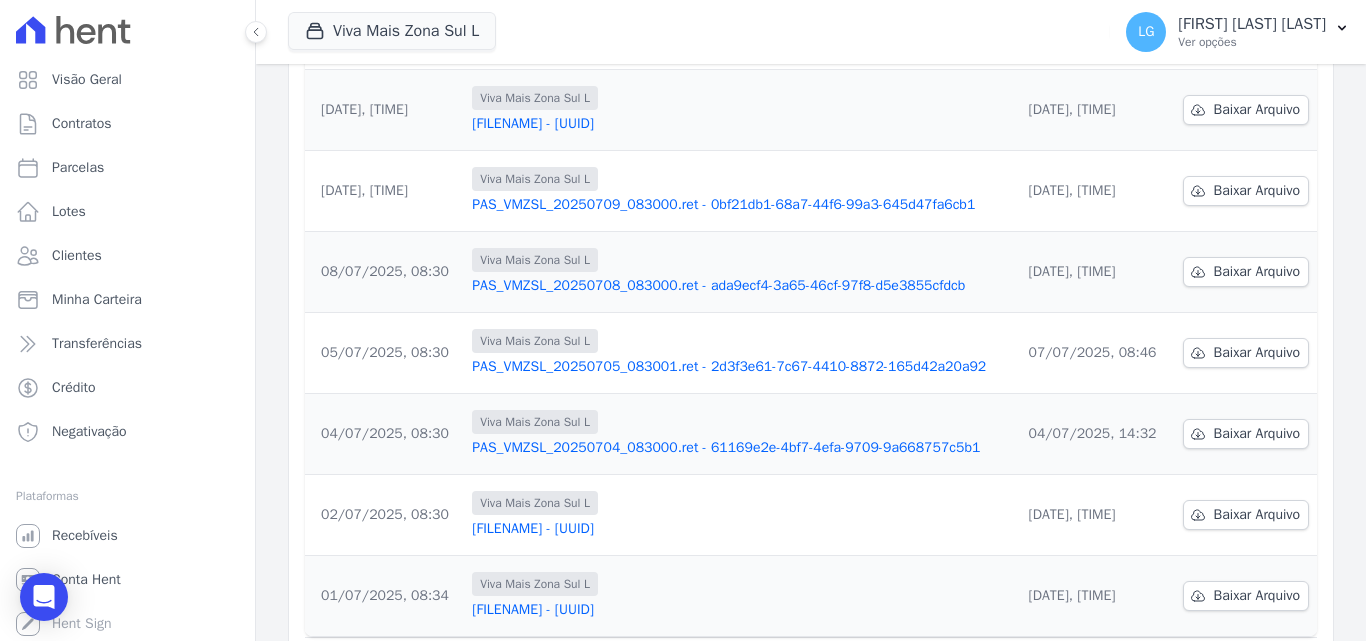 click on "PAS_VMZSL_20250705_083001.ret -
2d3f3e61-7c67-4410-8872-165d42a20a92" at bounding box center [738, 367] 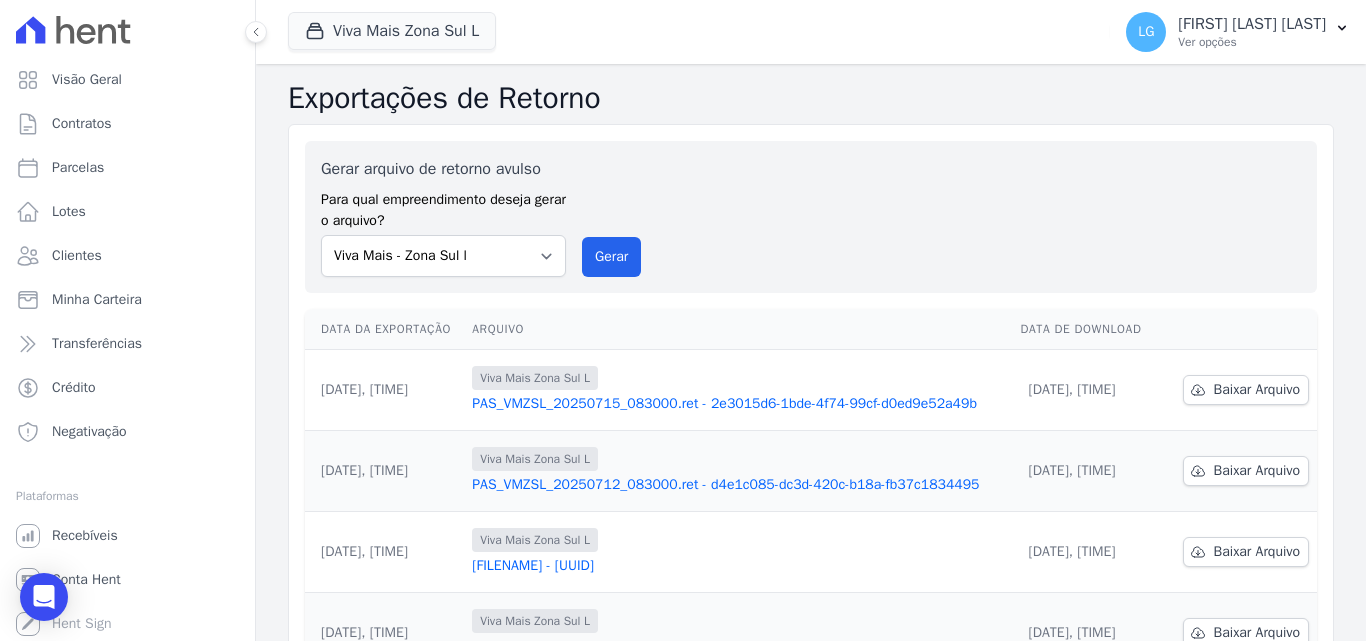scroll, scrollTop: 623, scrollLeft: 0, axis: vertical 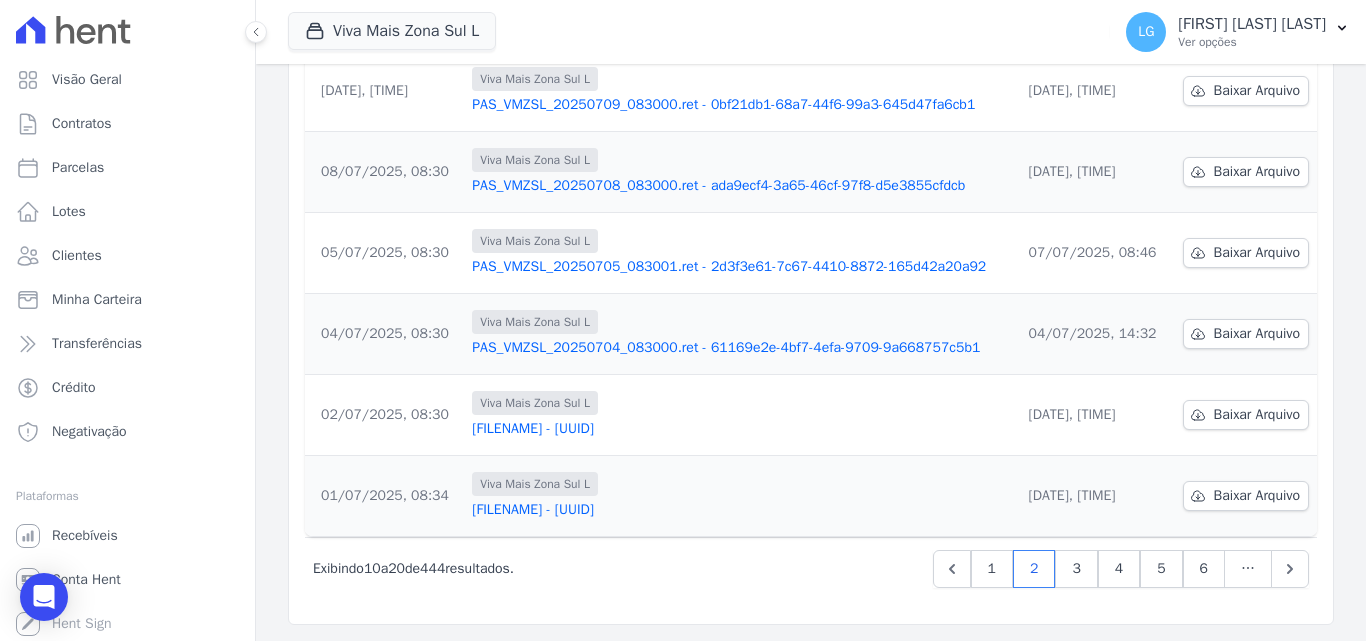 click on "PAS_VMZSL_20250704_083000.ret -
61169e2e-4bf7-4efa-9709-9a668757c5b1" at bounding box center (738, 348) 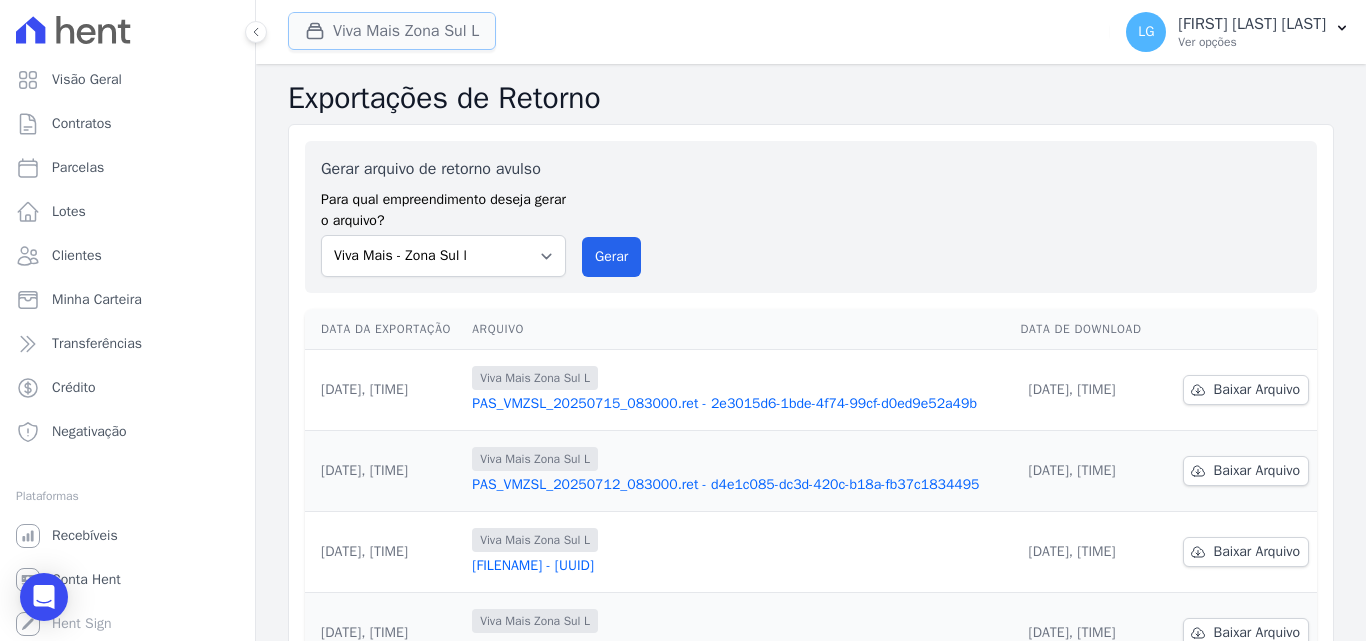 click on "Viva Mais   Zona Sul L" at bounding box center (392, 31) 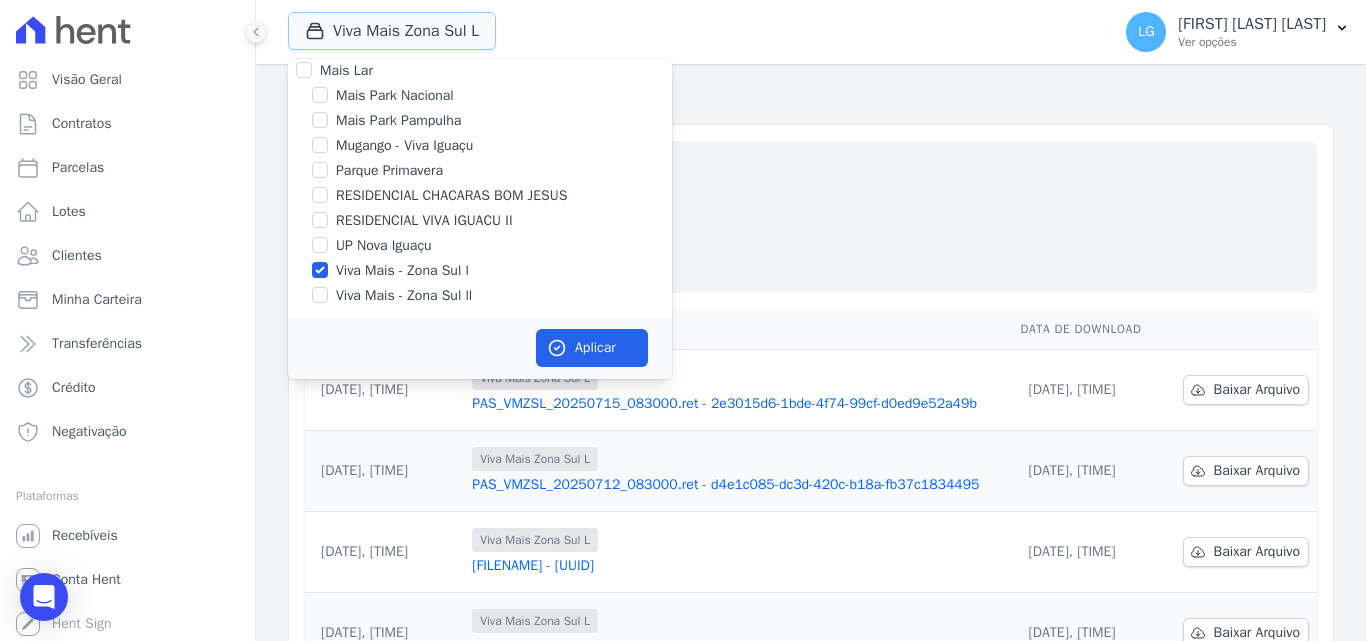 scroll, scrollTop: 20, scrollLeft: 0, axis: vertical 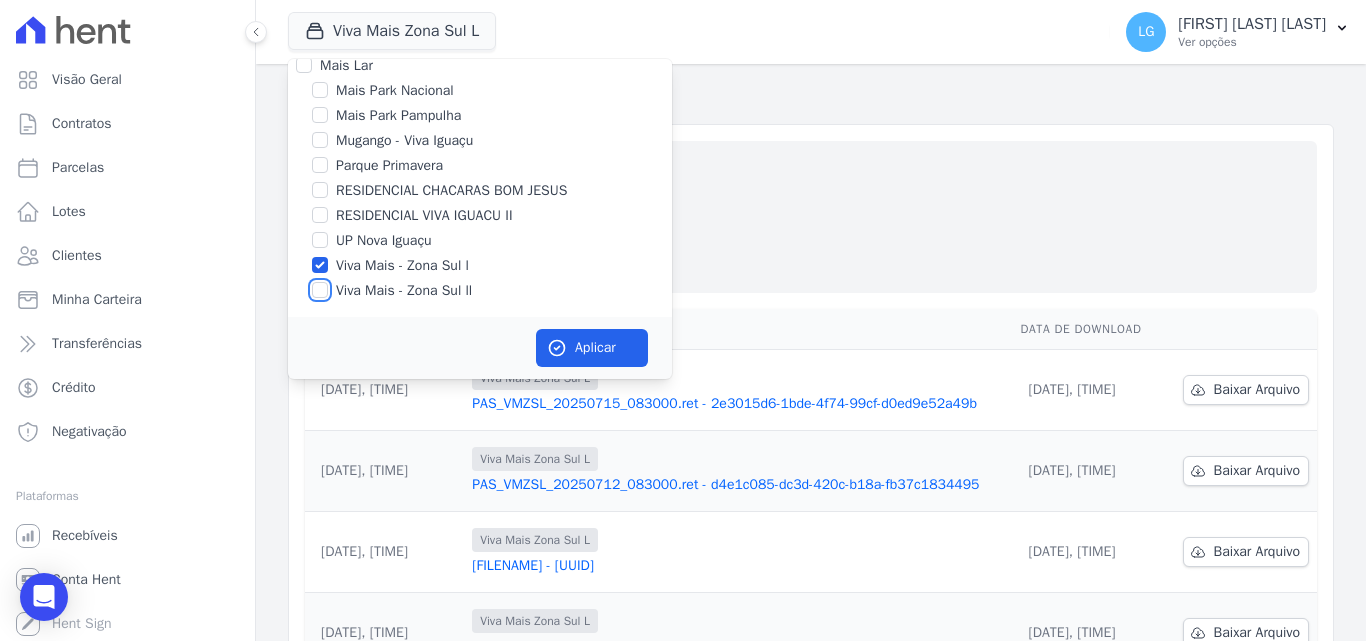 click on "Viva Mais - Zona Sul ll" at bounding box center (320, 290) 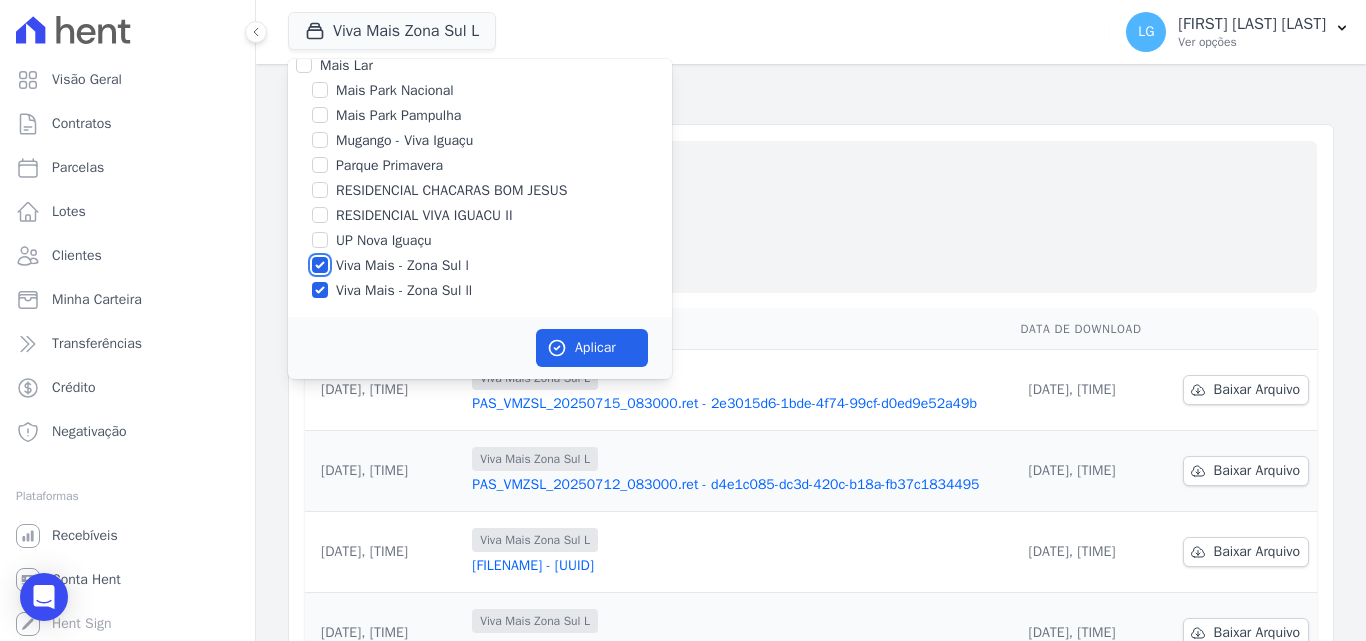 click on "Viva Mais - Zona Sul l" at bounding box center [320, 265] 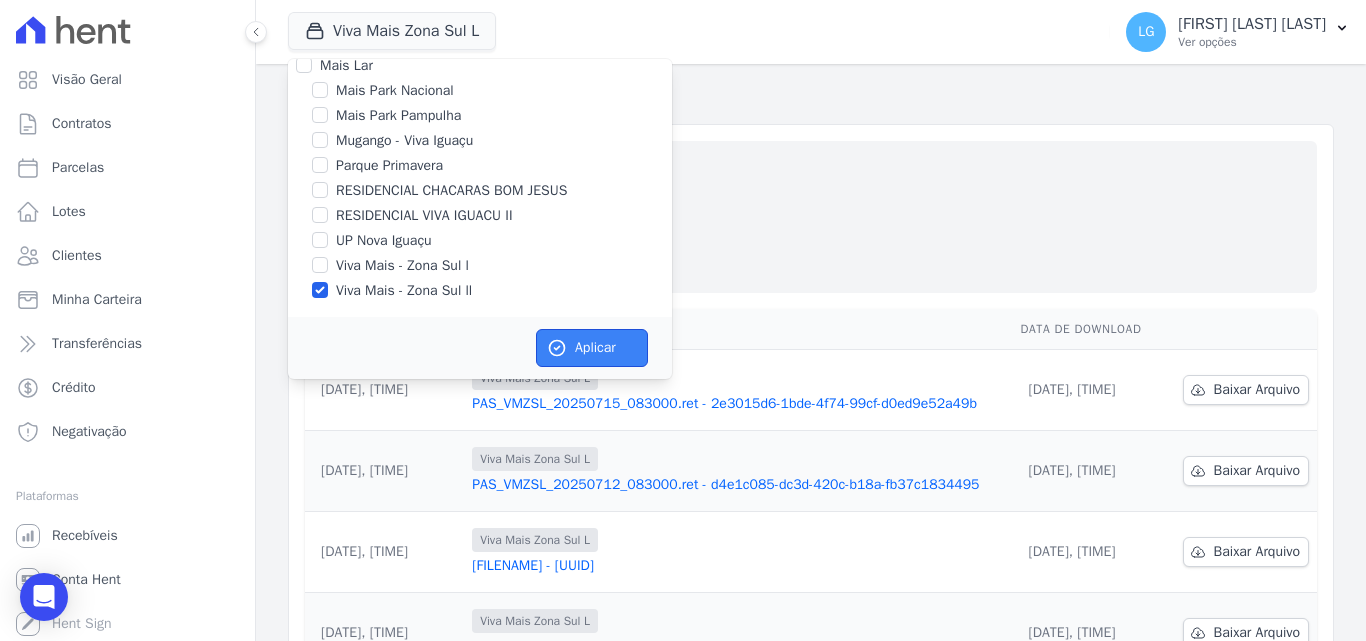 click on "Aplicar" at bounding box center [592, 348] 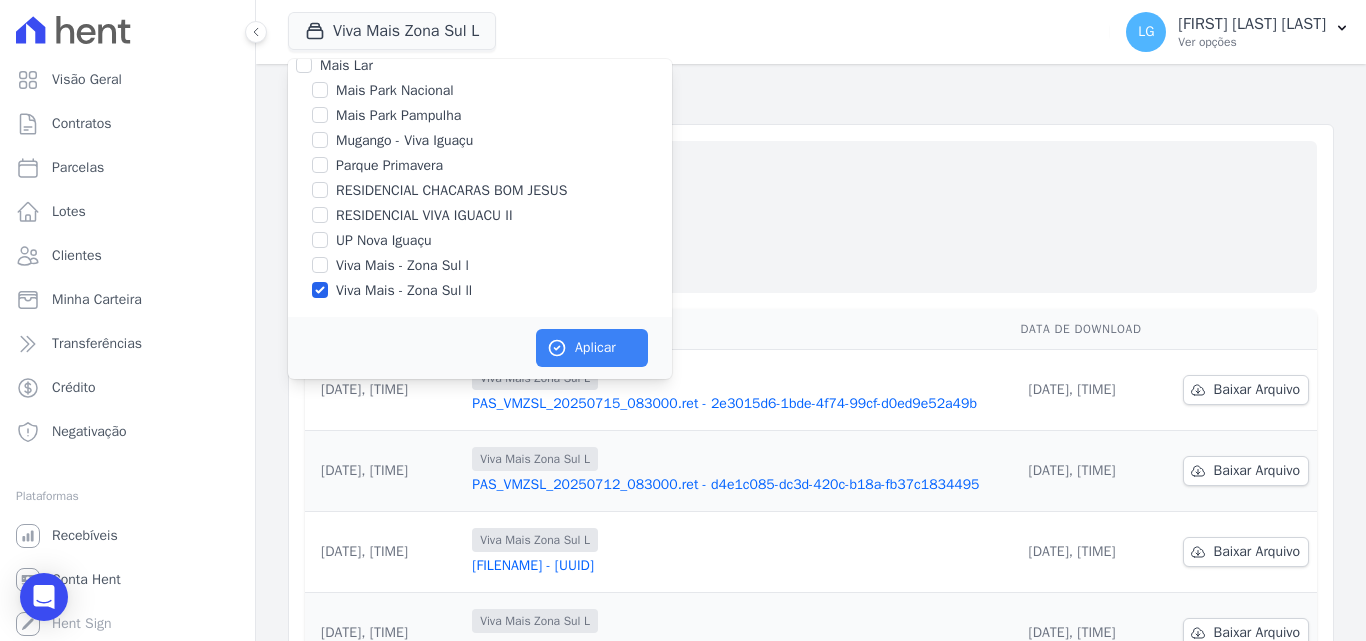 scroll, scrollTop: 16, scrollLeft: 0, axis: vertical 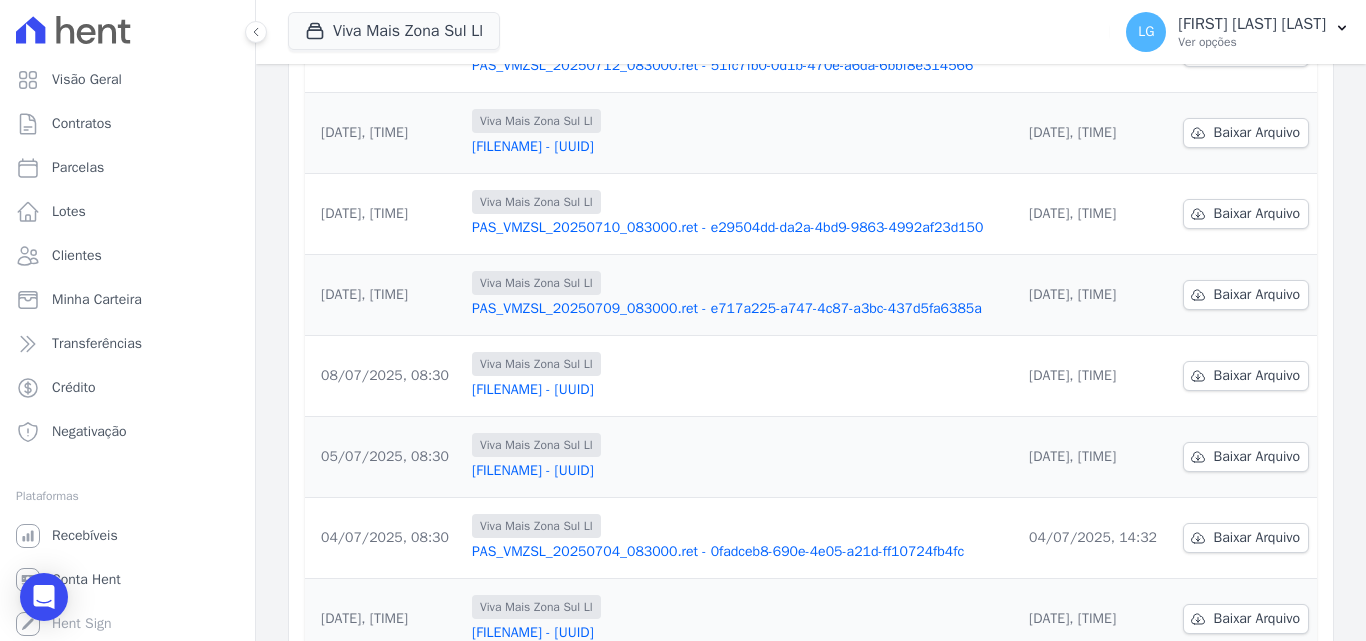 click on "[FILENAME] -
[UUID]" at bounding box center (738, 471) 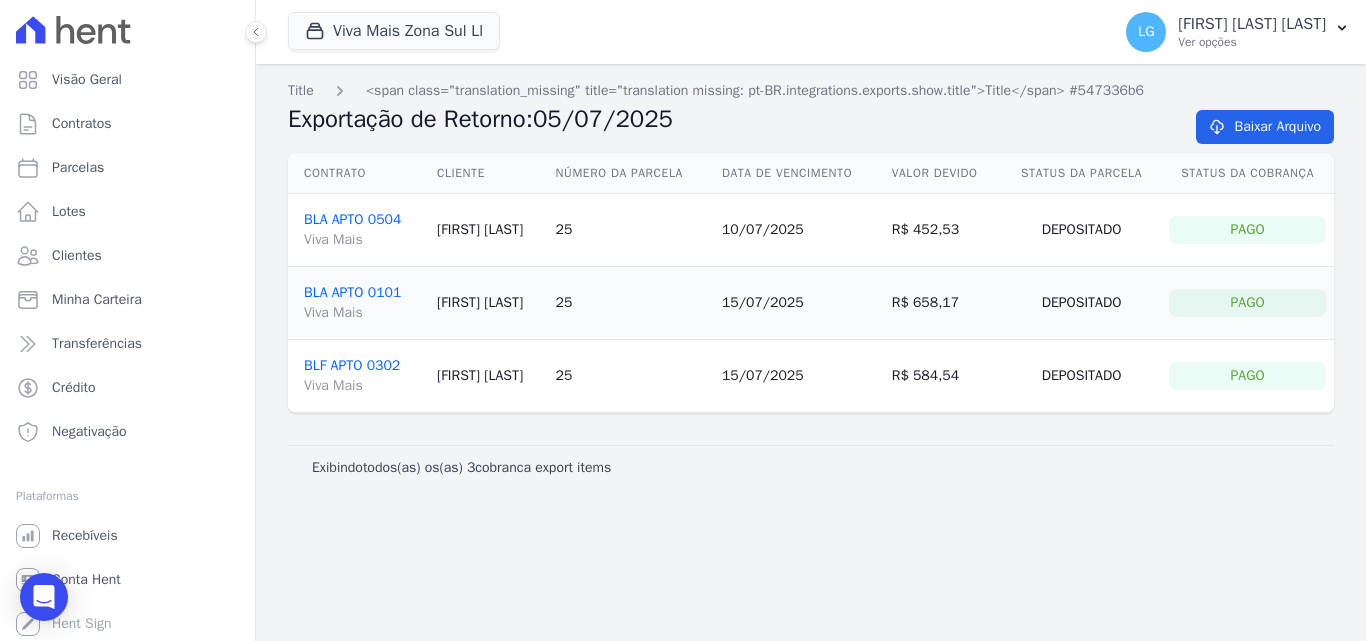 click on "Title
<span class="translation_missing" title="translation missing: pt-BR.integrations.exports.show.title">Title</span>
#547336b6
Exportação de Retorno:  05/07/2025
Baixar Arquivo
Contrato
Cliente
Número da Parcela
Data de Vencimento
Valor devido
Status da Parcela
Status da Cobrança
BLA APTO 0504 Viva Mais" at bounding box center (811, 352) 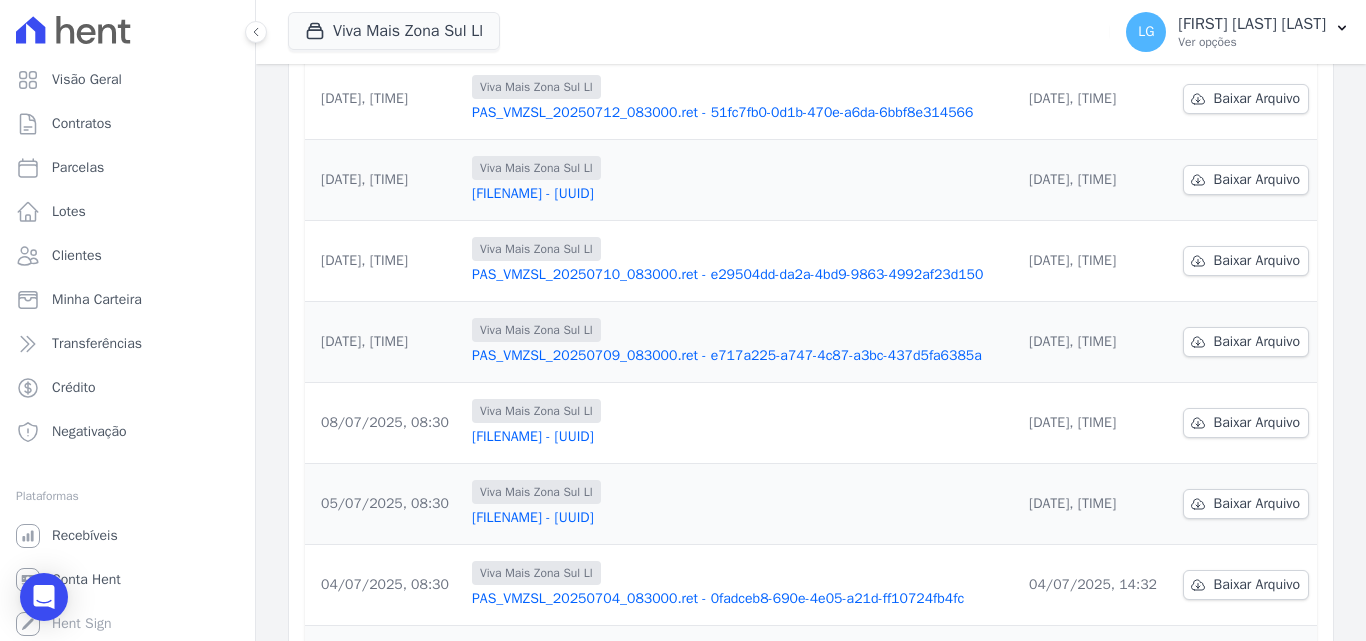 scroll, scrollTop: 500, scrollLeft: 0, axis: vertical 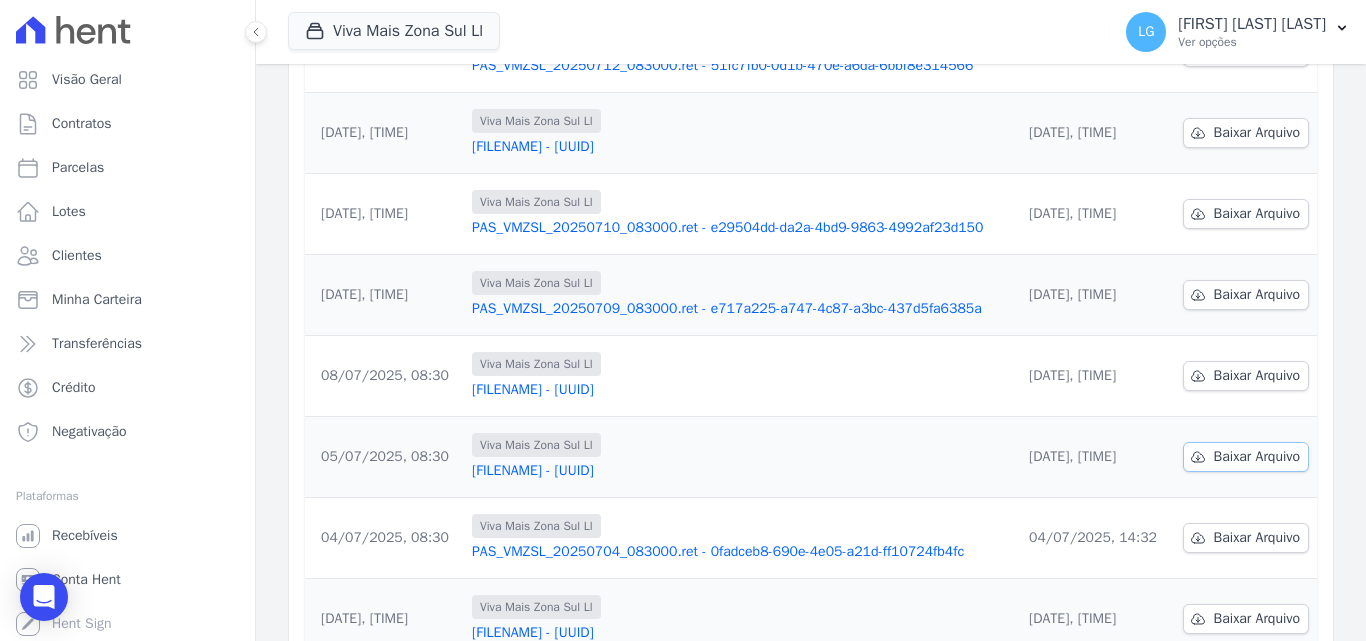 click on "Baixar Arquivo" at bounding box center [1257, 457] 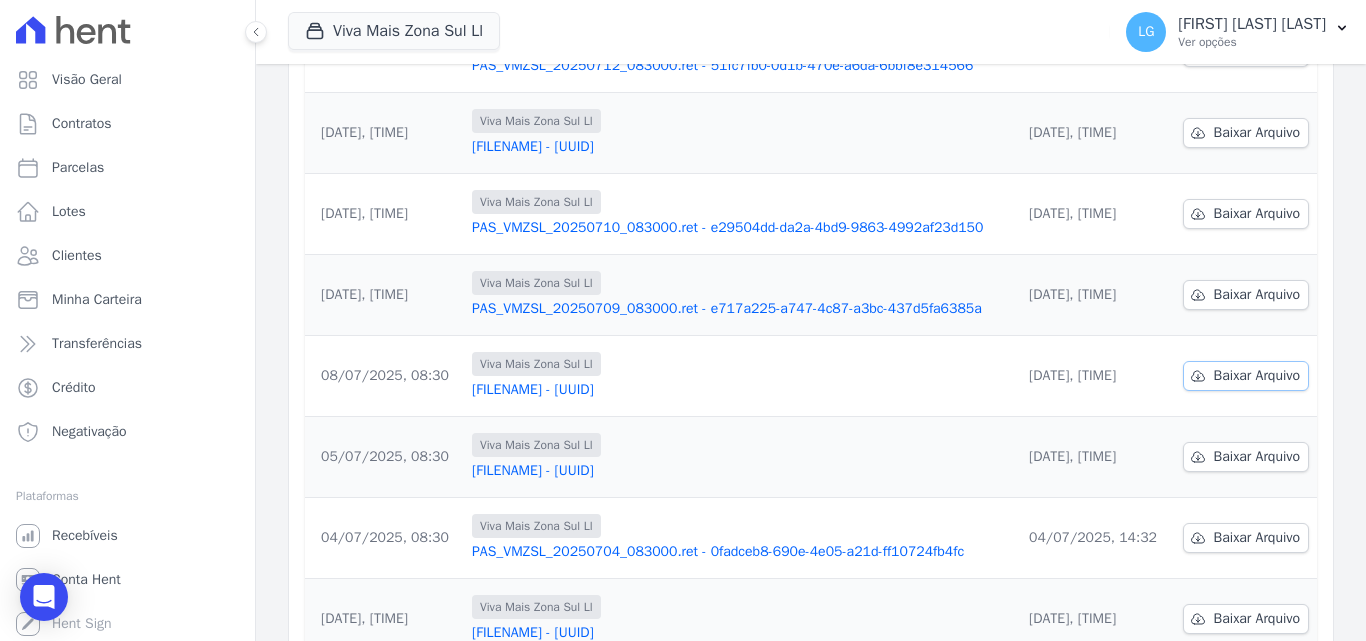 click on "Baixar Arquivo" at bounding box center (1257, 376) 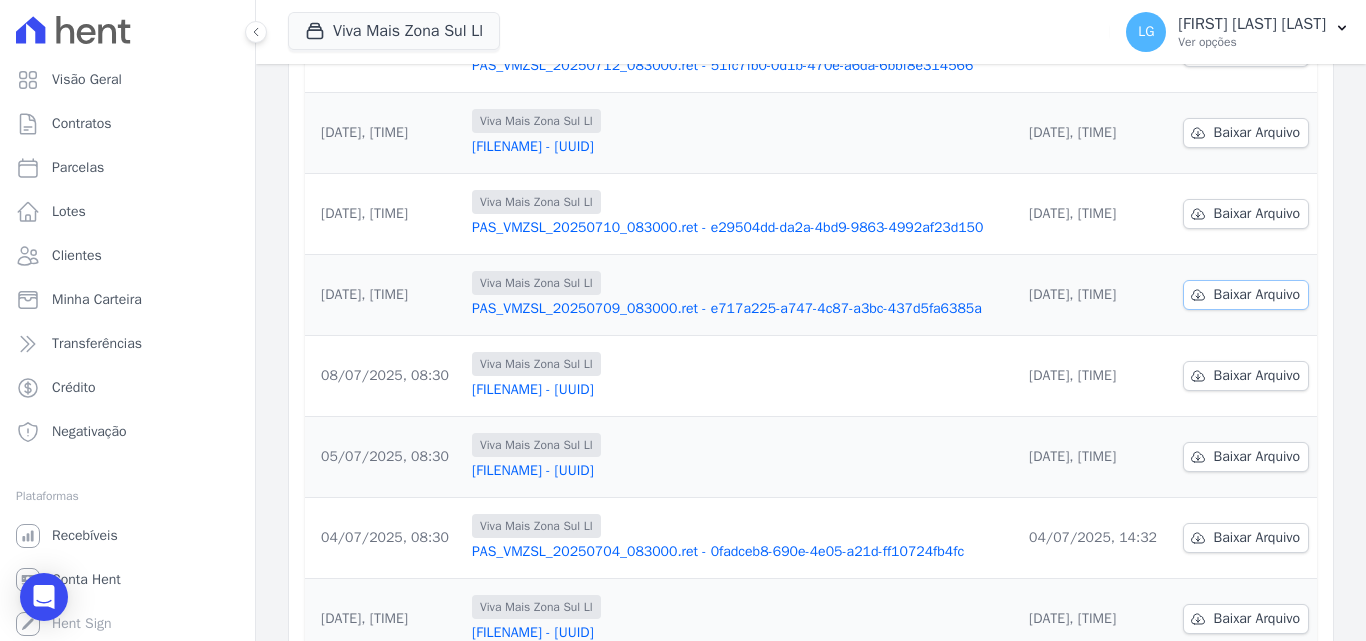 click on "Baixar Arquivo" at bounding box center (1257, 295) 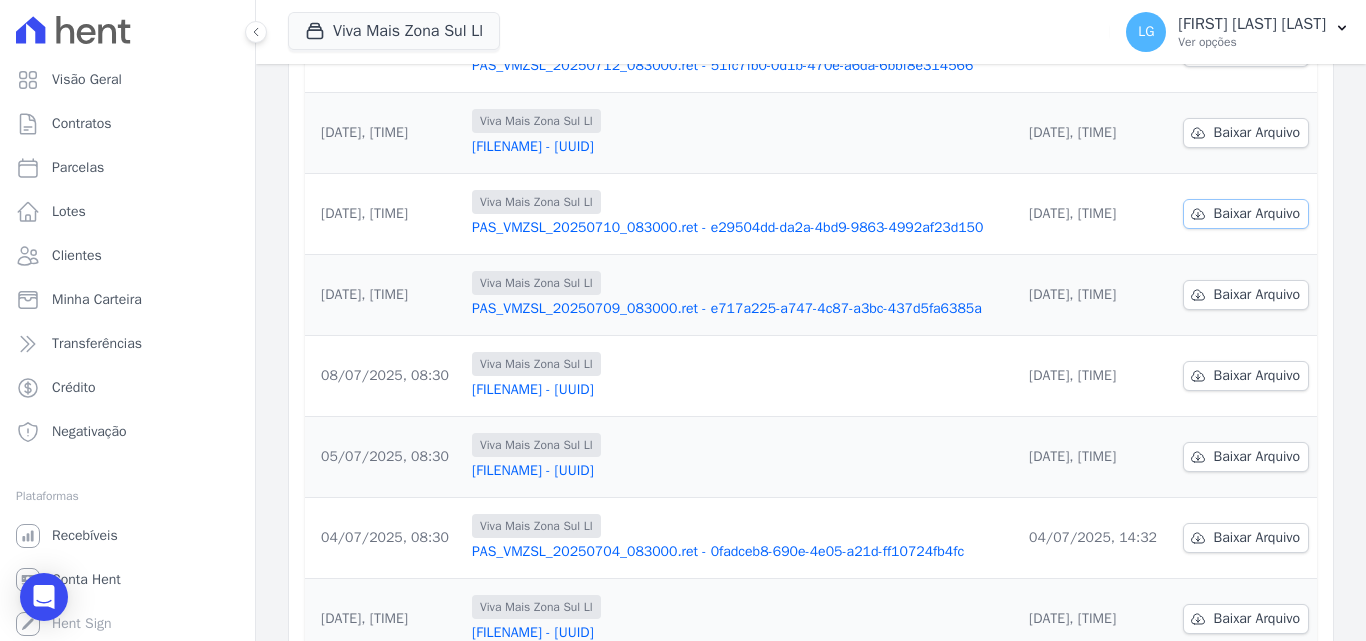 click on "Baixar Arquivo" at bounding box center (1257, 214) 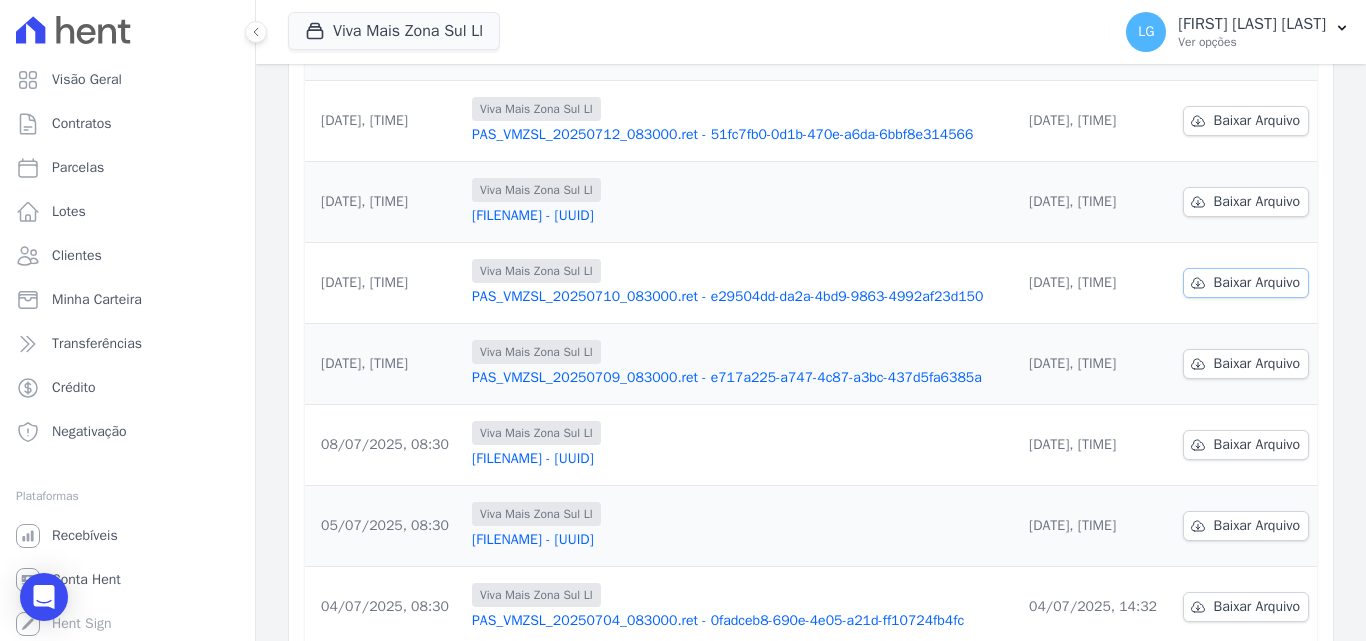 scroll, scrollTop: 400, scrollLeft: 0, axis: vertical 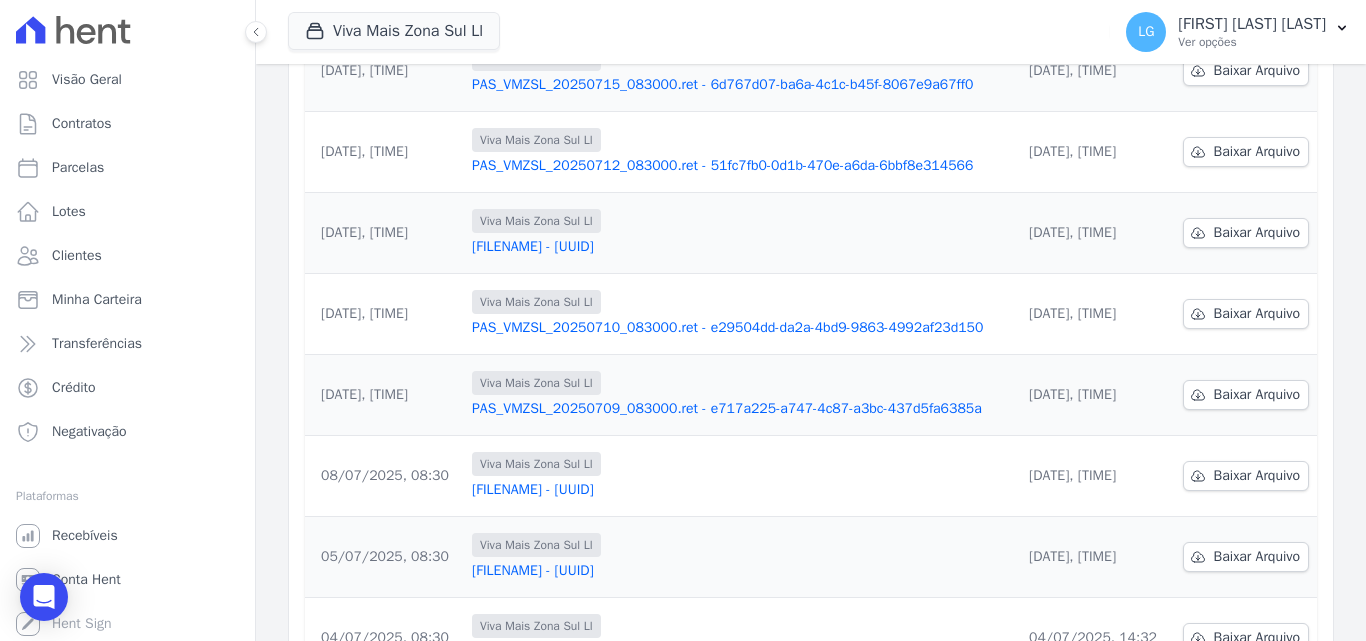 click on "Viva Mais   Zona Sul Ll" at bounding box center (738, 221) 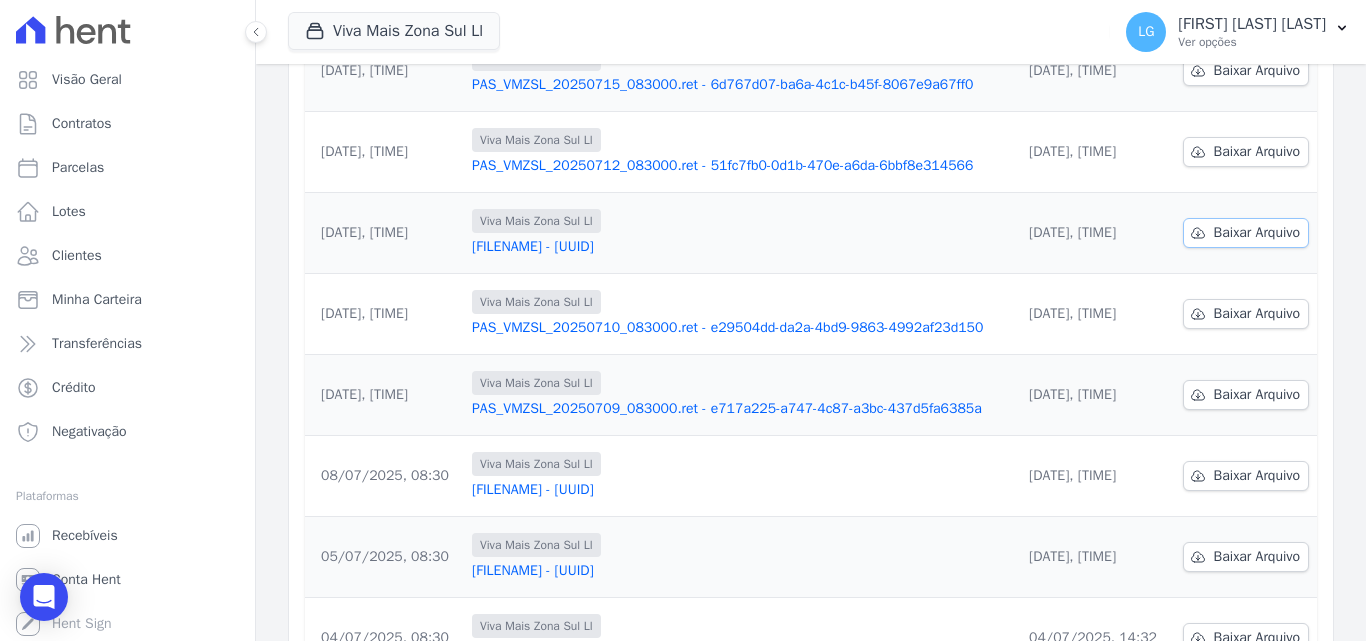 click on "Baixar Arquivo" at bounding box center [1257, 233] 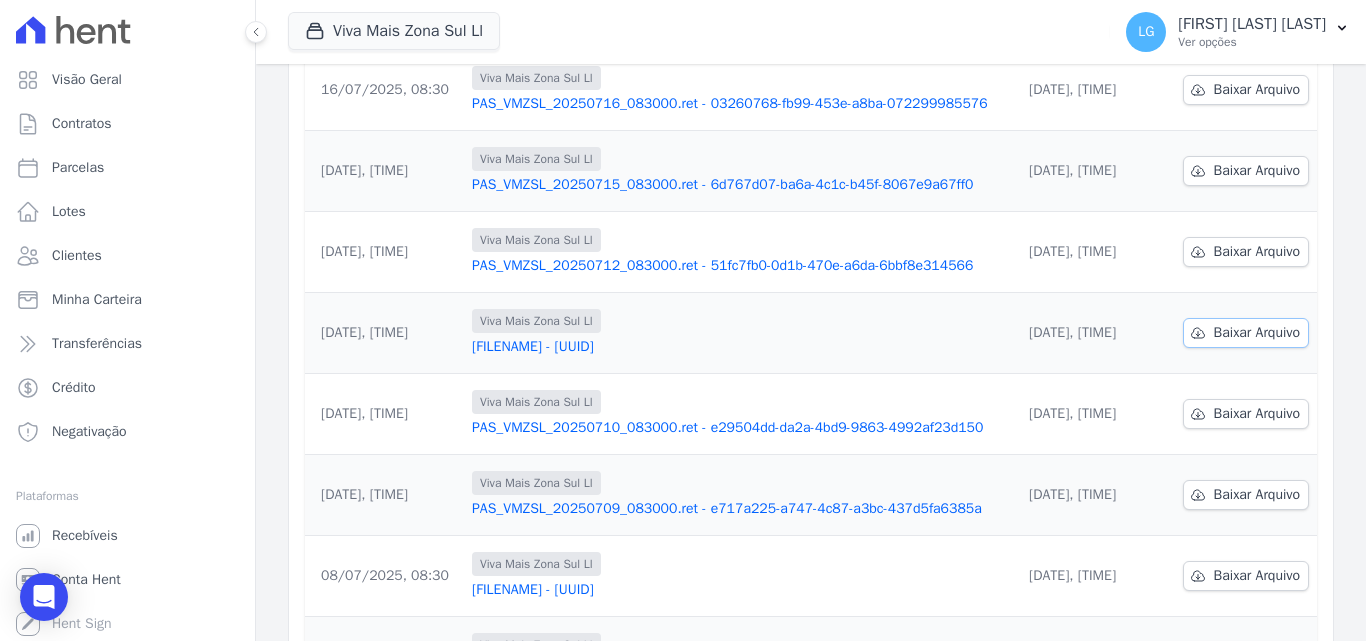 scroll, scrollTop: 200, scrollLeft: 0, axis: vertical 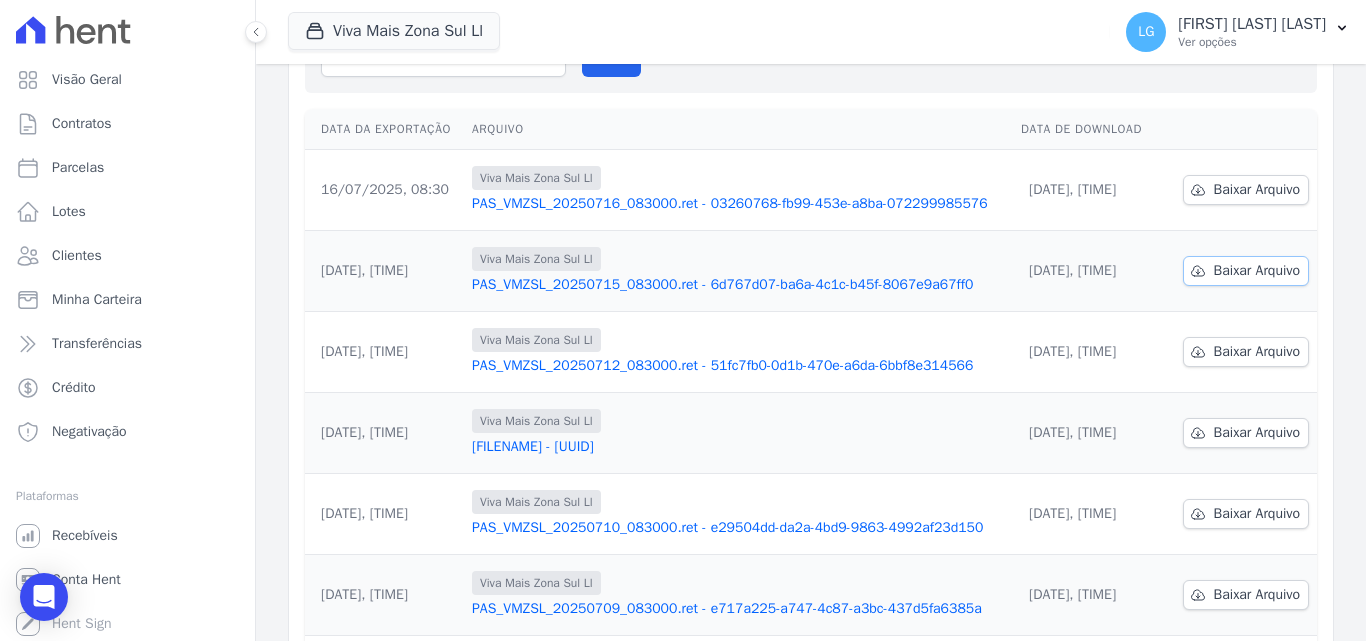 click on "Baixar Arquivo" at bounding box center (1257, 271) 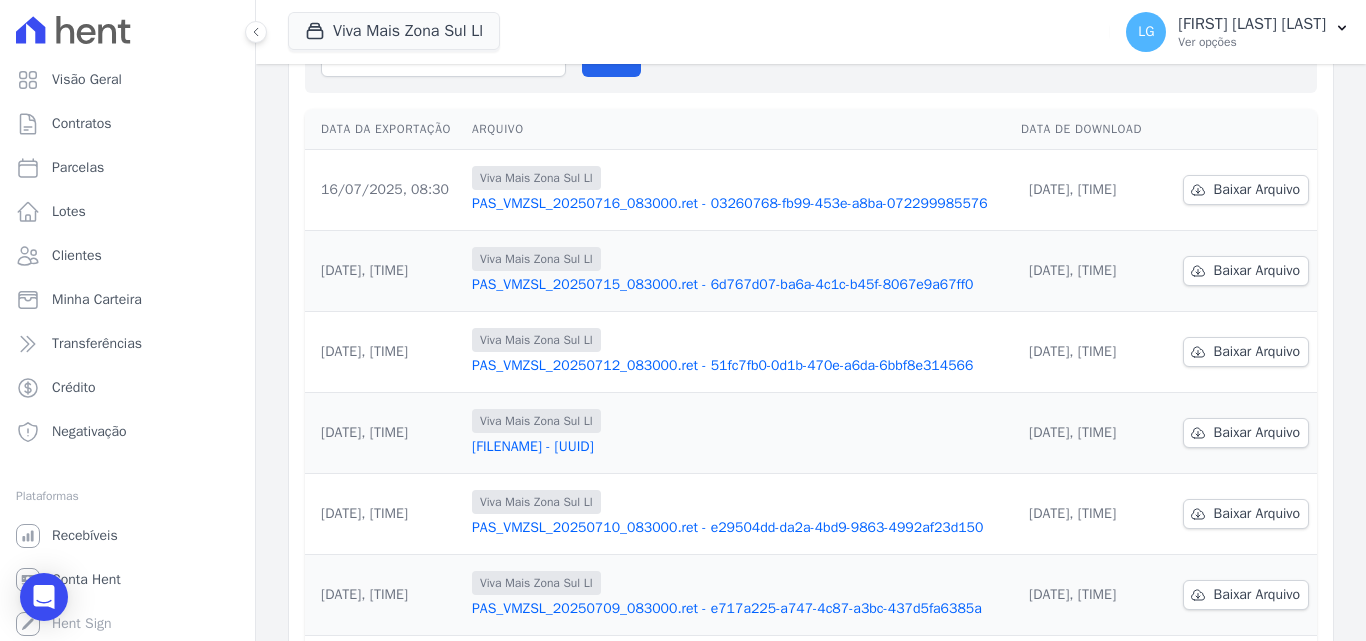 click on "[FILENAME] -
[UUID]" at bounding box center [738, 447] 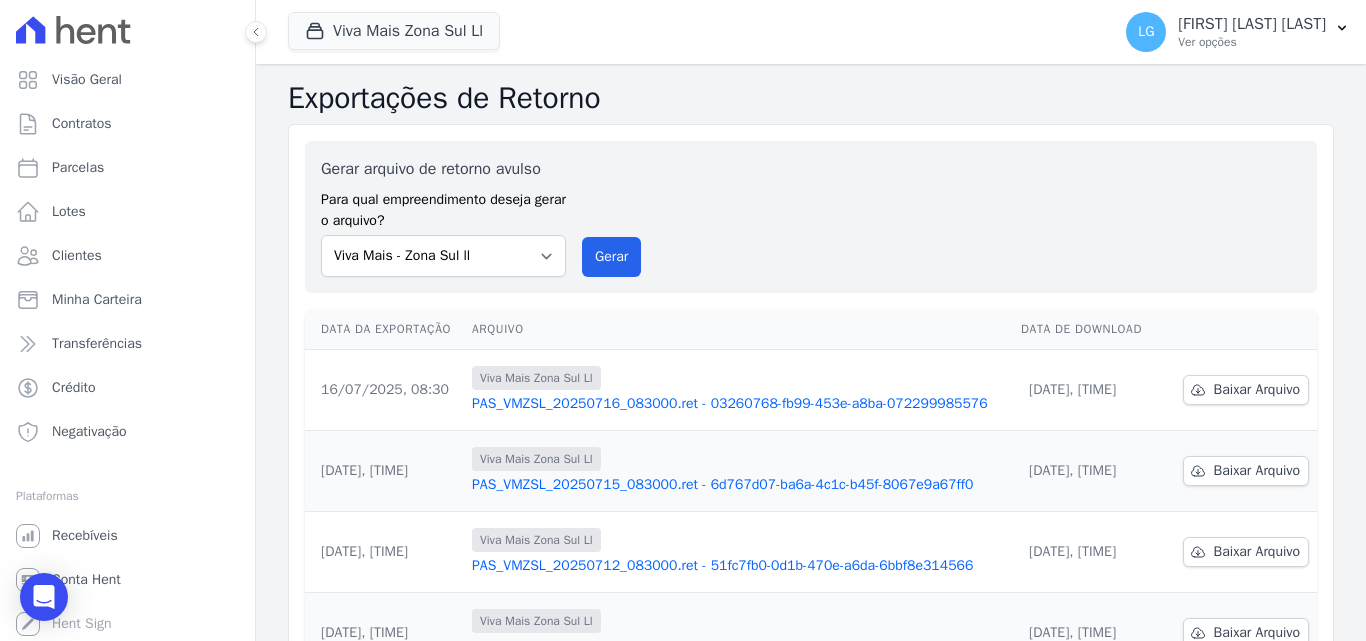 scroll, scrollTop: 300, scrollLeft: 0, axis: vertical 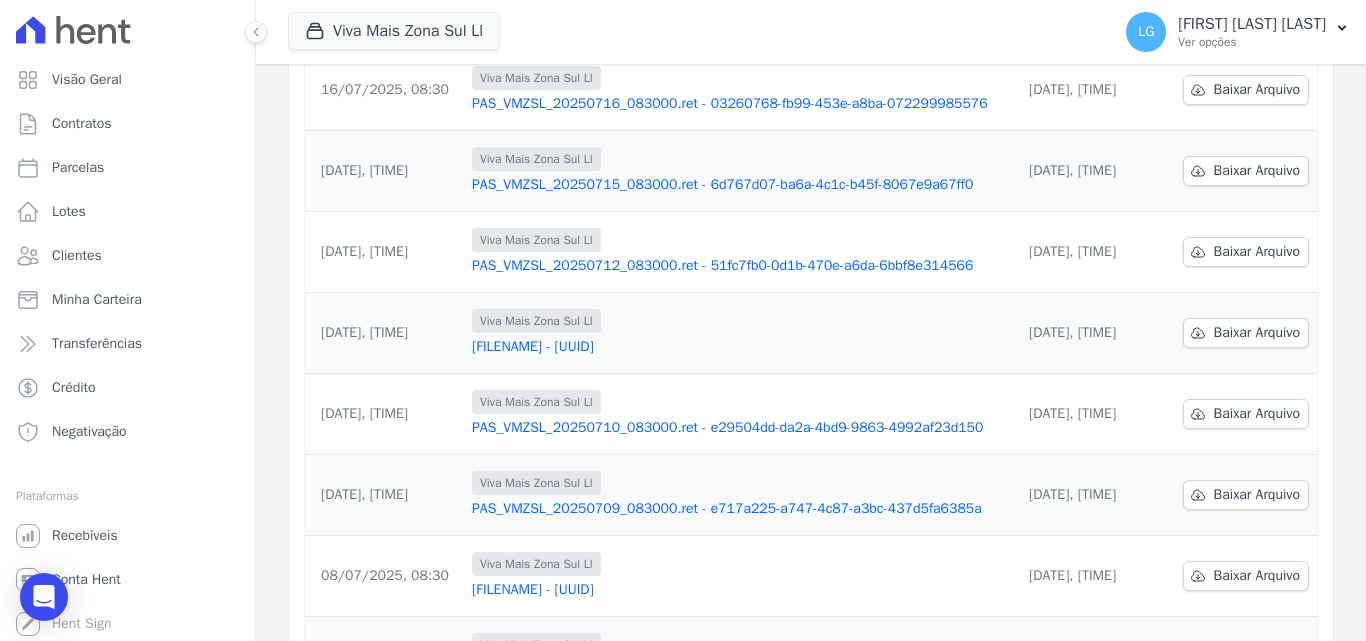 click on "PAS_VMZSL_20250710_083000.ret -
e29504dd-da2a-4bd9-9863-4992af23d150" at bounding box center [738, 428] 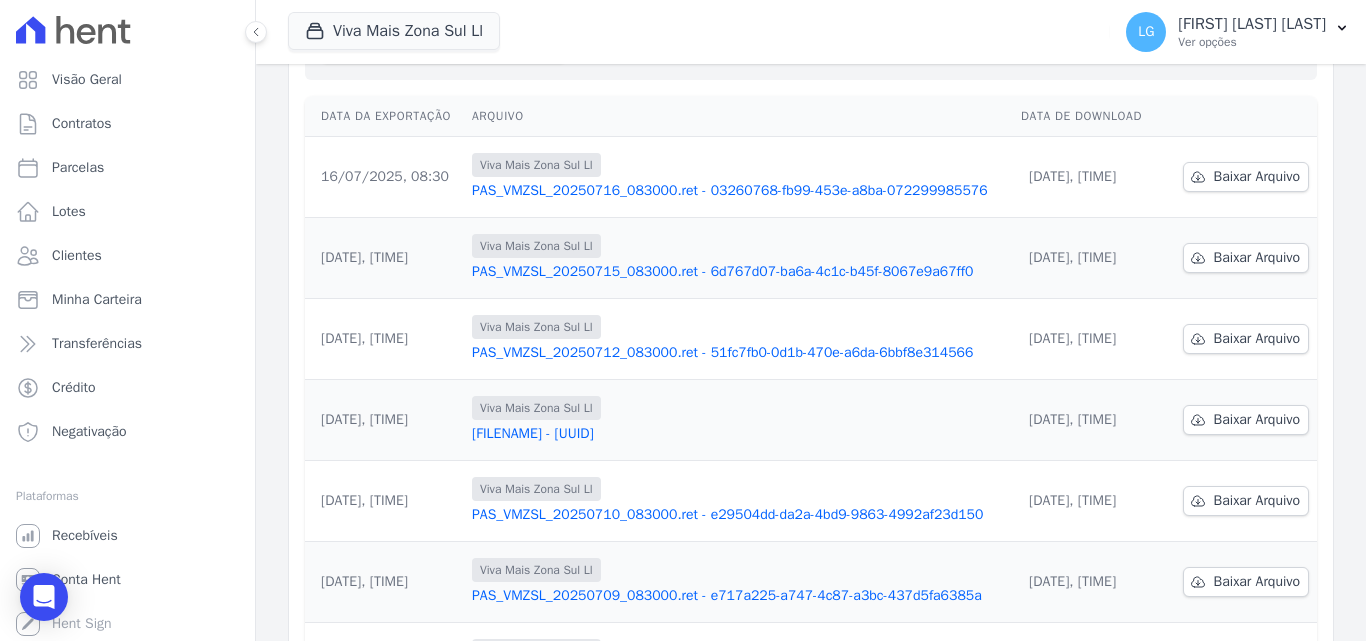 scroll, scrollTop: 500, scrollLeft: 0, axis: vertical 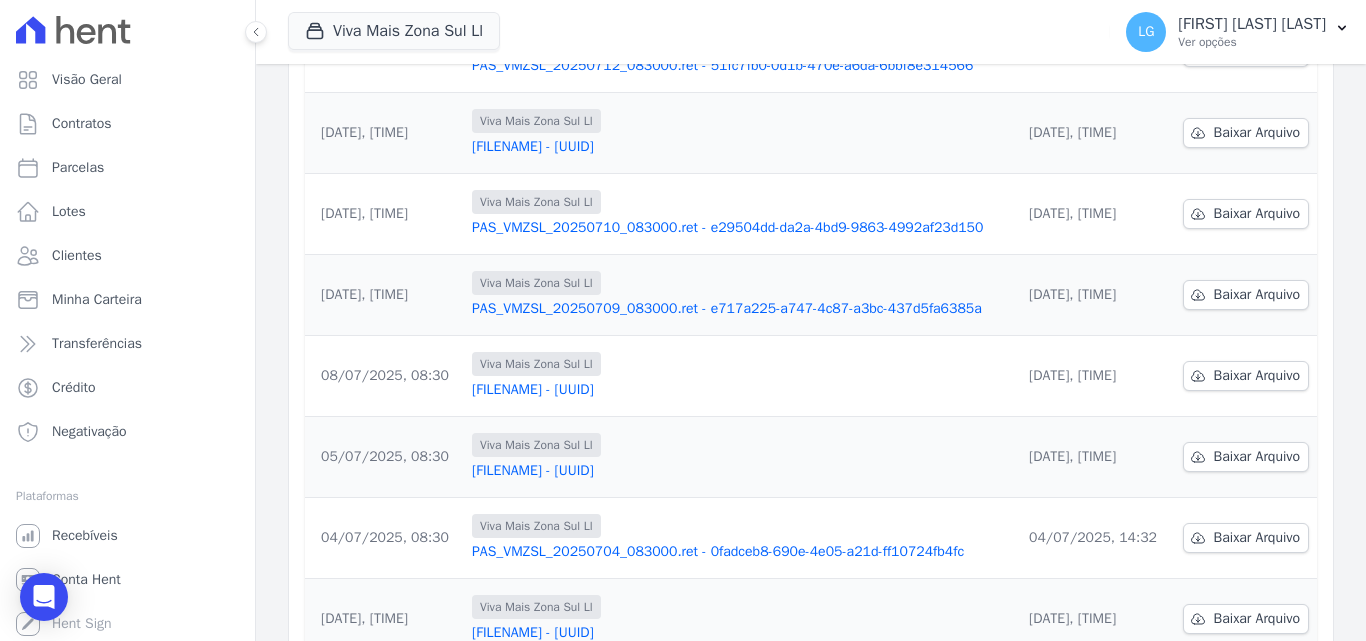 click on "PAS_VMZSL_20250709_083000.ret -
e717a225-a747-4c87-a3bc-437d5fa6385a" at bounding box center (738, 309) 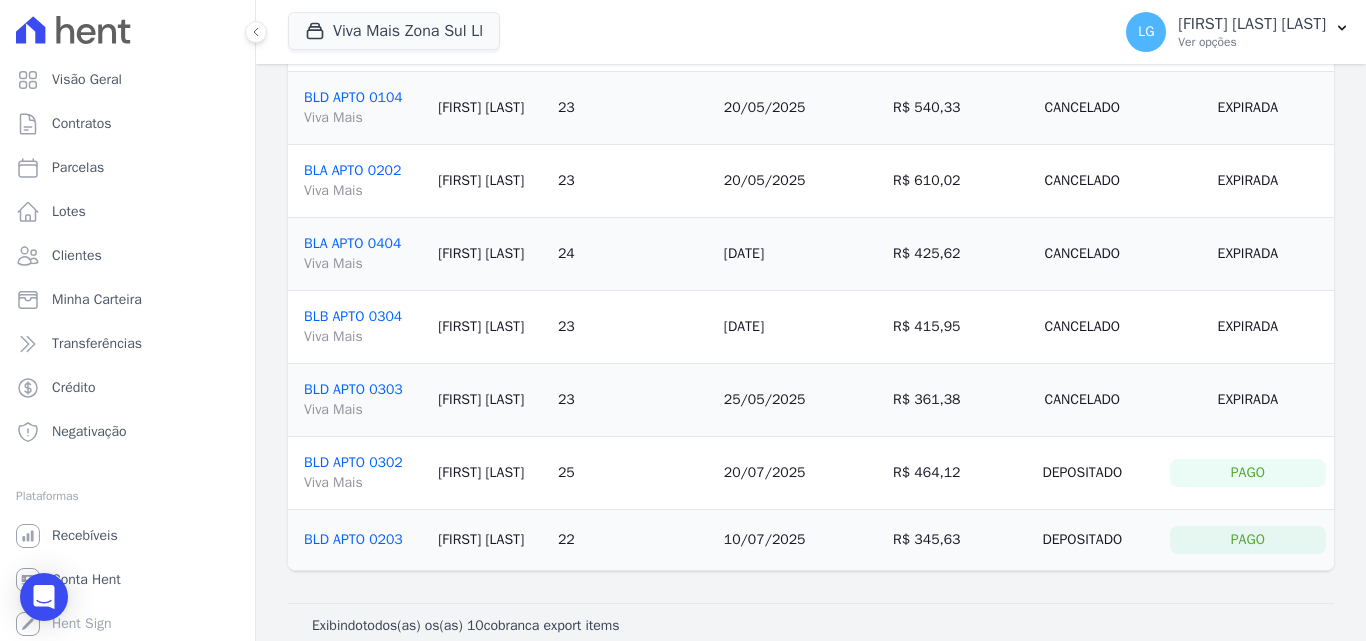 scroll, scrollTop: 364, scrollLeft: 0, axis: vertical 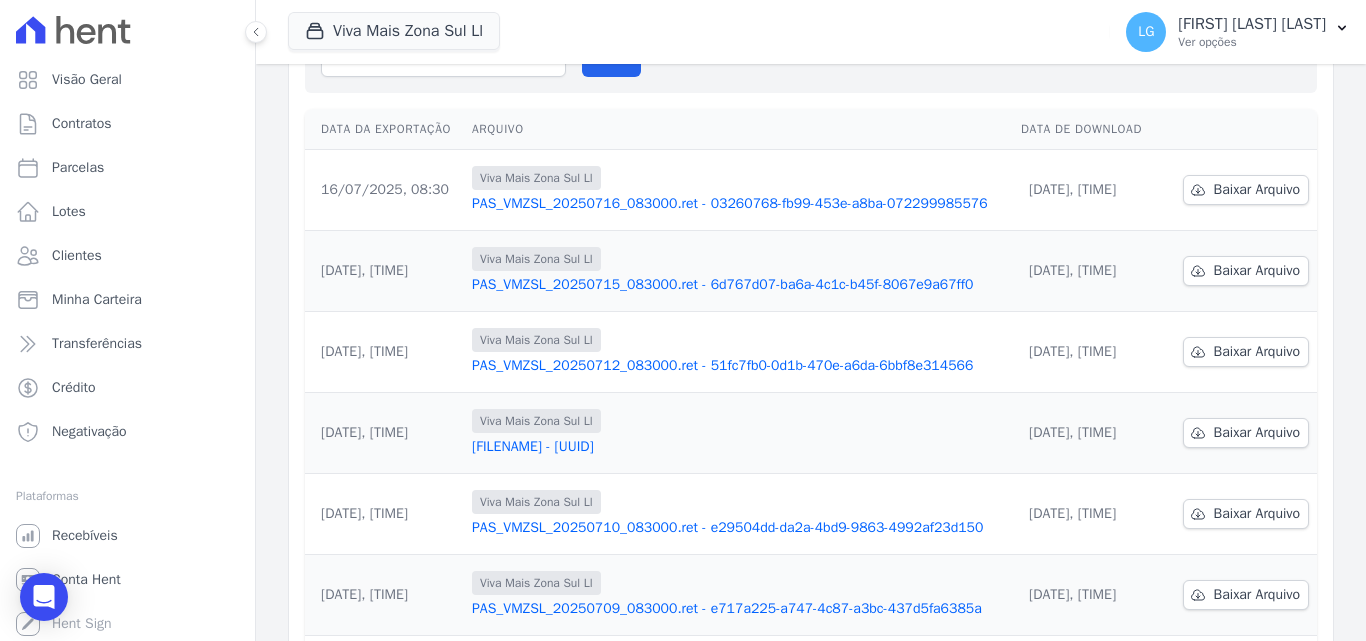 click on "PAS_VMZSL_20250712_083000.ret -
51fc7fb0-0d1b-470e-a6da-6bbf8e314566" at bounding box center [738, 366] 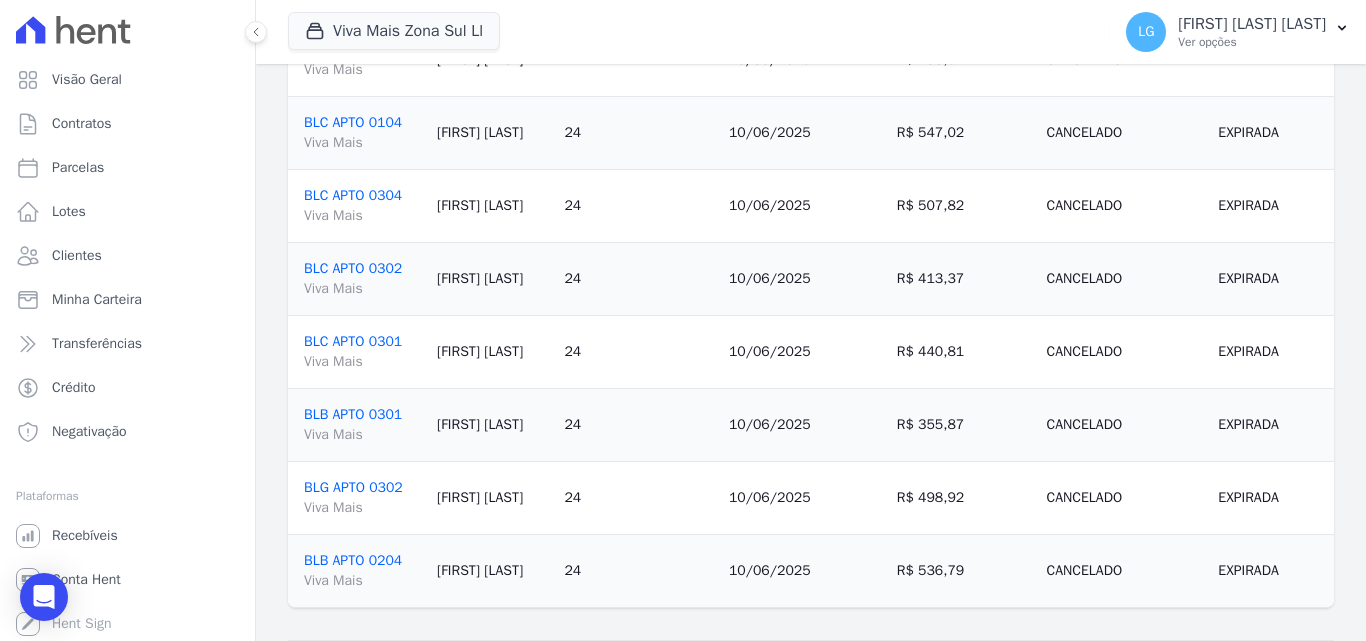 scroll, scrollTop: 960, scrollLeft: 0, axis: vertical 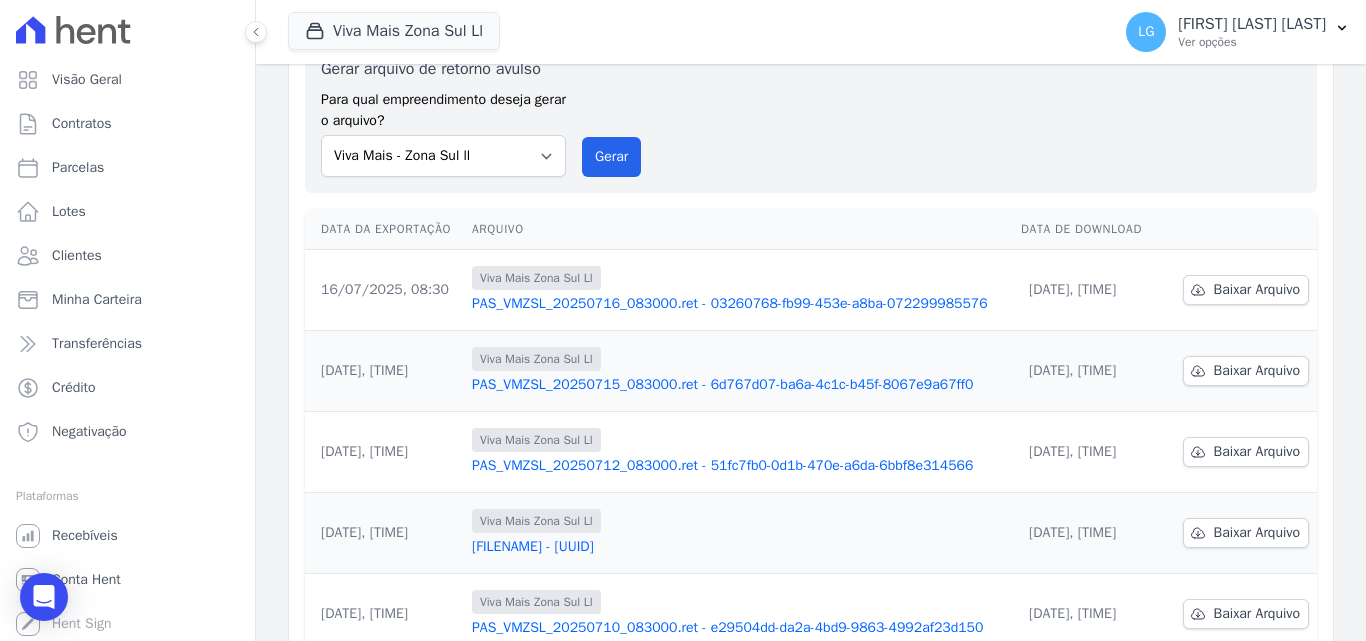 click on "PAS_VMZSL_20250712_083000.ret -
51fc7fb0-0d1b-470e-a6da-6bbf8e314566" at bounding box center (738, 466) 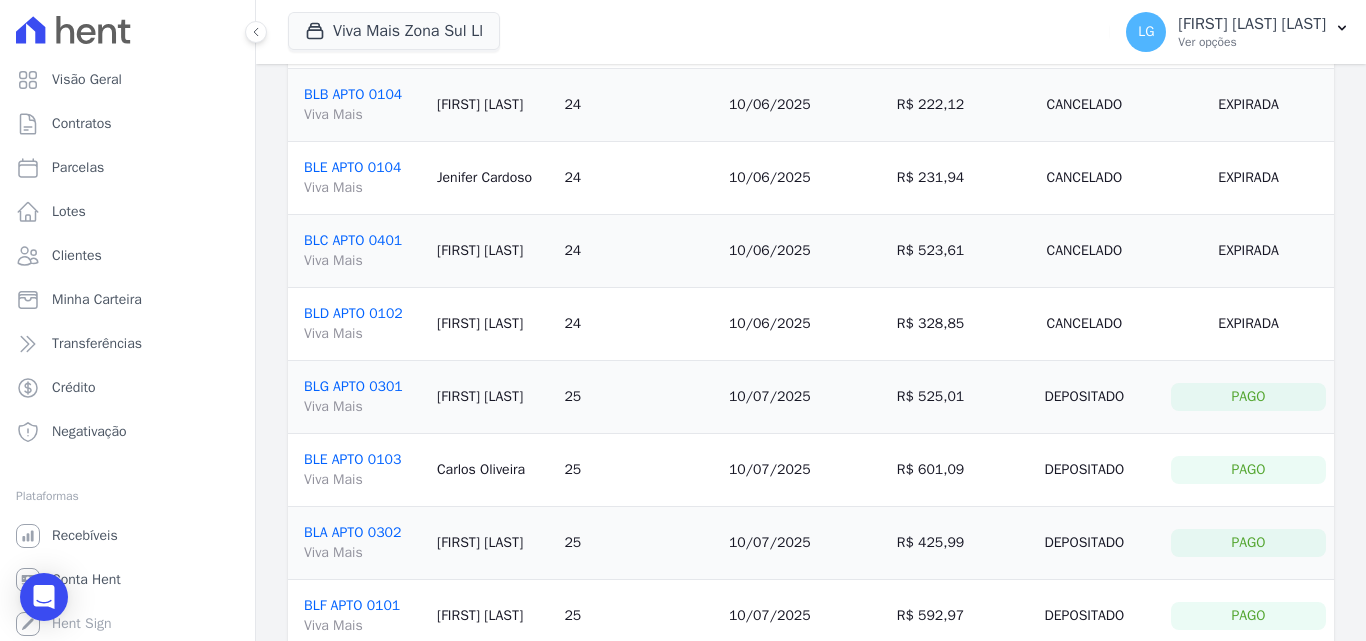 scroll, scrollTop: 200, scrollLeft: 0, axis: vertical 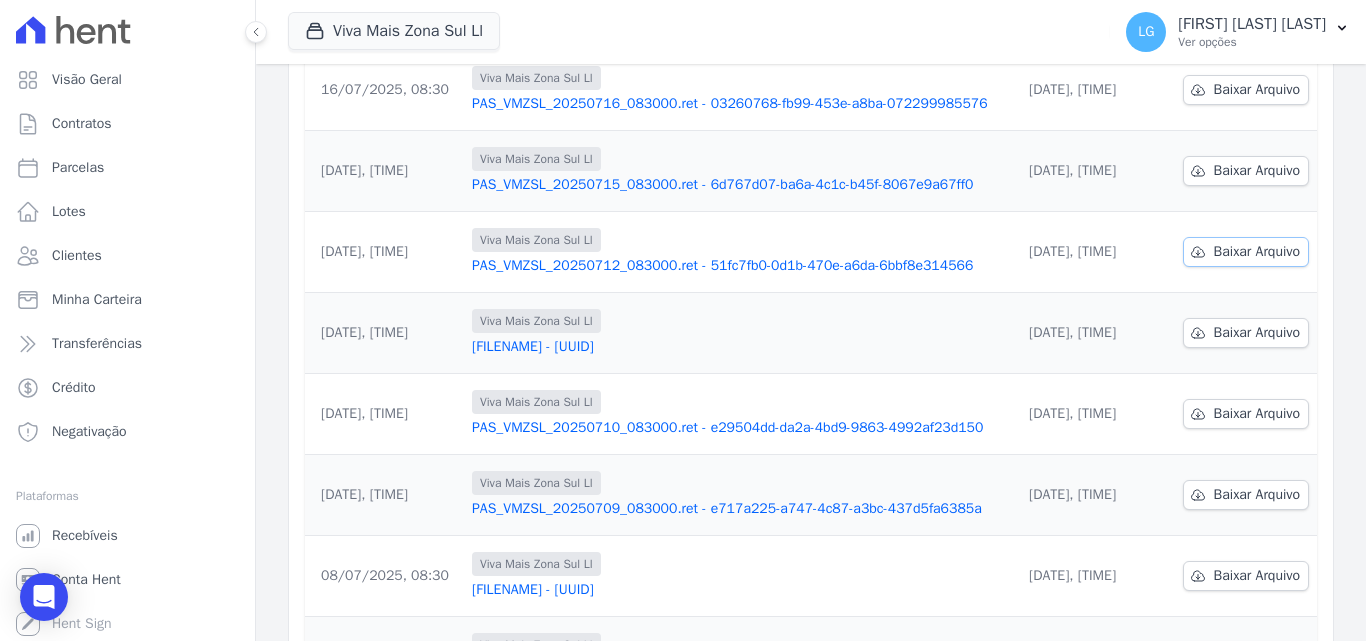 click on "Baixar Arquivo" at bounding box center [1257, 252] 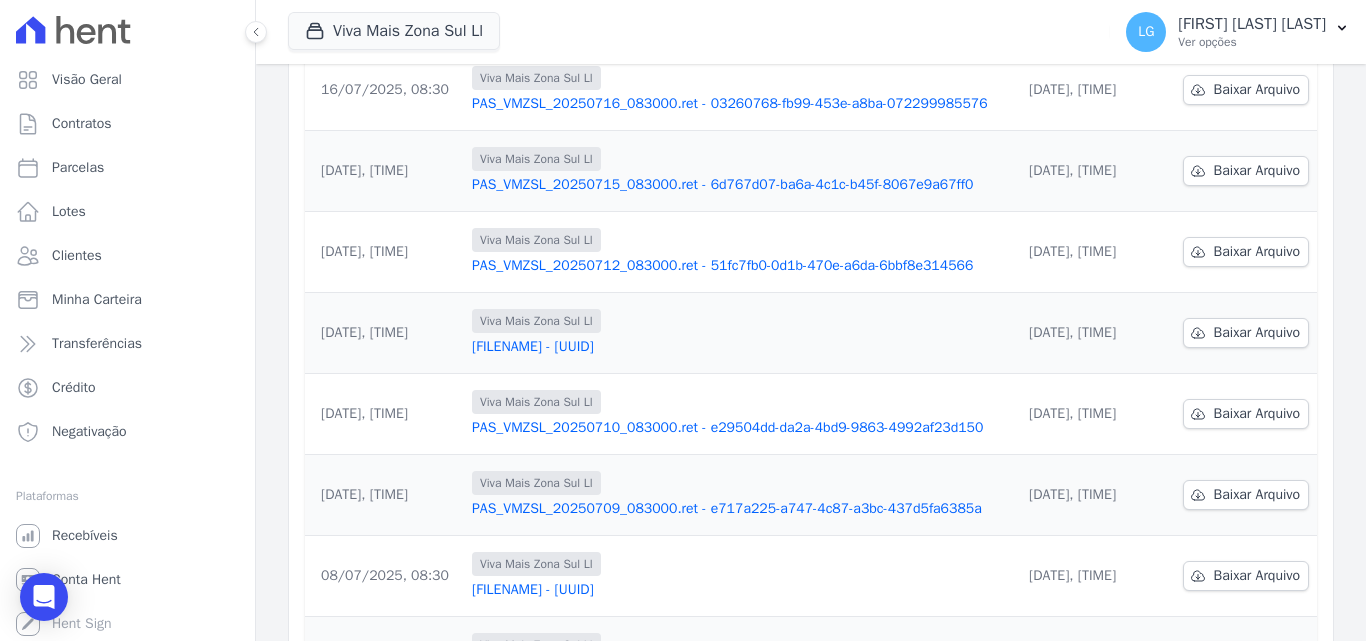click on "PAS_VMZSL_20250712_083000.ret -
51fc7fb0-0d1b-470e-a6da-6bbf8e314566" at bounding box center [738, 266] 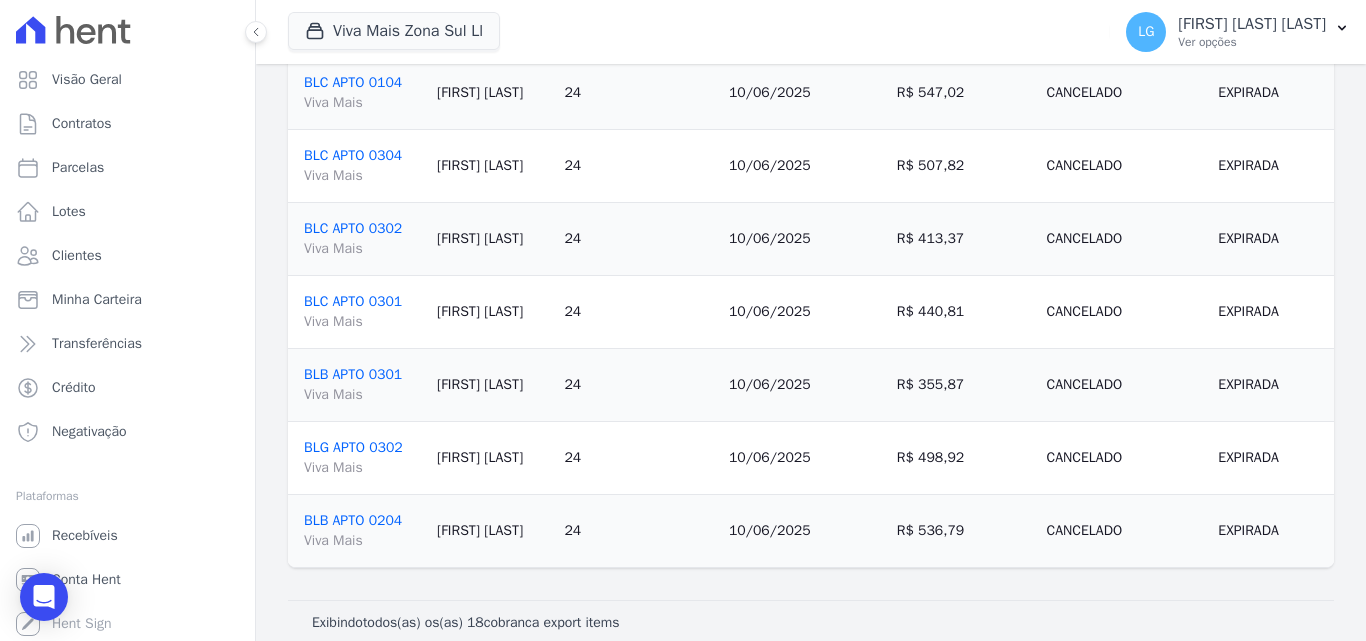 scroll, scrollTop: 960, scrollLeft: 0, axis: vertical 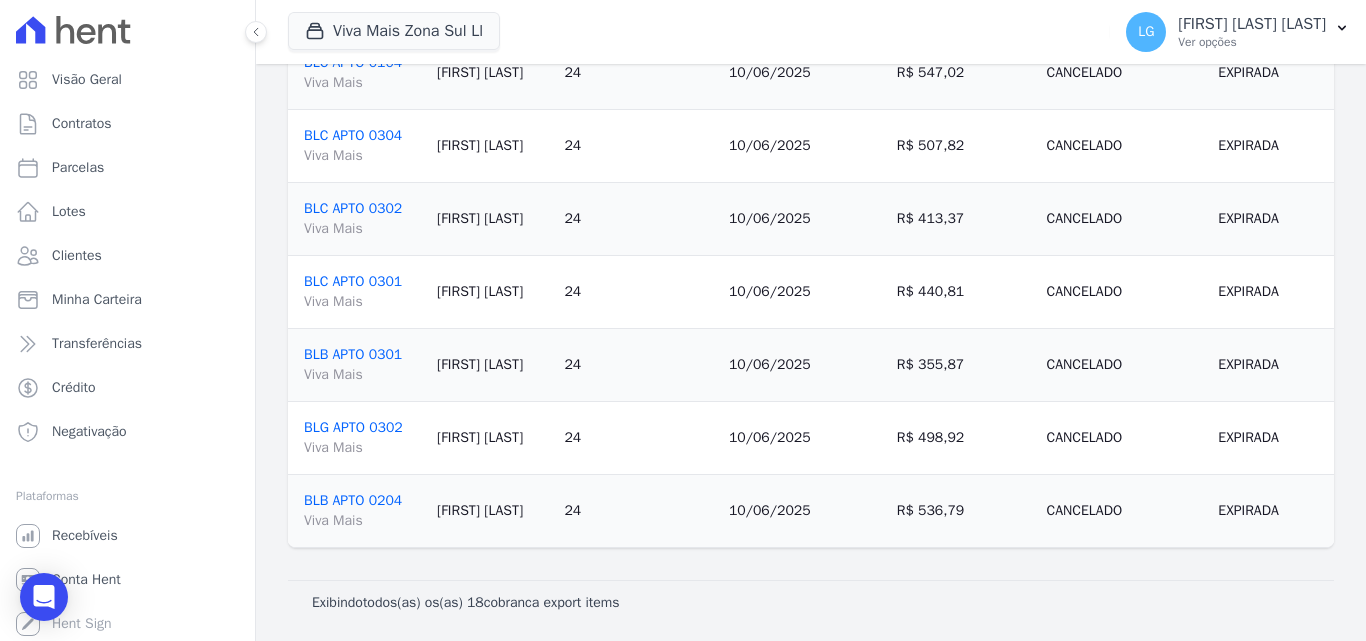 drag, startPoint x: 628, startPoint y: 338, endPoint x: 624, endPoint y: 327, distance: 11.7046995 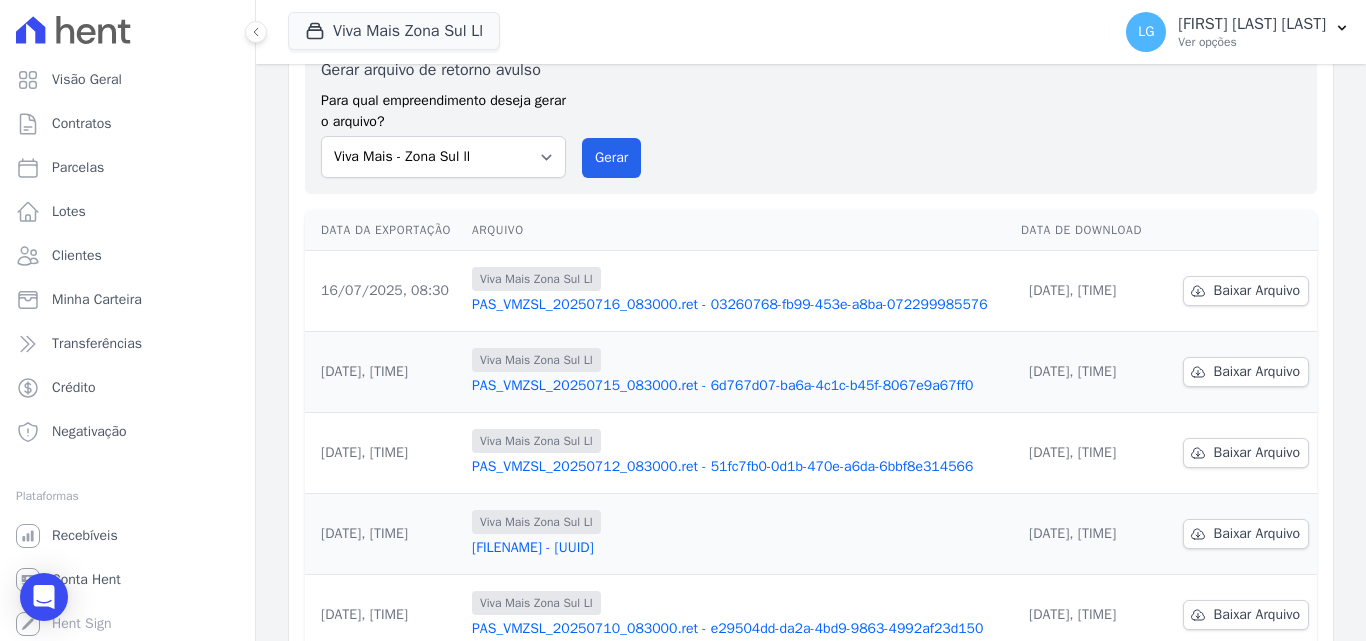scroll, scrollTop: 100, scrollLeft: 0, axis: vertical 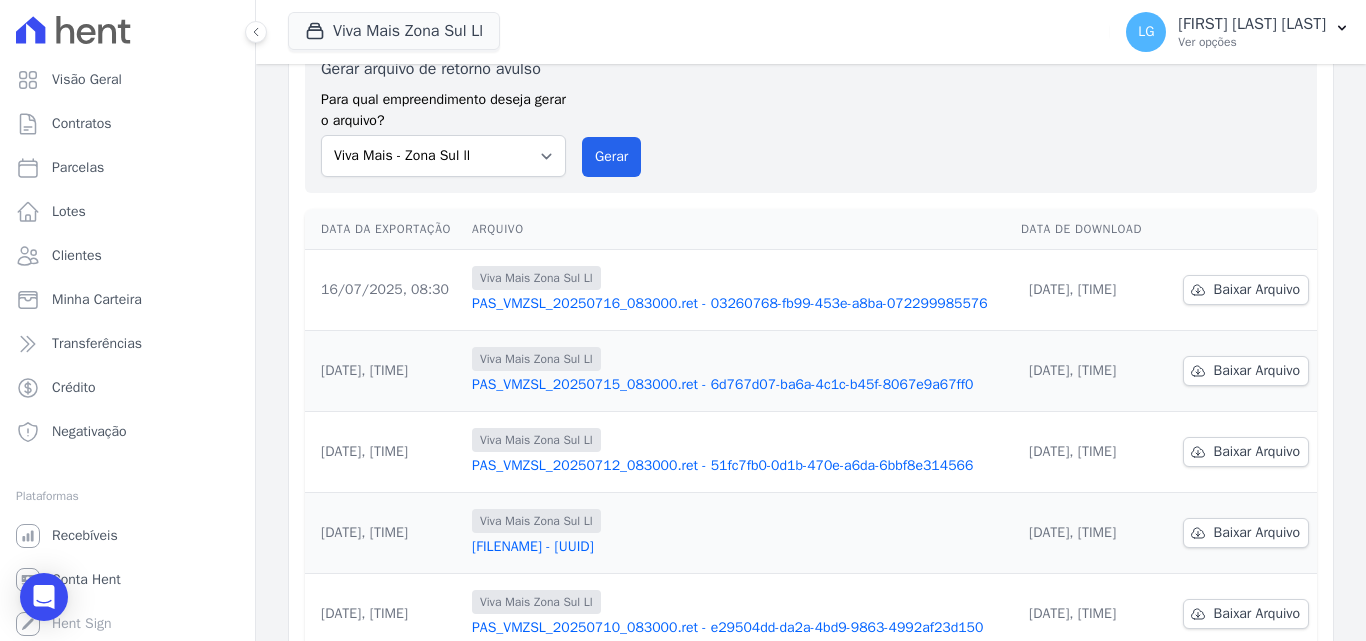 click on "PAS_VMZSL_20250715_083000.ret -
6d767d07-ba6a-4c1c-b45f-8067e9a67ff0" at bounding box center (738, 385) 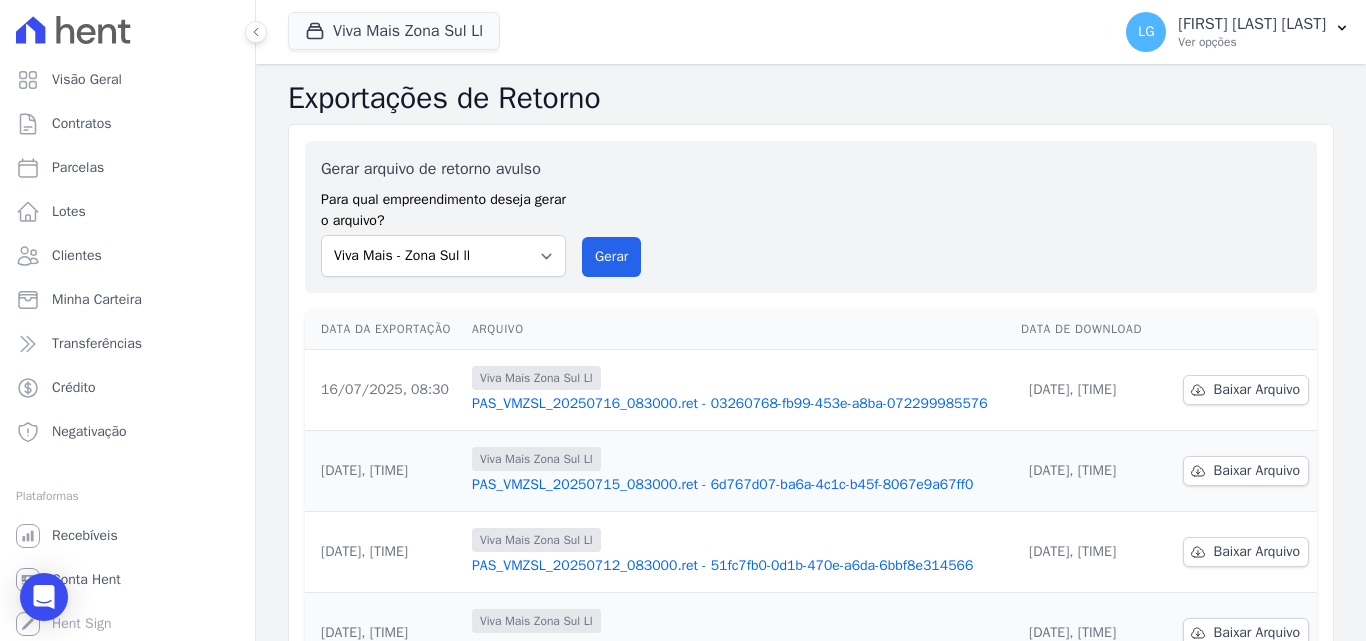 click on "PAS_VMZSL_20250716_083000.ret -
03260768-fb99-453e-a8ba-072299985576" at bounding box center (738, 404) 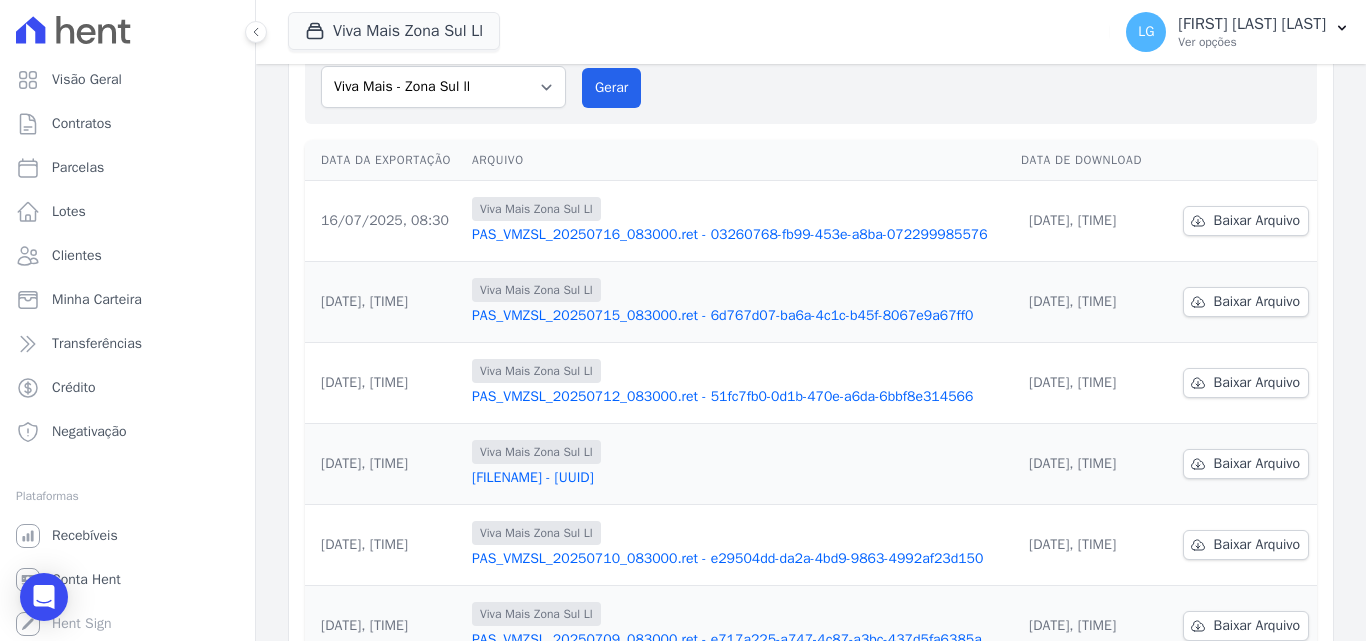 scroll, scrollTop: 200, scrollLeft: 0, axis: vertical 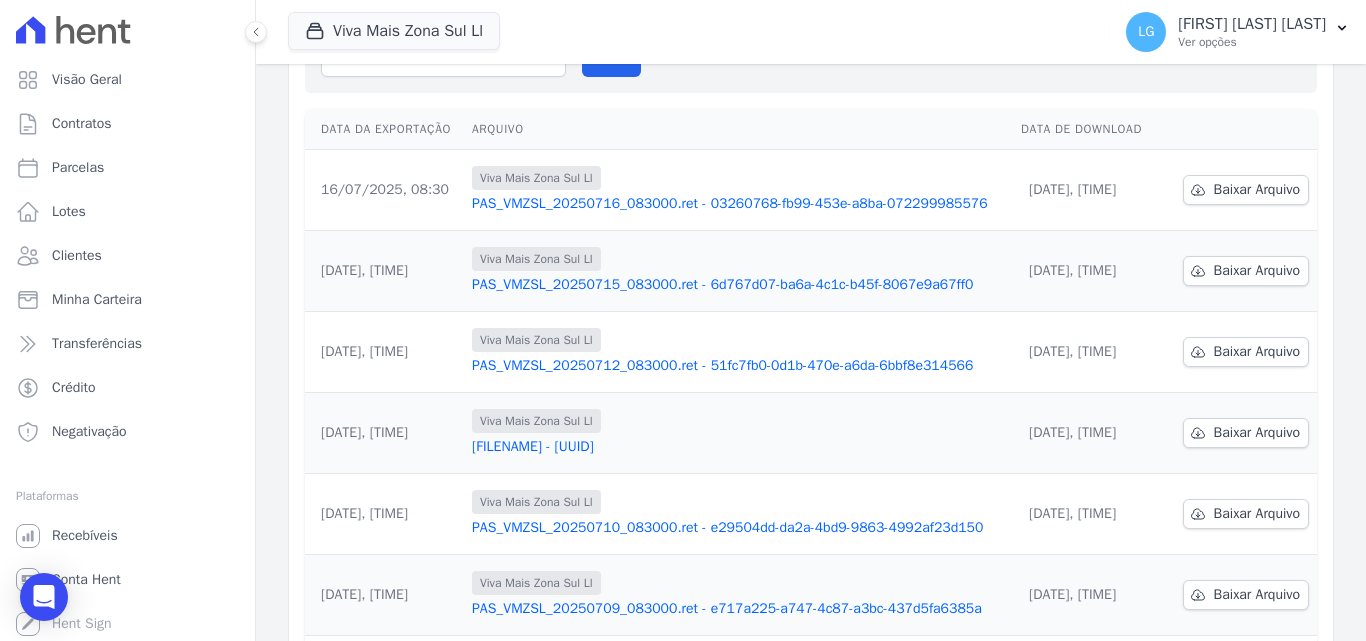 click on "PAS_VMZSL_20250710_083000.ret -
e29504dd-da2a-4bd9-9863-4992af23d150" at bounding box center [738, 528] 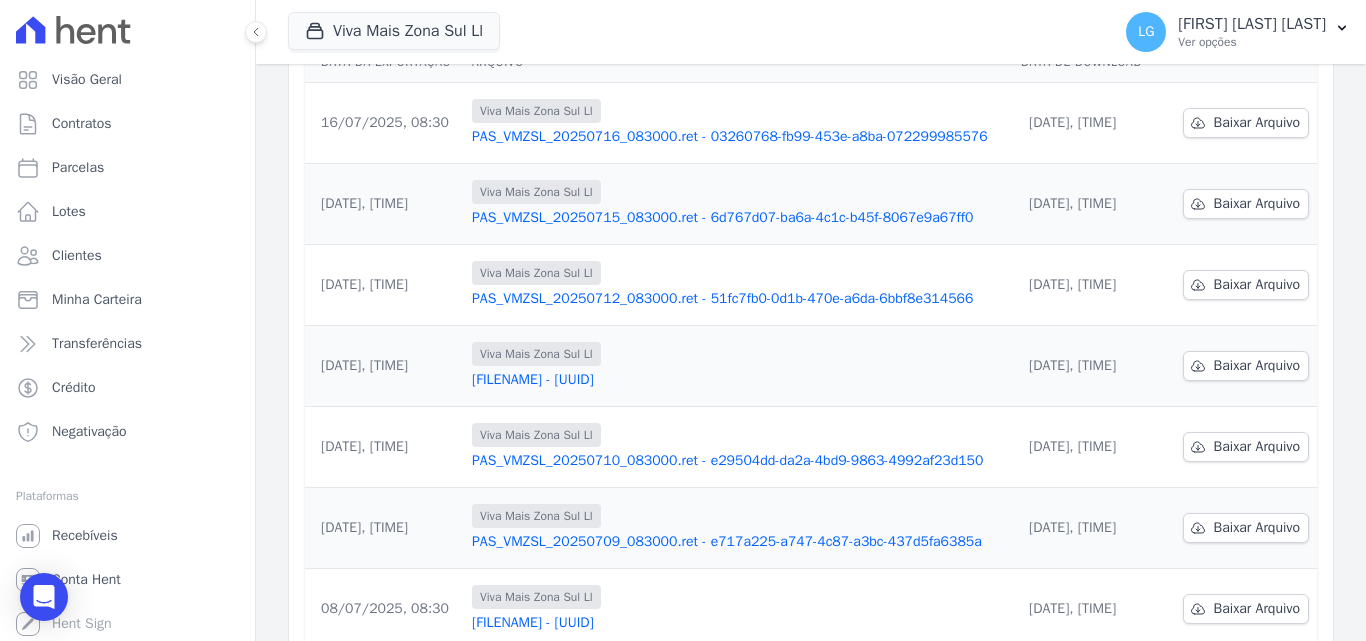 scroll, scrollTop: 300, scrollLeft: 0, axis: vertical 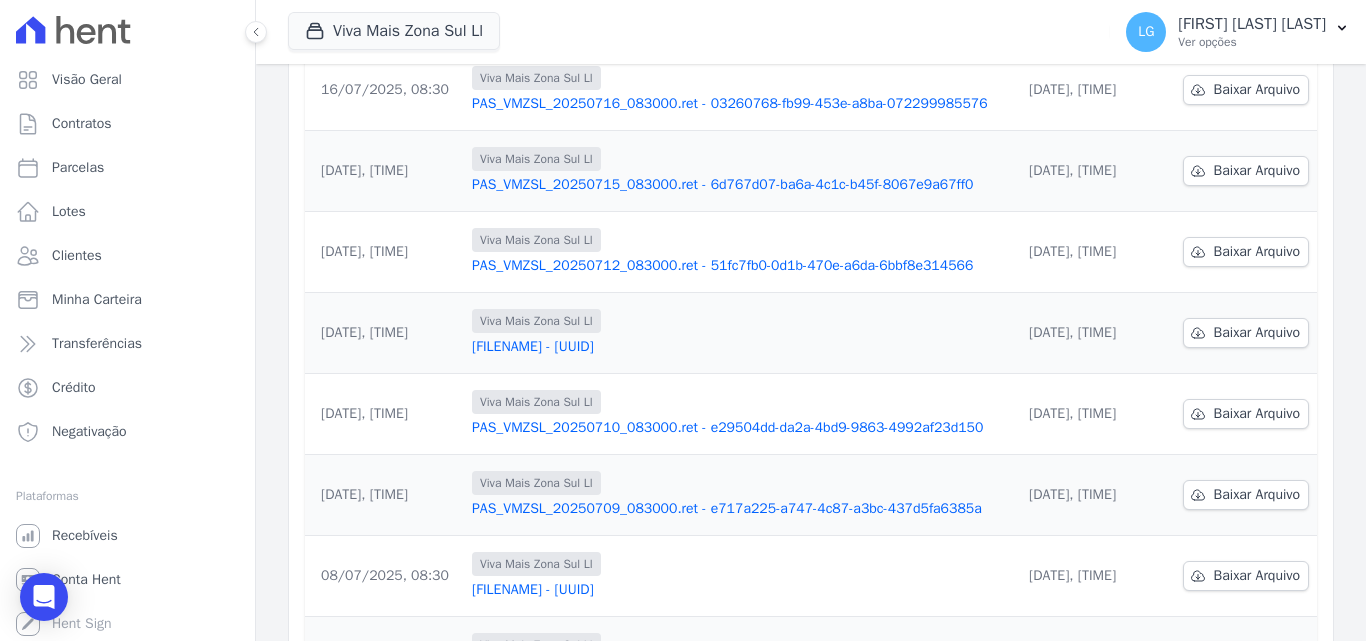 click on "PAS_VMZSL_20250709_083000.ret -
e717a225-a747-4c87-a3bc-437d5fa6385a" at bounding box center [738, 509] 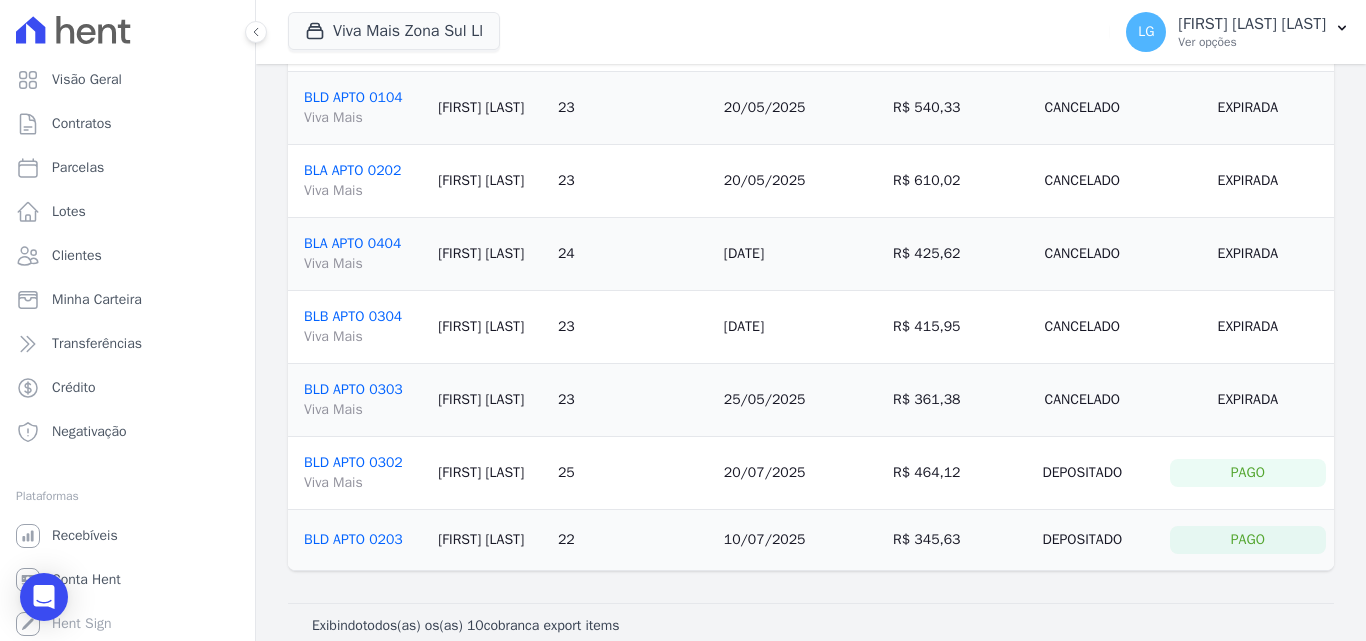 scroll, scrollTop: 364, scrollLeft: 0, axis: vertical 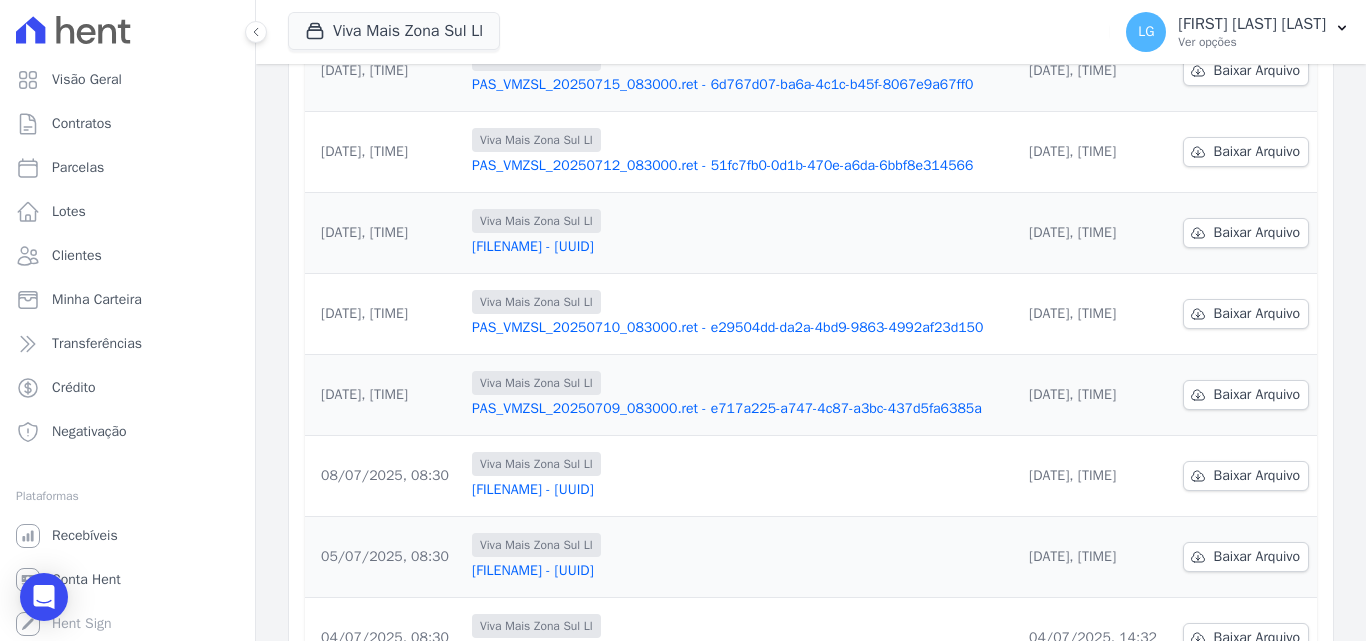 click on "[FILENAME] -
[UUID]" at bounding box center (738, 490) 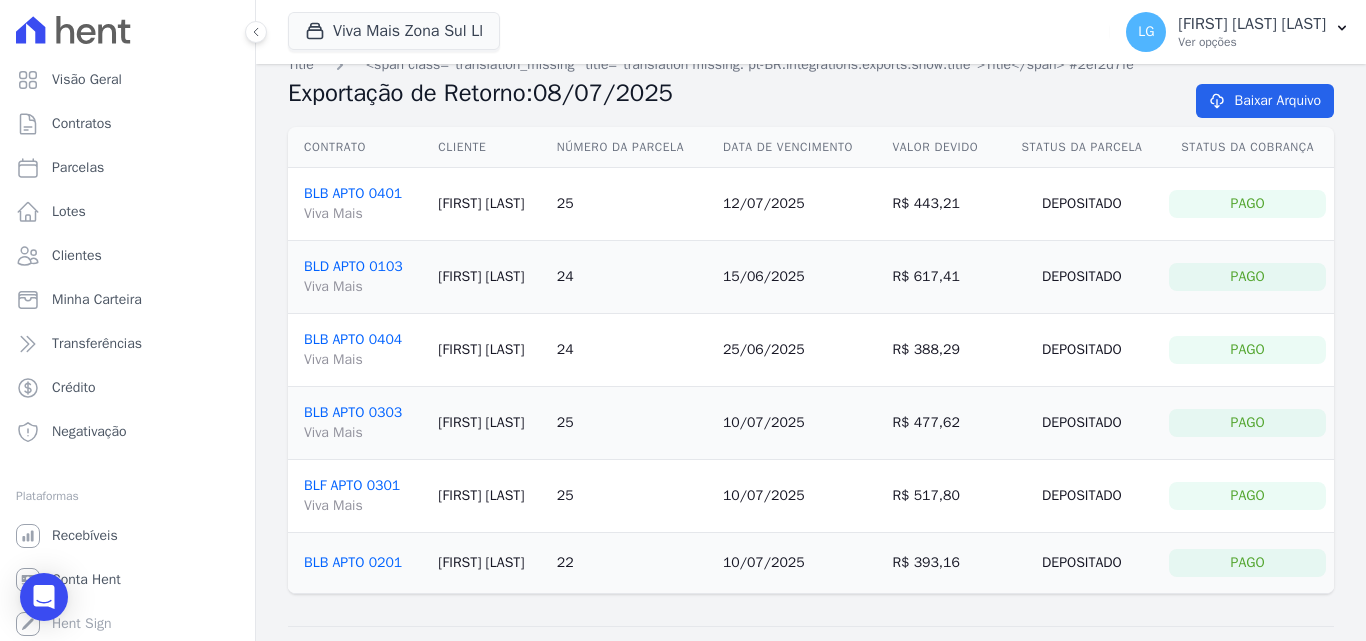 scroll, scrollTop: 0, scrollLeft: 0, axis: both 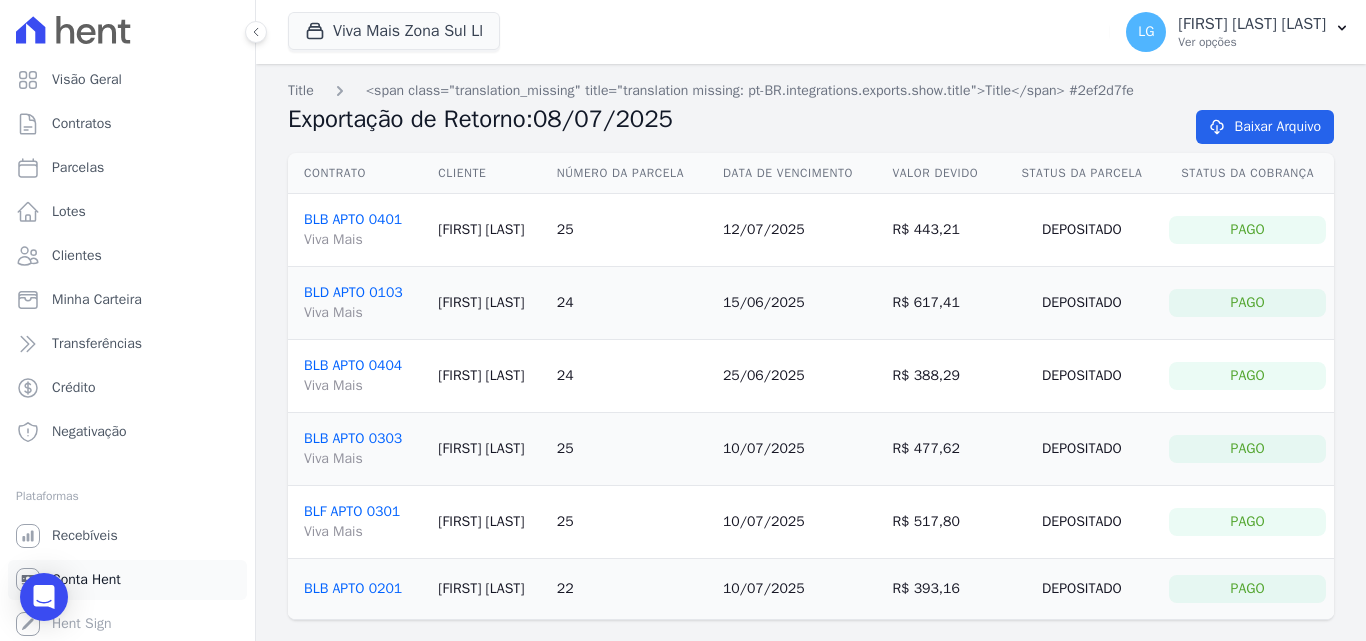 click on "Conta Hent" at bounding box center [86, 580] 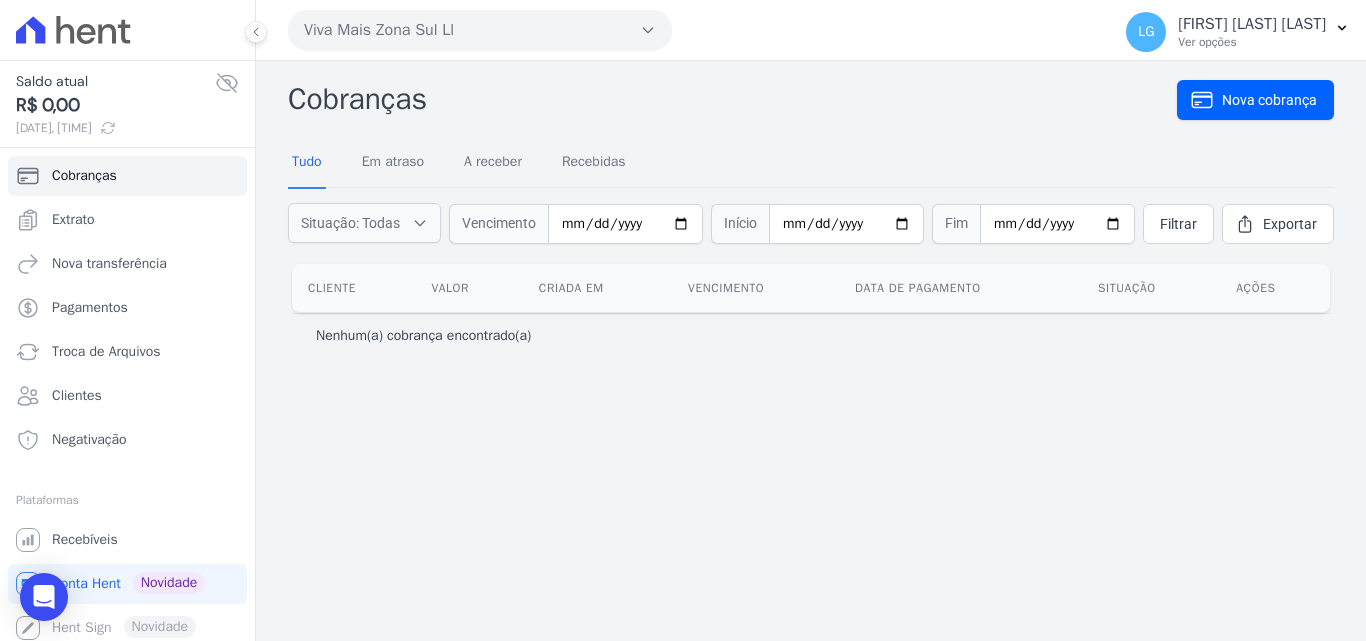 click on "Mais Lar
Mais Park Nacional
Mais Park Pampulha
Mugango - Viva Iguaçu
Parque Primavera
RESIDENCIAL CHACARAS BOM JESUS" at bounding box center (695, 30) 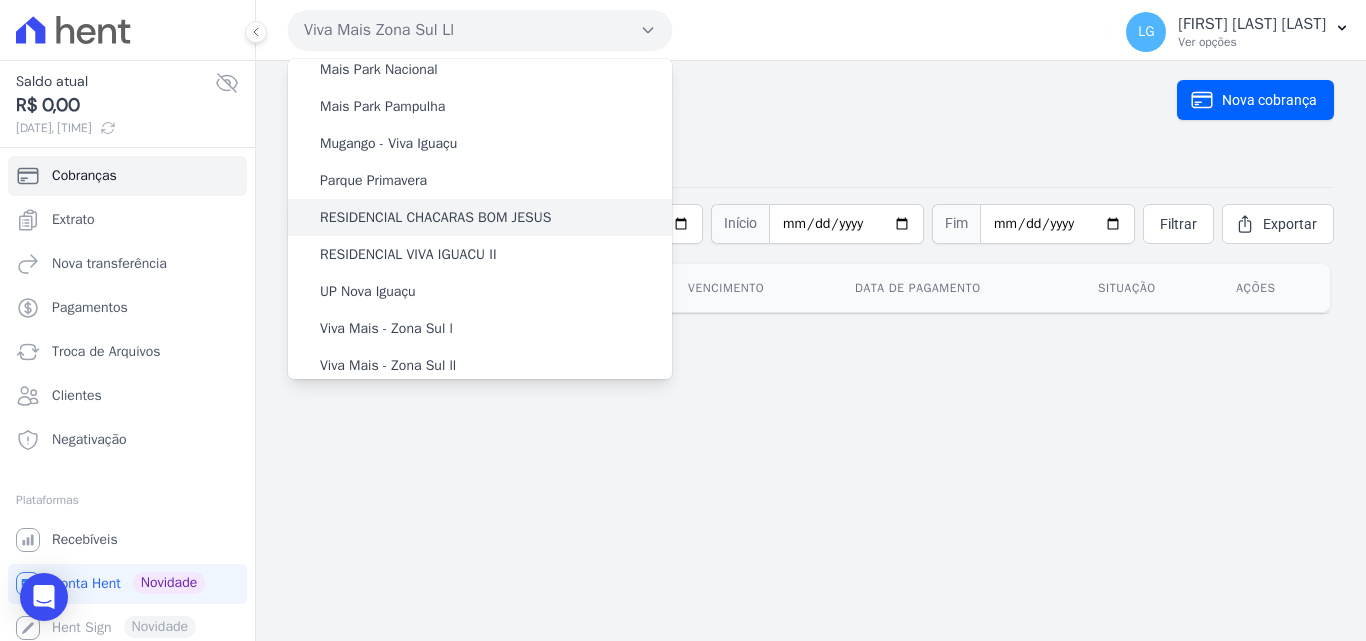 scroll, scrollTop: 66, scrollLeft: 0, axis: vertical 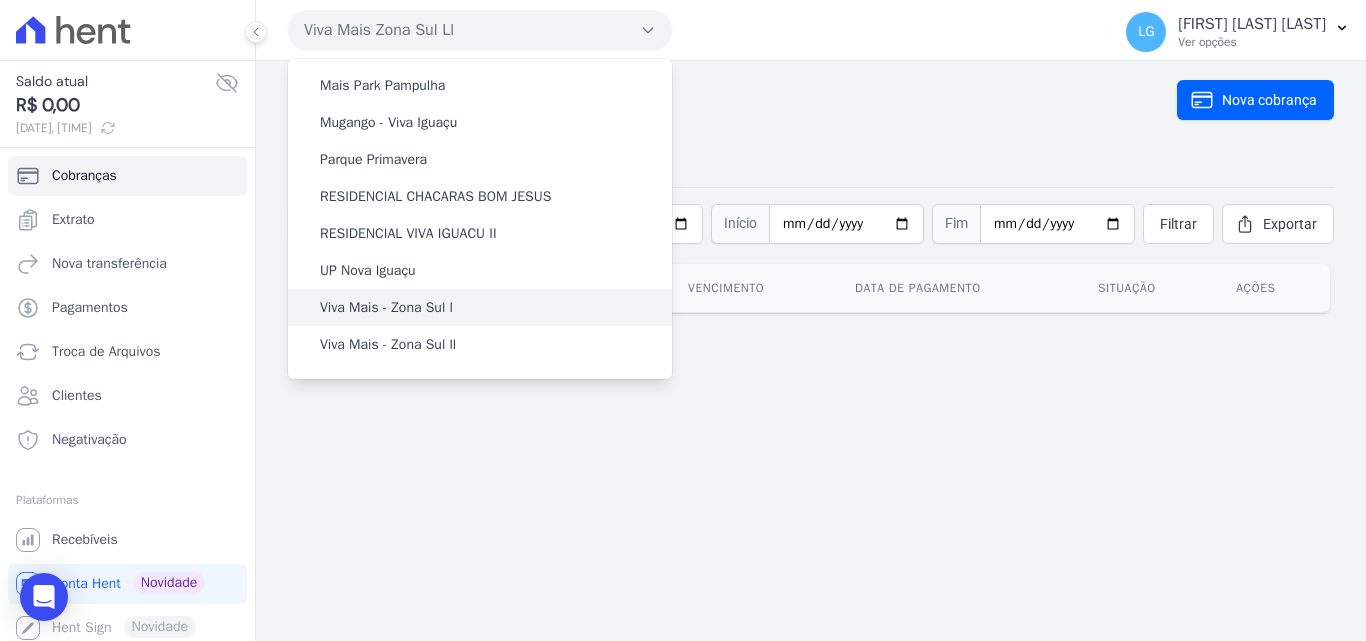 click on "Viva Mais - Zona Sul l" at bounding box center (386, 307) 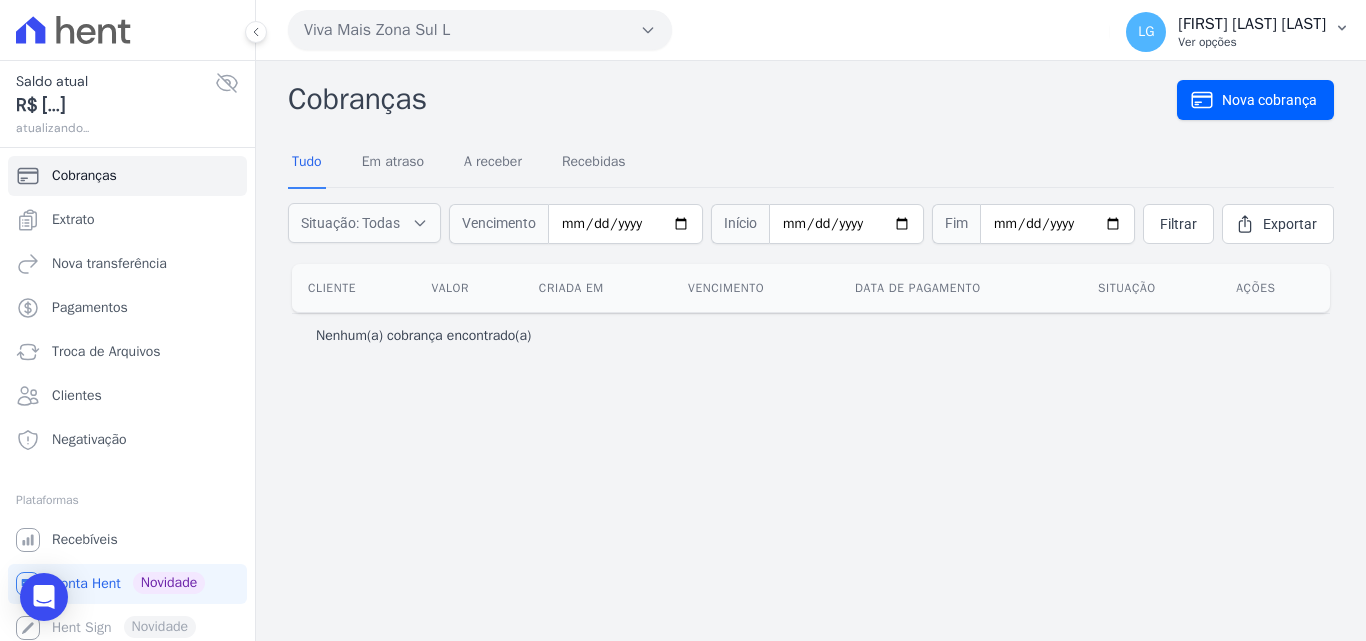 click on "[FIRST] [LAST] [LAST]" at bounding box center (1252, 24) 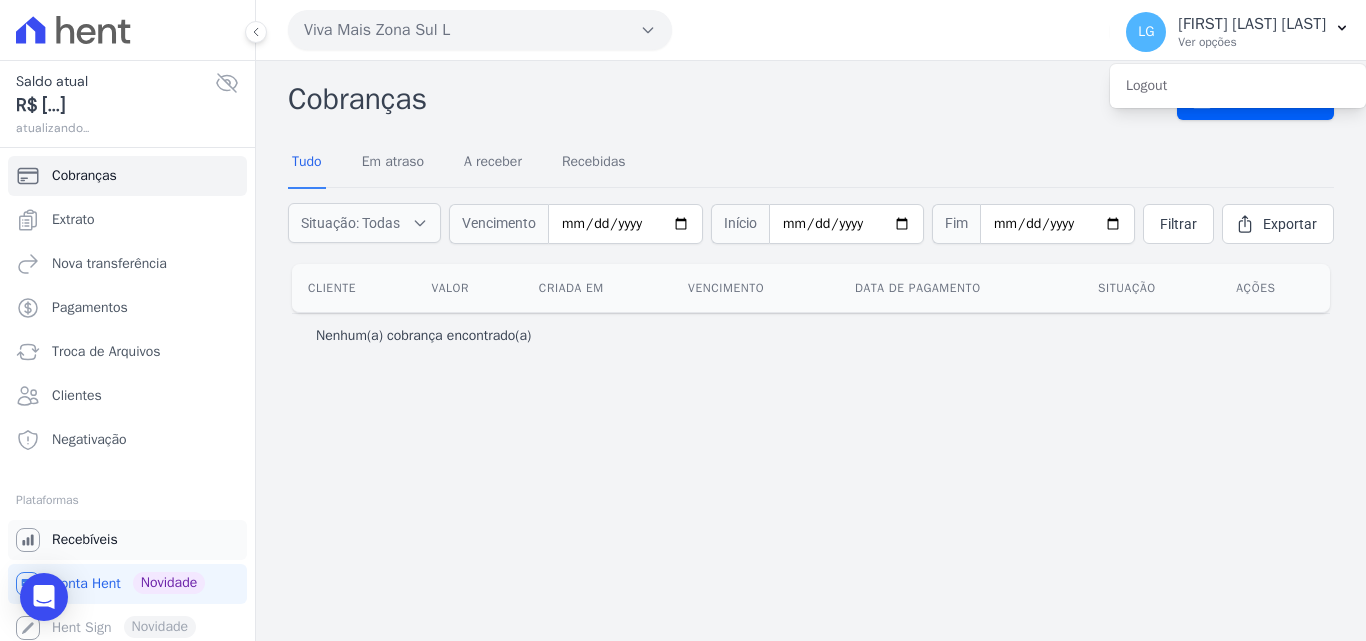 click on "Recebíveis" at bounding box center (85, 540) 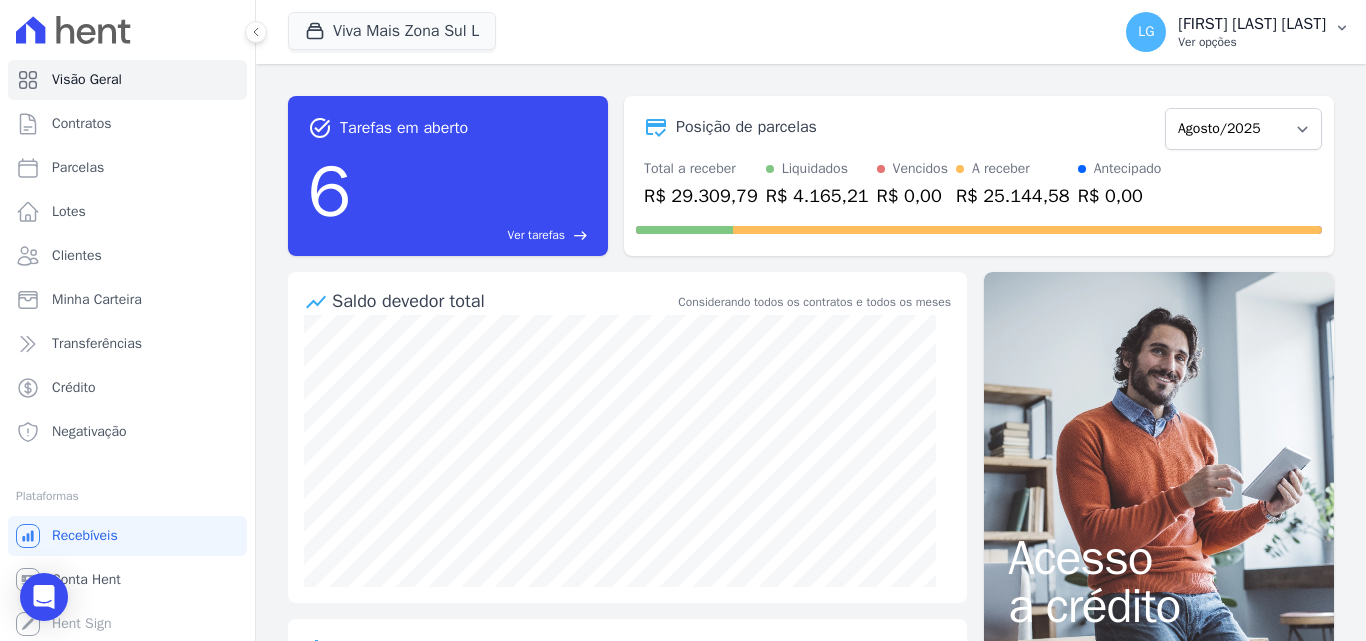 click on "Ver opções" at bounding box center (1252, 42) 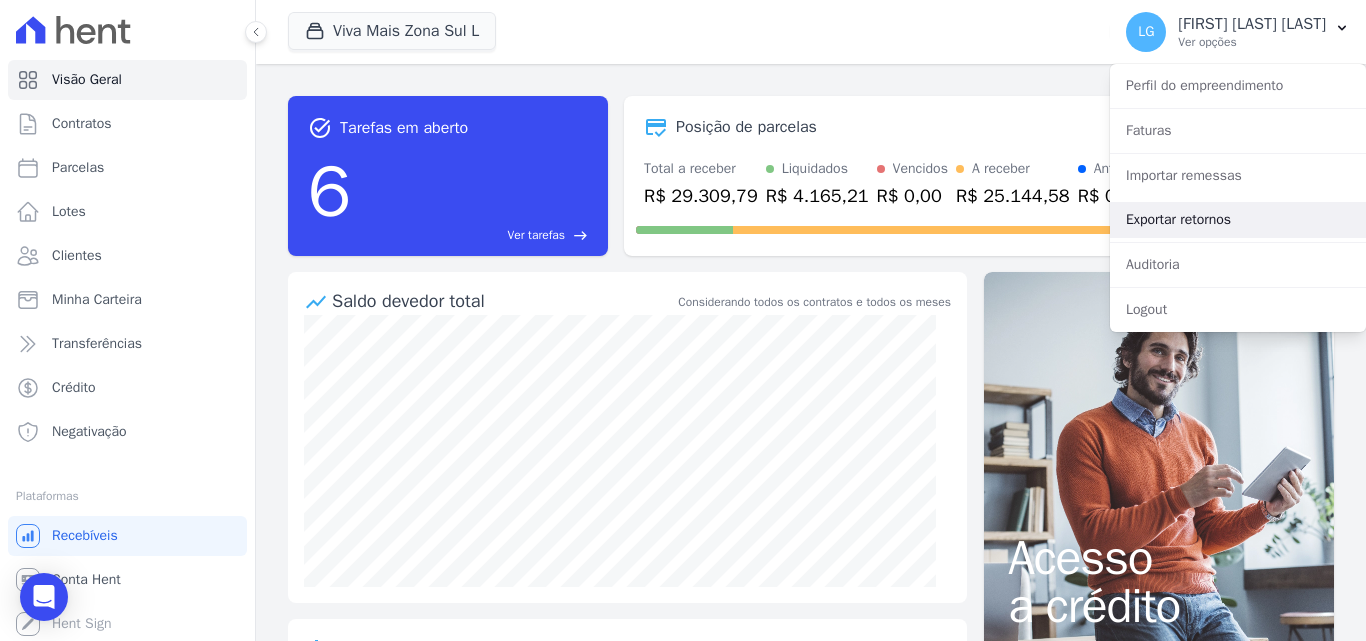 click on "Exportar retornos" at bounding box center [1238, 220] 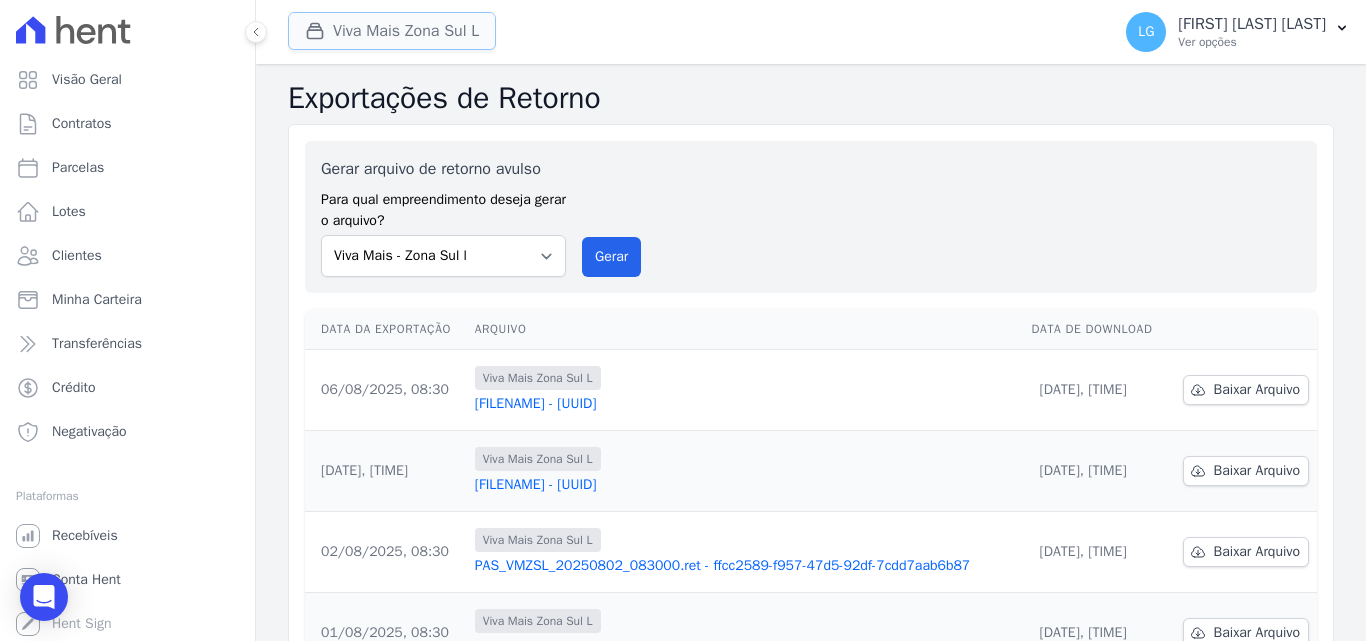 click on "Viva Mais   Zona Sul L" at bounding box center [392, 31] 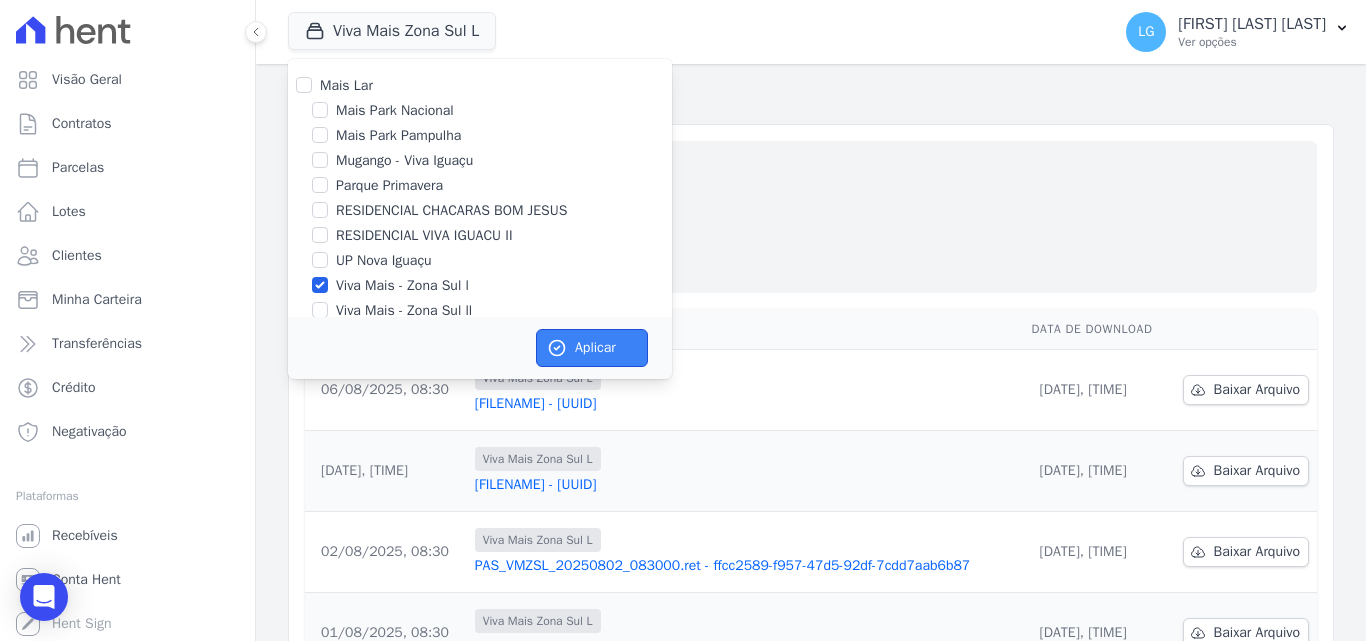 click on "Aplicar" at bounding box center [592, 348] 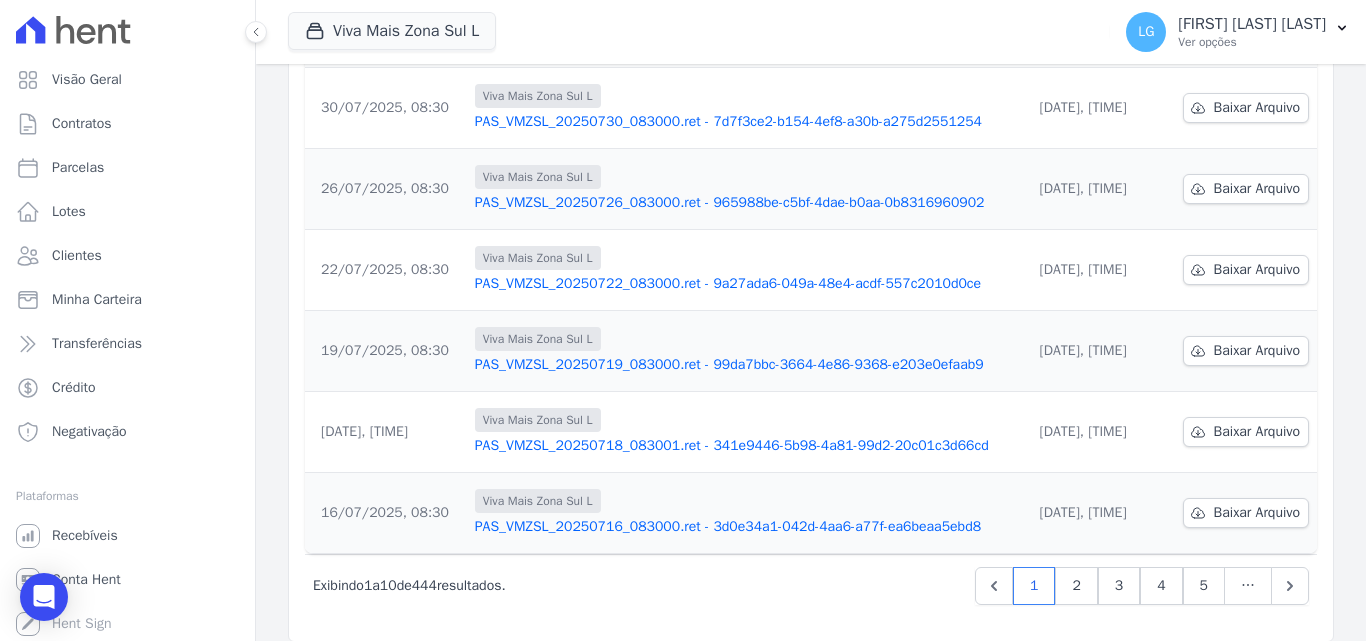 scroll, scrollTop: 623, scrollLeft: 0, axis: vertical 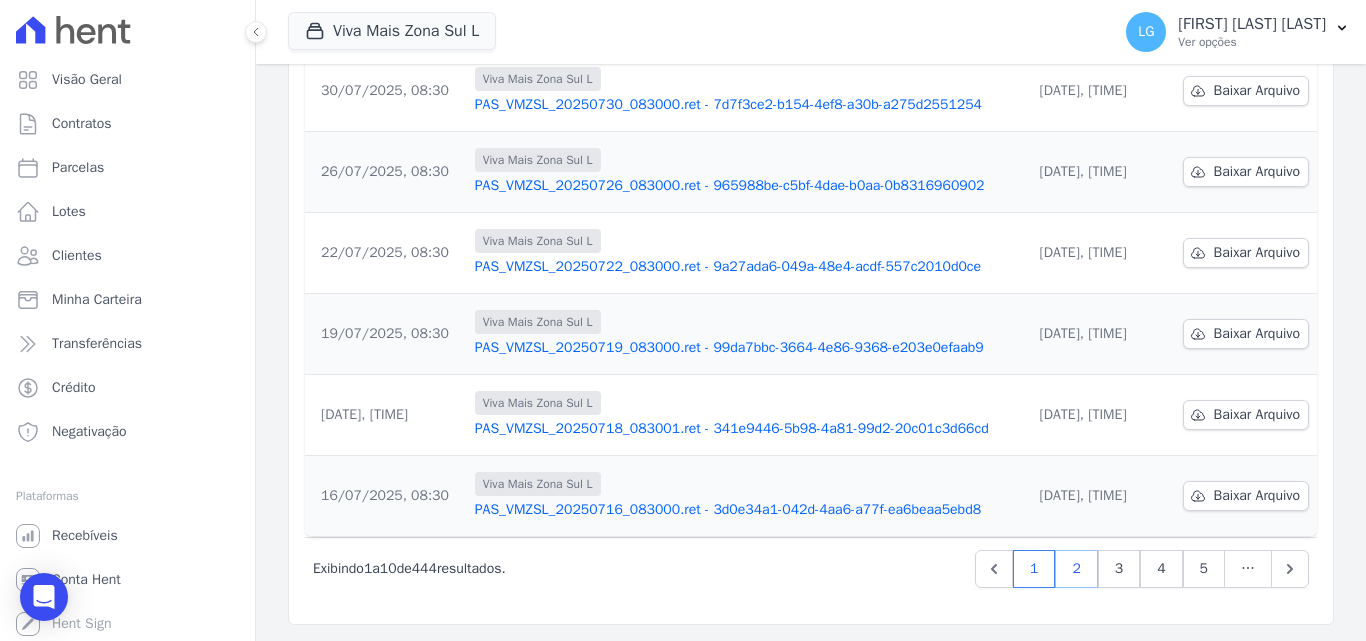 click on "2" at bounding box center (1076, 569) 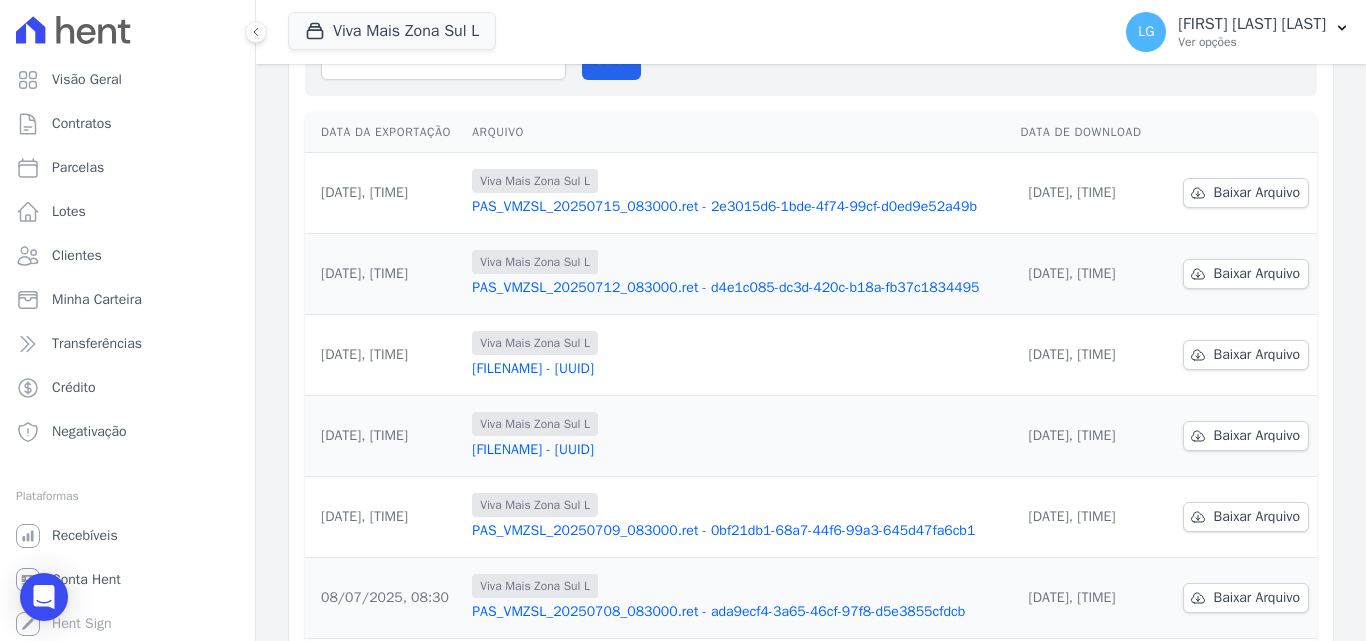 scroll, scrollTop: 200, scrollLeft: 0, axis: vertical 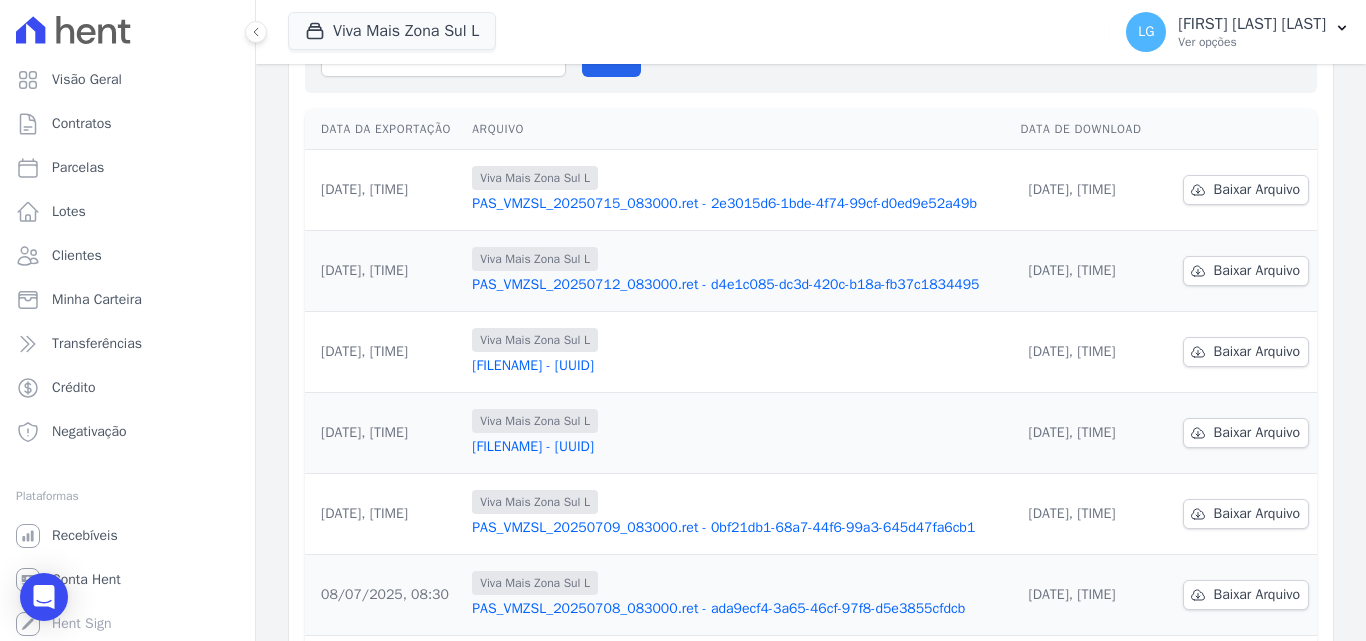 click on "[FILENAME] -
[UUID]" at bounding box center [738, 447] 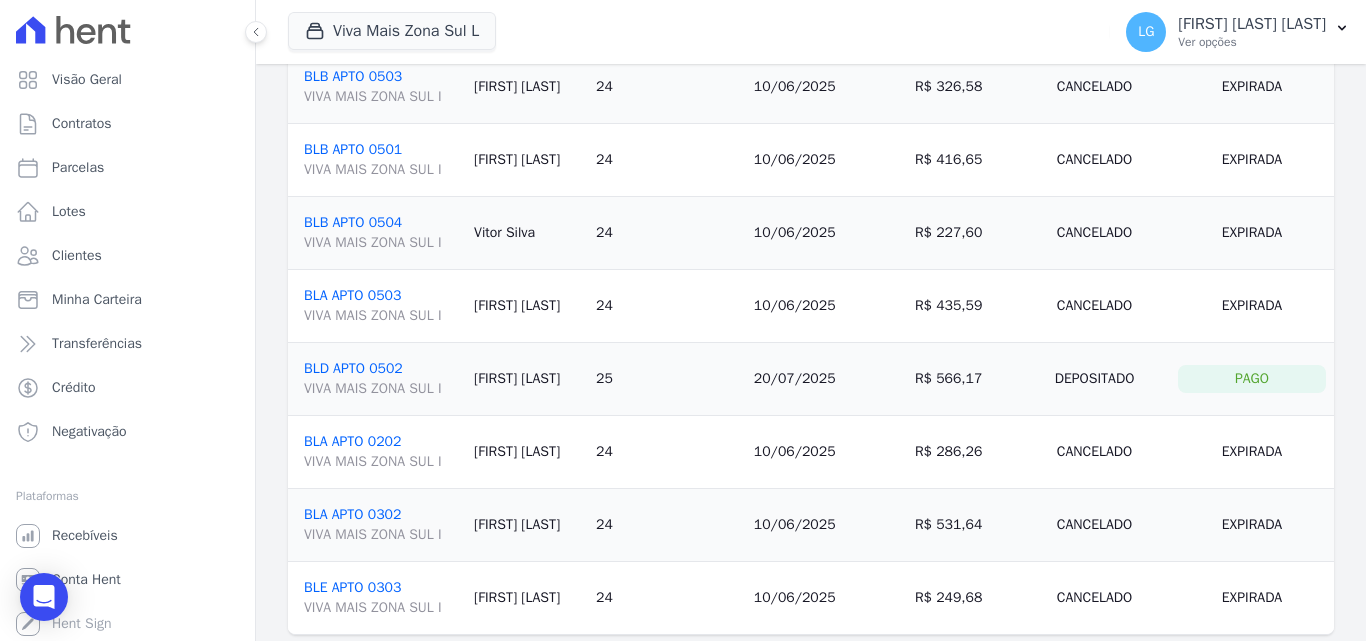 scroll, scrollTop: 887, scrollLeft: 0, axis: vertical 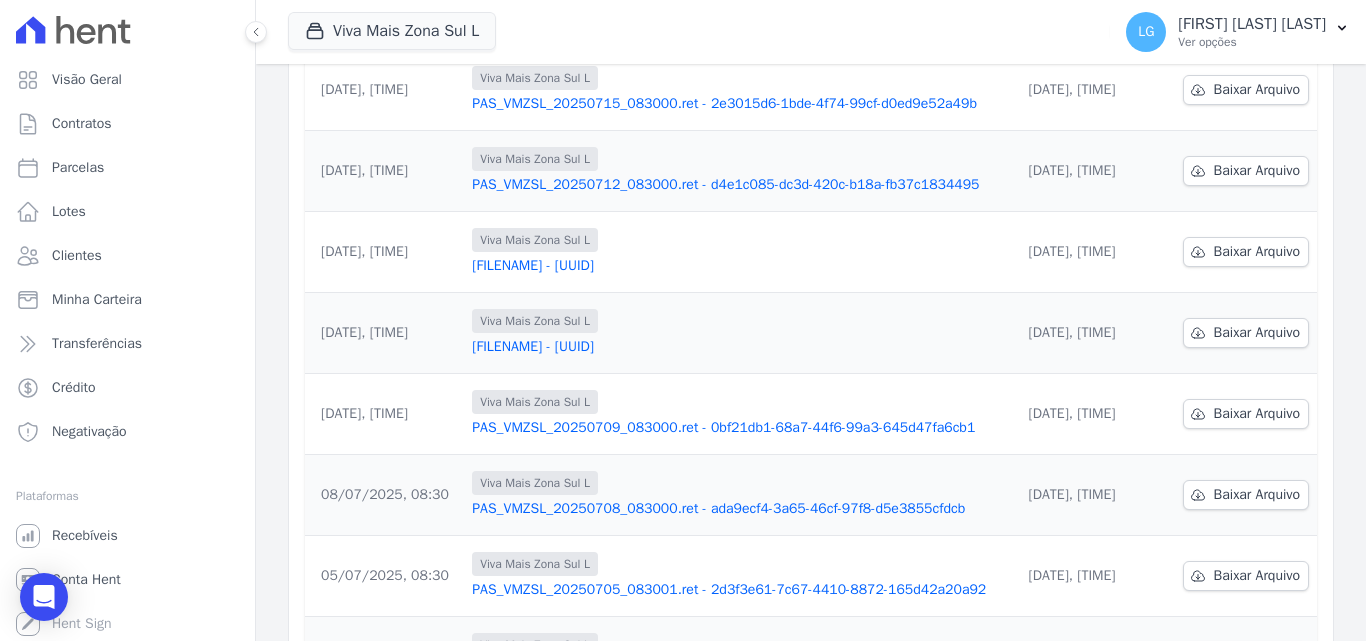 click on "[FILENAME] -
[UUID]" at bounding box center (738, 266) 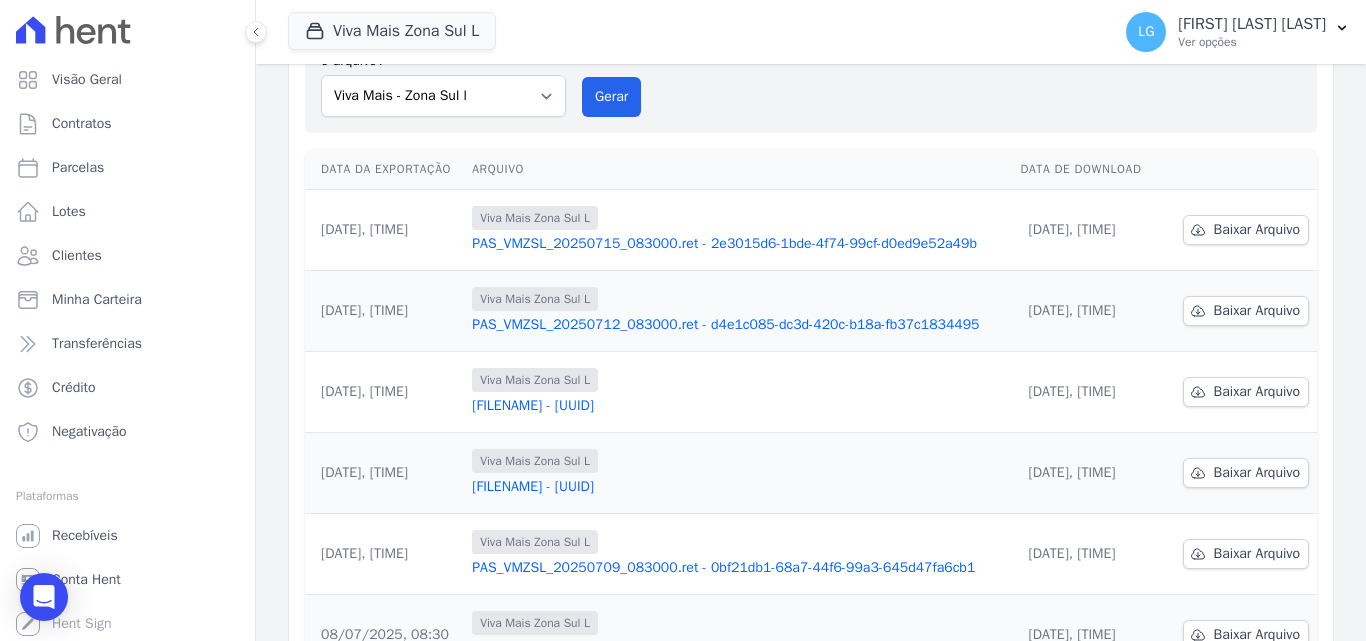 scroll, scrollTop: 200, scrollLeft: 0, axis: vertical 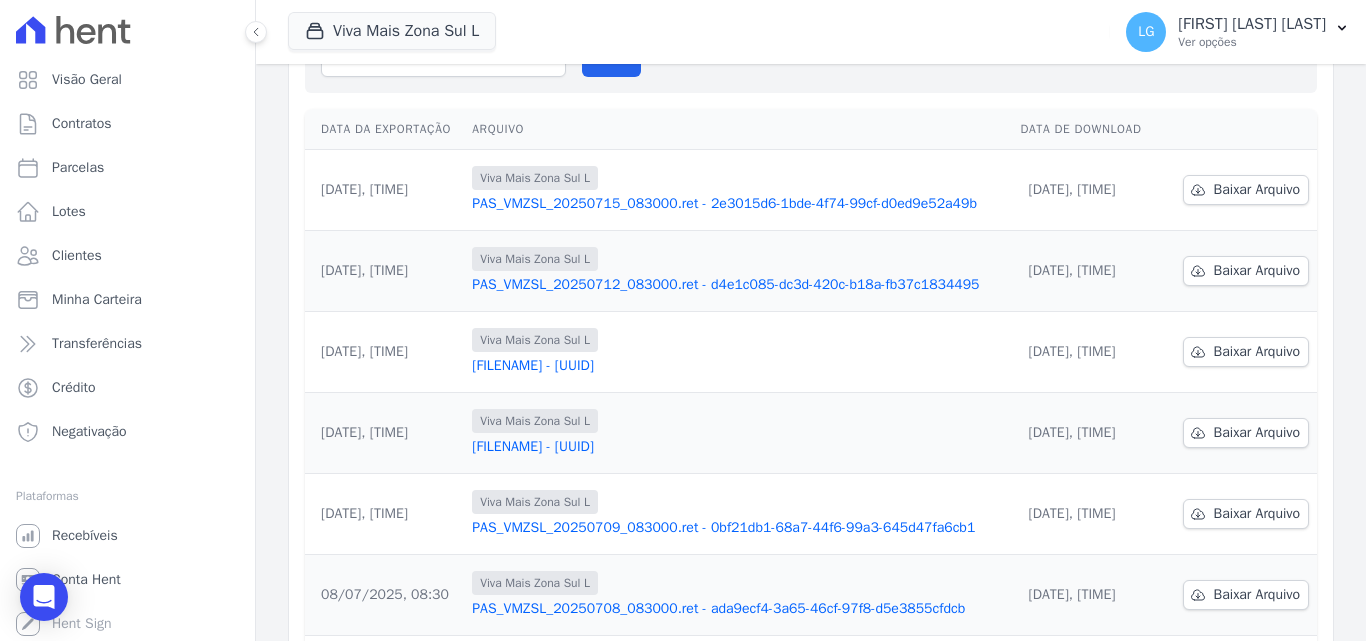 click on "[FILENAME] -
[UUID]" at bounding box center (738, 447) 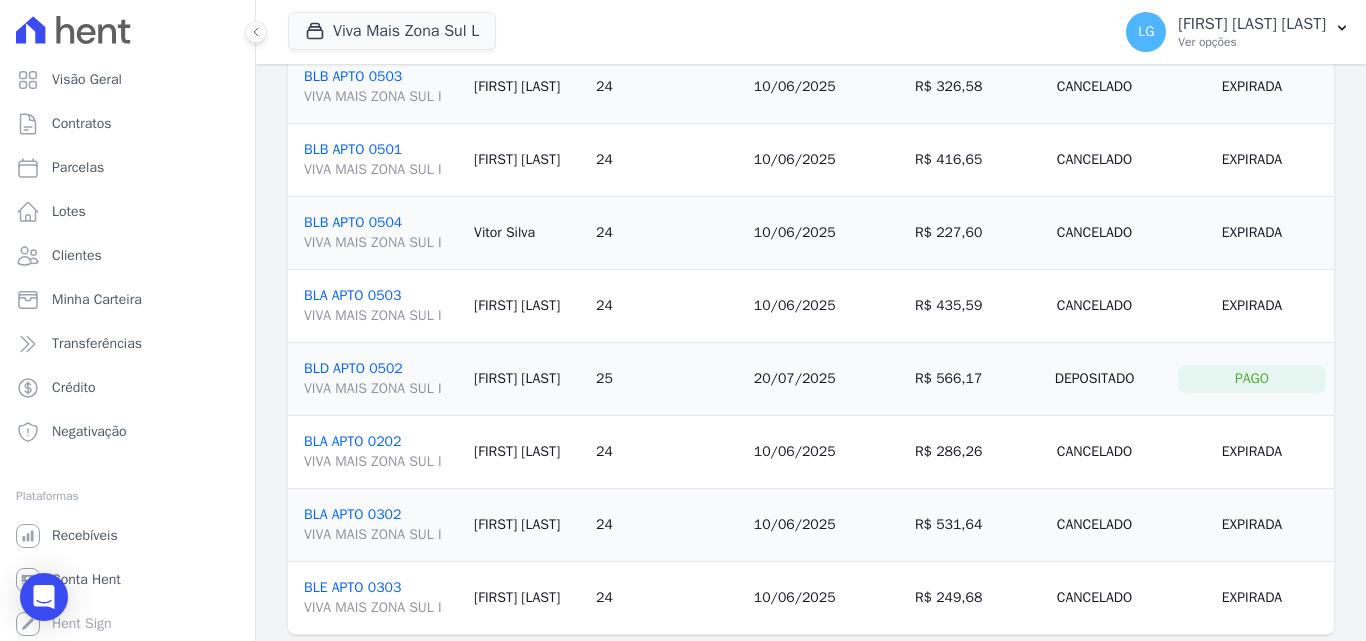 scroll, scrollTop: 887, scrollLeft: 0, axis: vertical 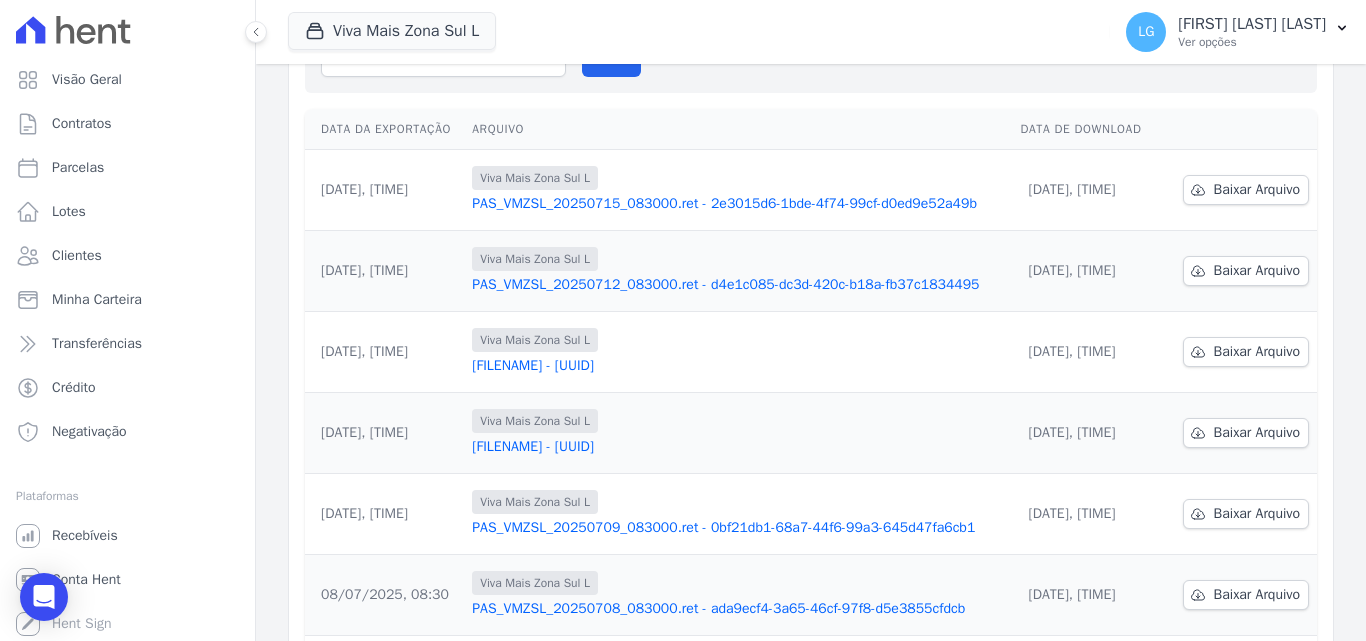 click on "PAS_VMZSL_20250709_083000.ret -
0bf21db1-68a7-44f6-99a3-645d47fa6cb1" at bounding box center [738, 528] 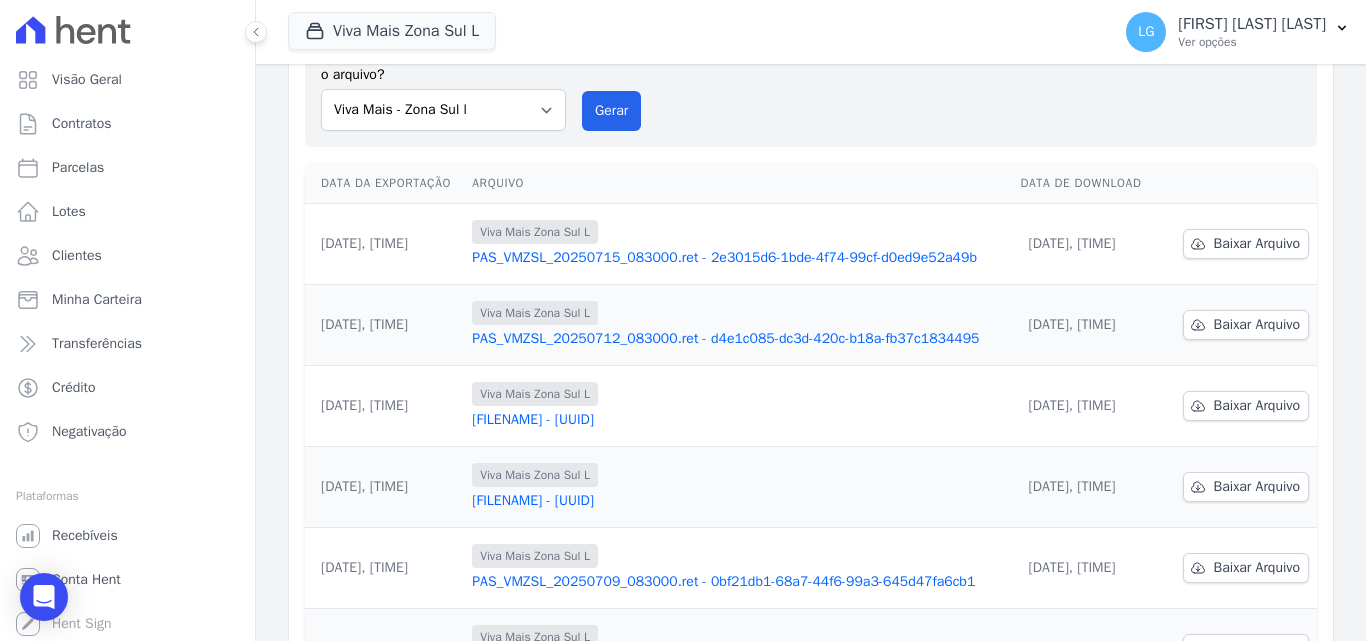 scroll, scrollTop: 200, scrollLeft: 0, axis: vertical 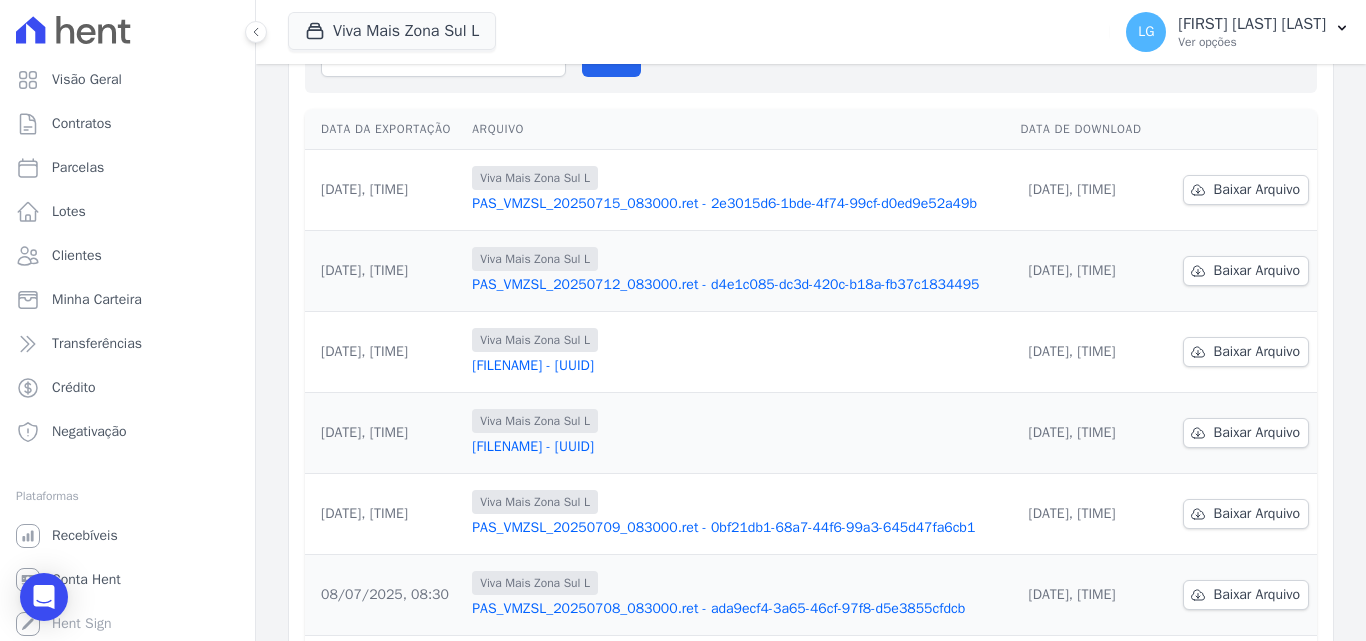 click on "PAS_VMZSL_20250708_083000.ret -
ada9ecf4-3a65-46cf-97f8-d5e3855cfdcb" at bounding box center (738, 609) 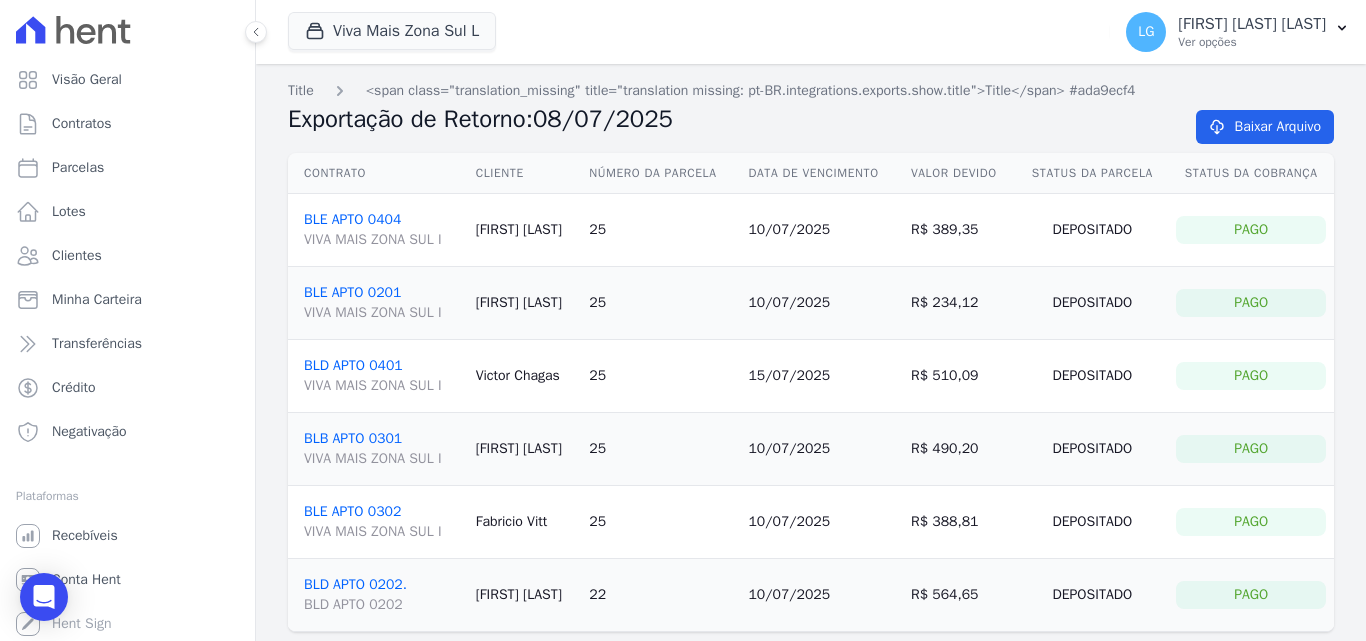 scroll, scrollTop: 84, scrollLeft: 0, axis: vertical 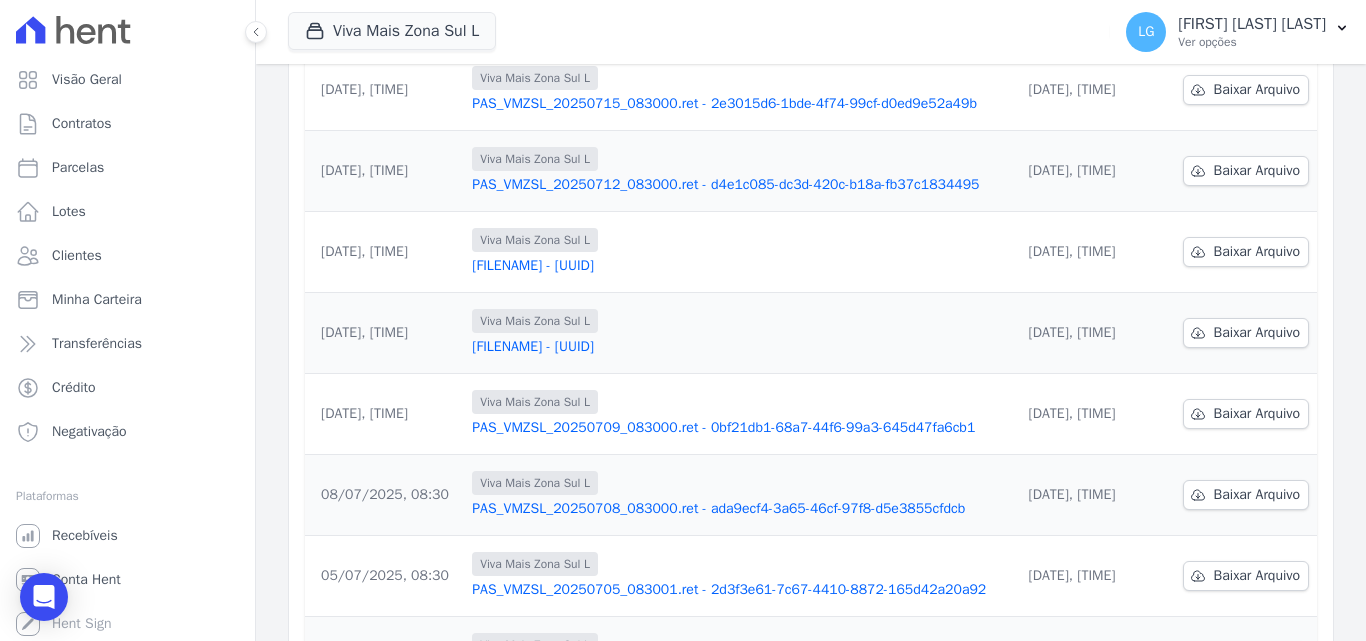 click on "PAS_VMZSL_20250705_083001.ret -
2d3f3e61-7c67-4410-8872-165d42a20a92" at bounding box center (738, 590) 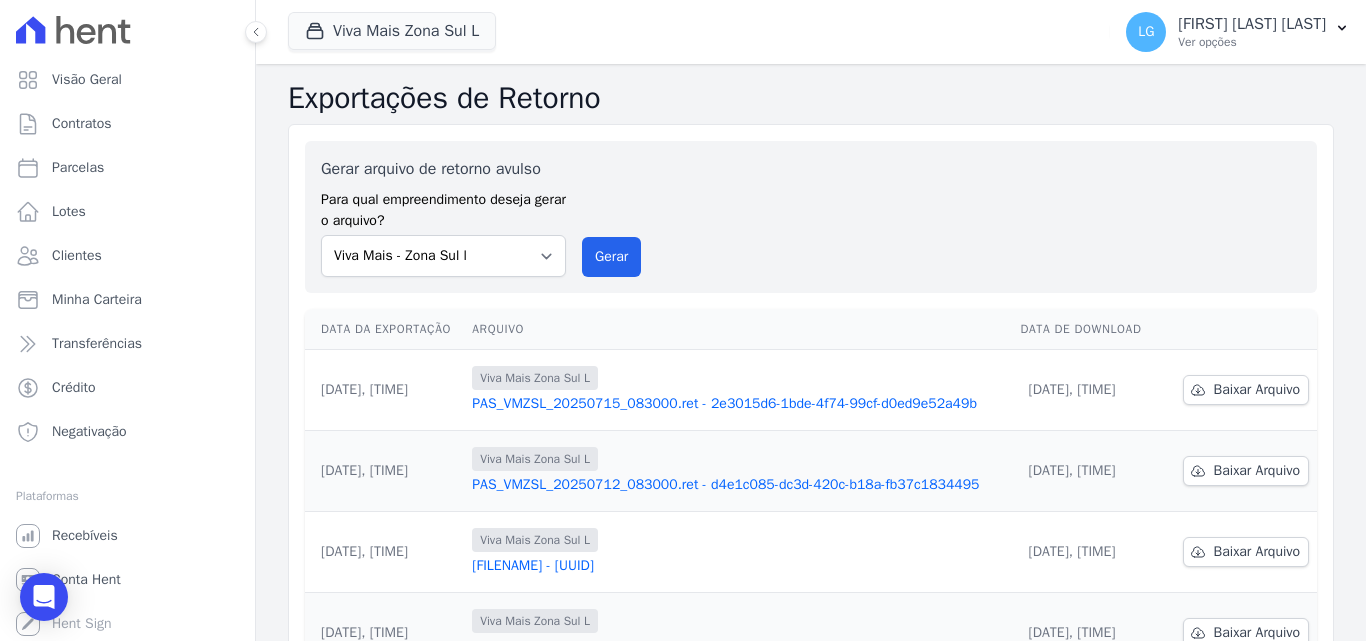 click on "PAS_VMZSL_20250715_083000.ret -
2e3015d6-1bde-4f74-99cf-d0ed9e52a49b" at bounding box center [738, 404] 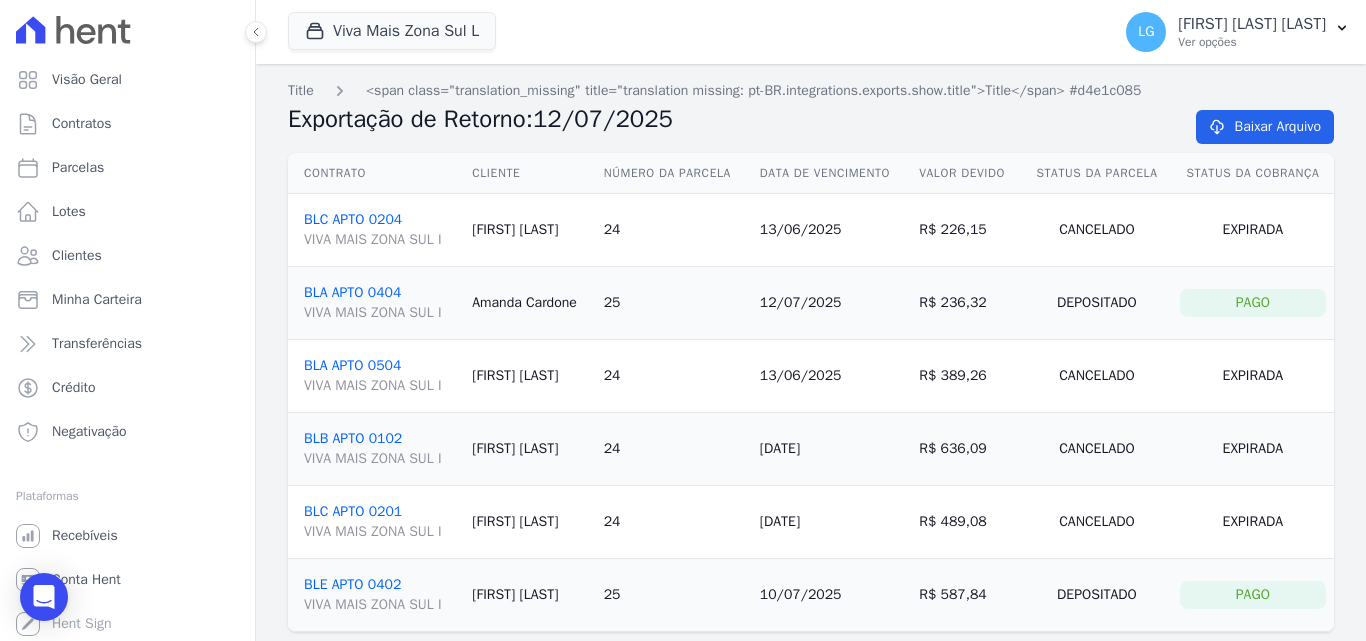 scroll, scrollTop: 84, scrollLeft: 0, axis: vertical 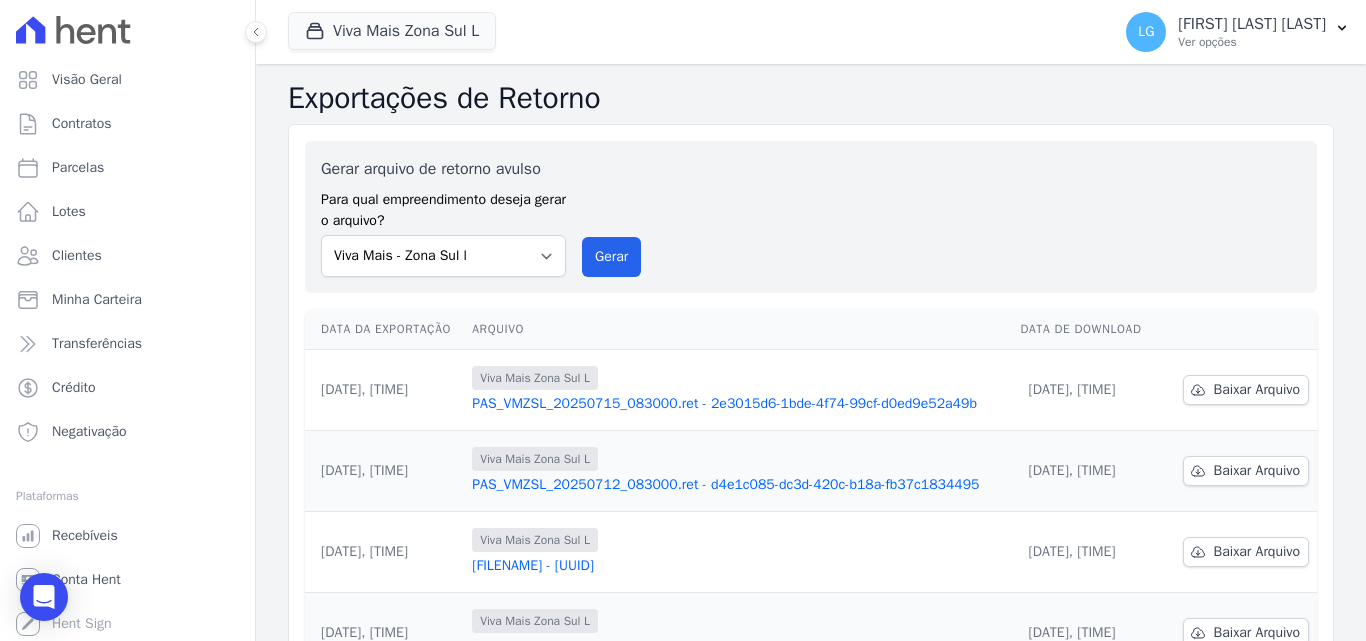 click on "[FILENAME] -
[UUID]" at bounding box center (738, 566) 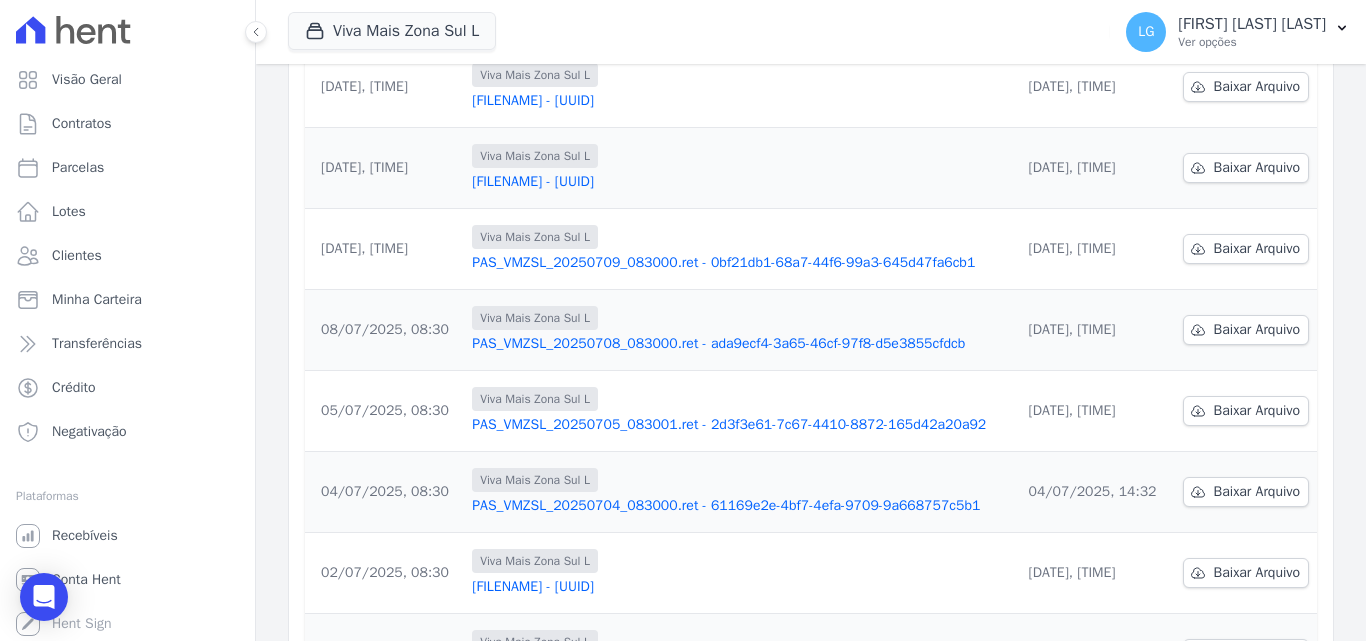 scroll, scrollTop: 500, scrollLeft: 0, axis: vertical 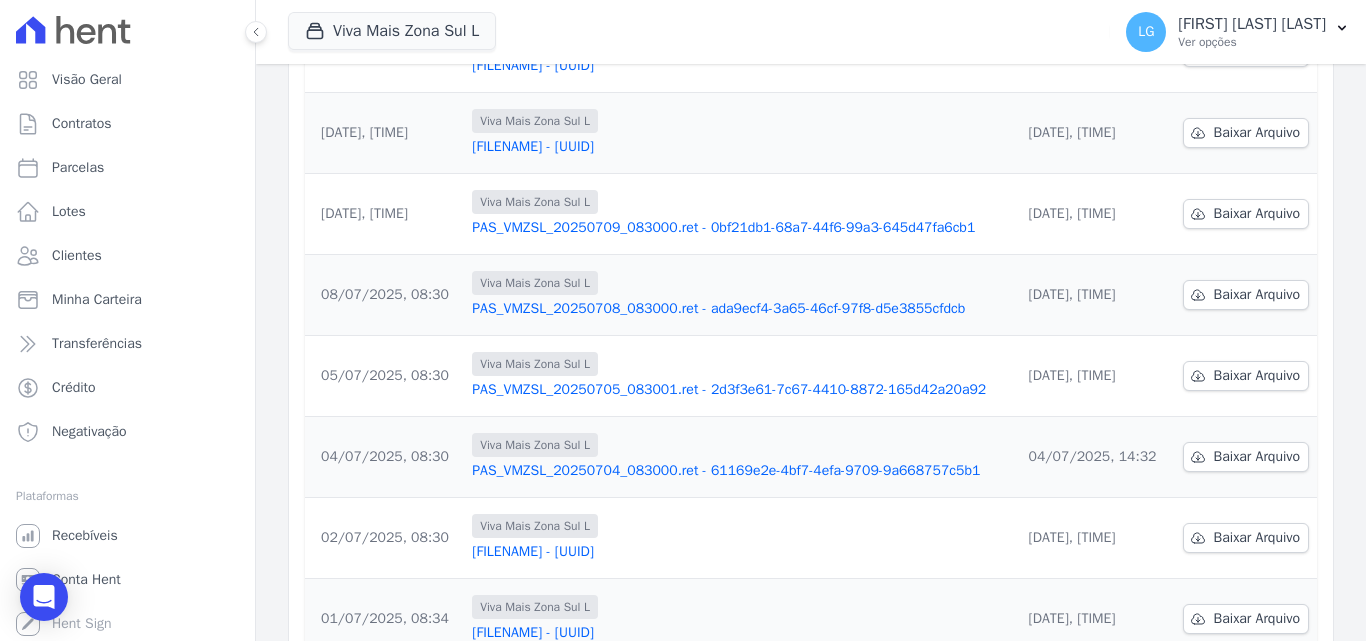click on "PAS_VMZSL_20250705_083001.ret -
2d3f3e61-7c67-4410-8872-165d42a20a92" at bounding box center [738, 390] 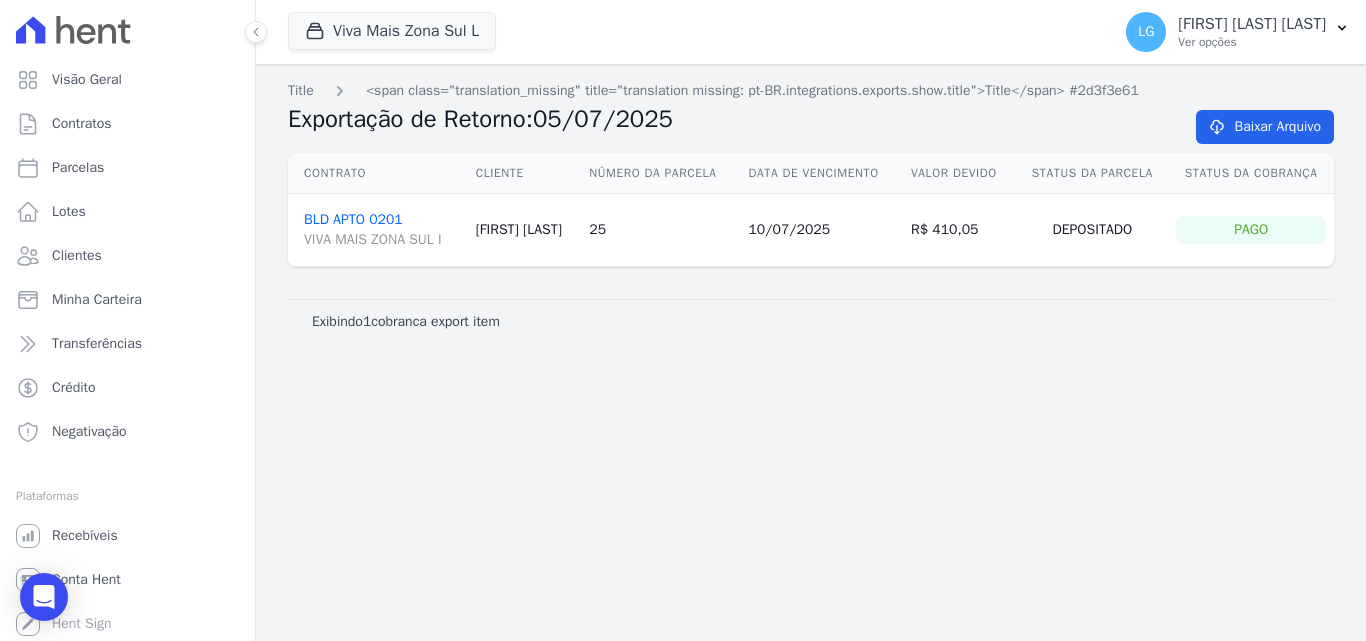 drag, startPoint x: 694, startPoint y: 366, endPoint x: 695, endPoint y: 356, distance: 10.049875 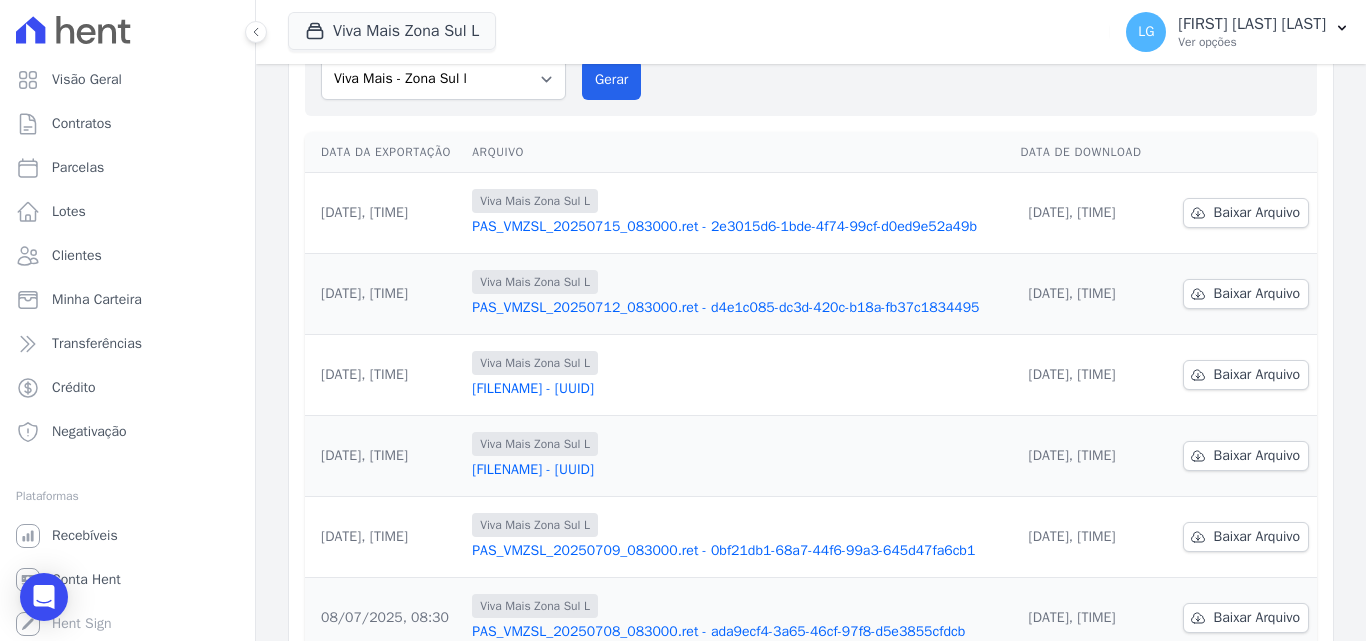 scroll, scrollTop: 500, scrollLeft: 0, axis: vertical 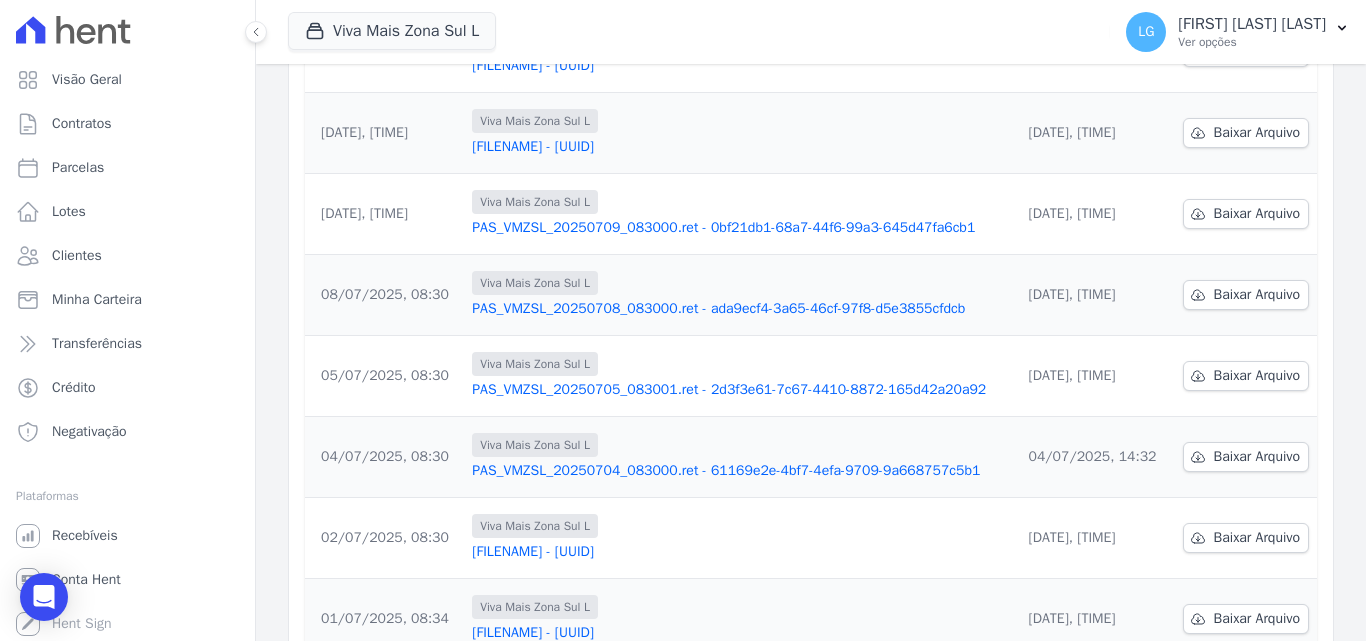 click on "PAS_VMZSL_20250708_083000.ret -
ada9ecf4-3a65-46cf-97f8-d5e3855cfdcb" at bounding box center [738, 309] 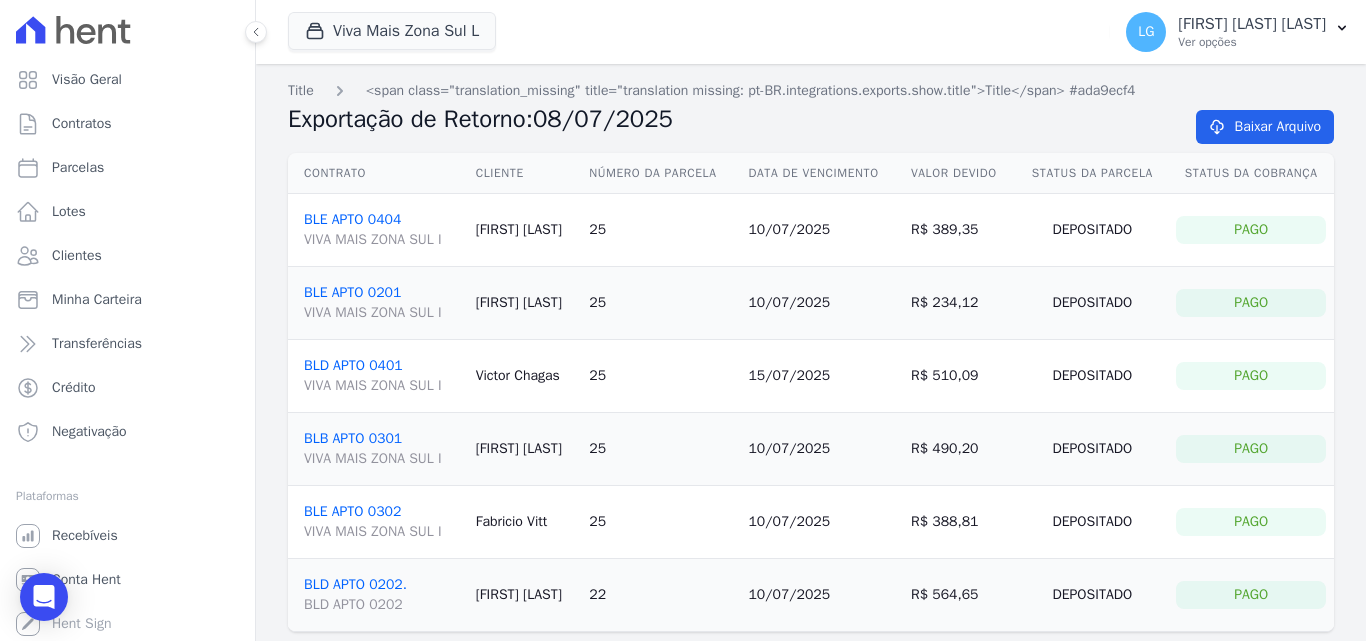 scroll, scrollTop: 84, scrollLeft: 0, axis: vertical 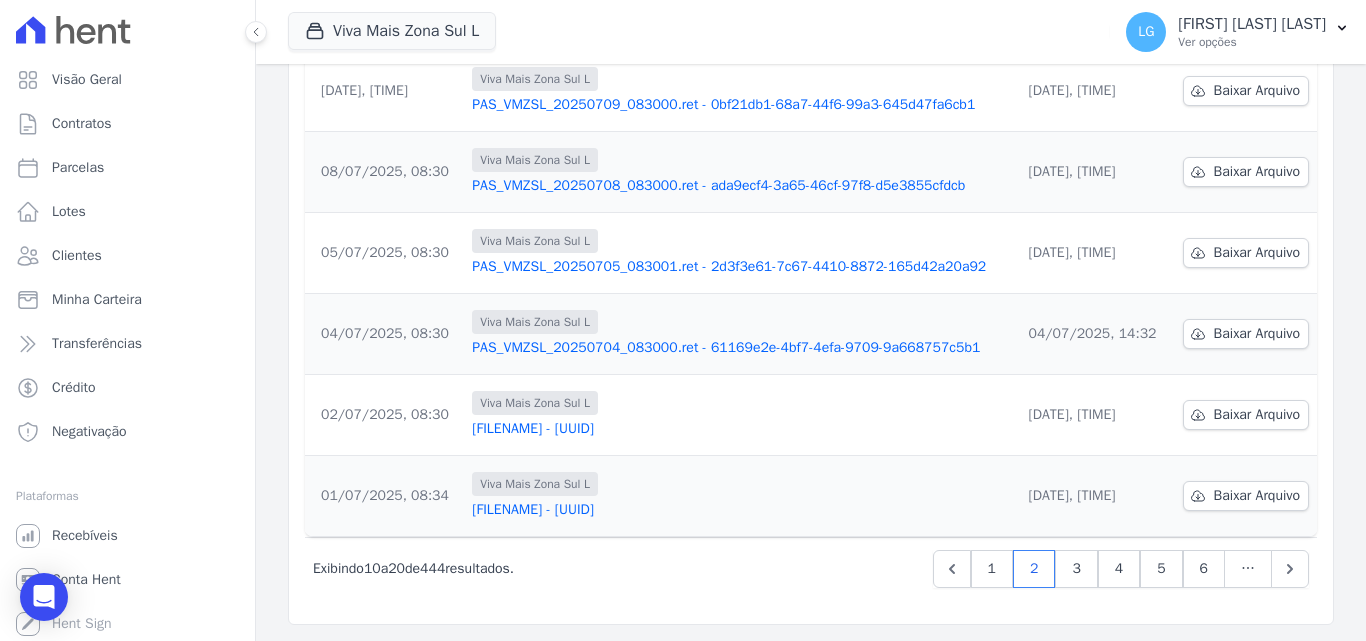 click on "PAS_VMZSL_20250709_083000.ret -
0bf21db1-68a7-44f6-99a3-645d47fa6cb1" at bounding box center [738, 105] 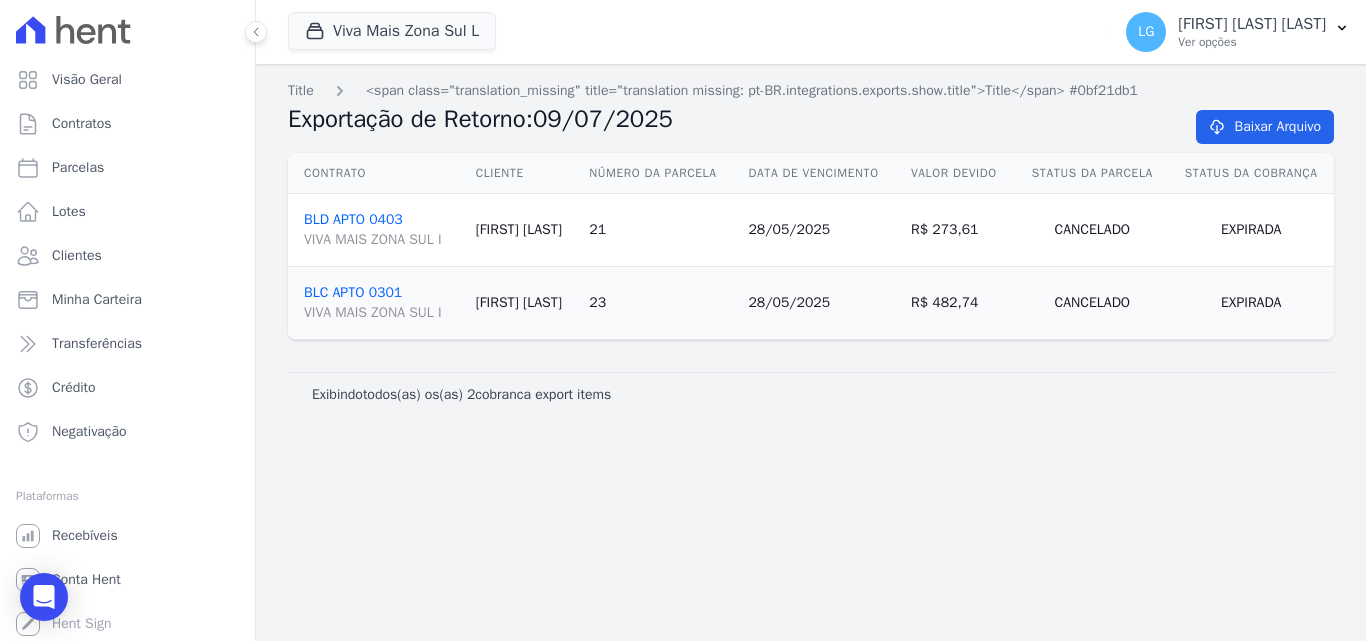 drag, startPoint x: 599, startPoint y: 160, endPoint x: 624, endPoint y: 151, distance: 26.57066 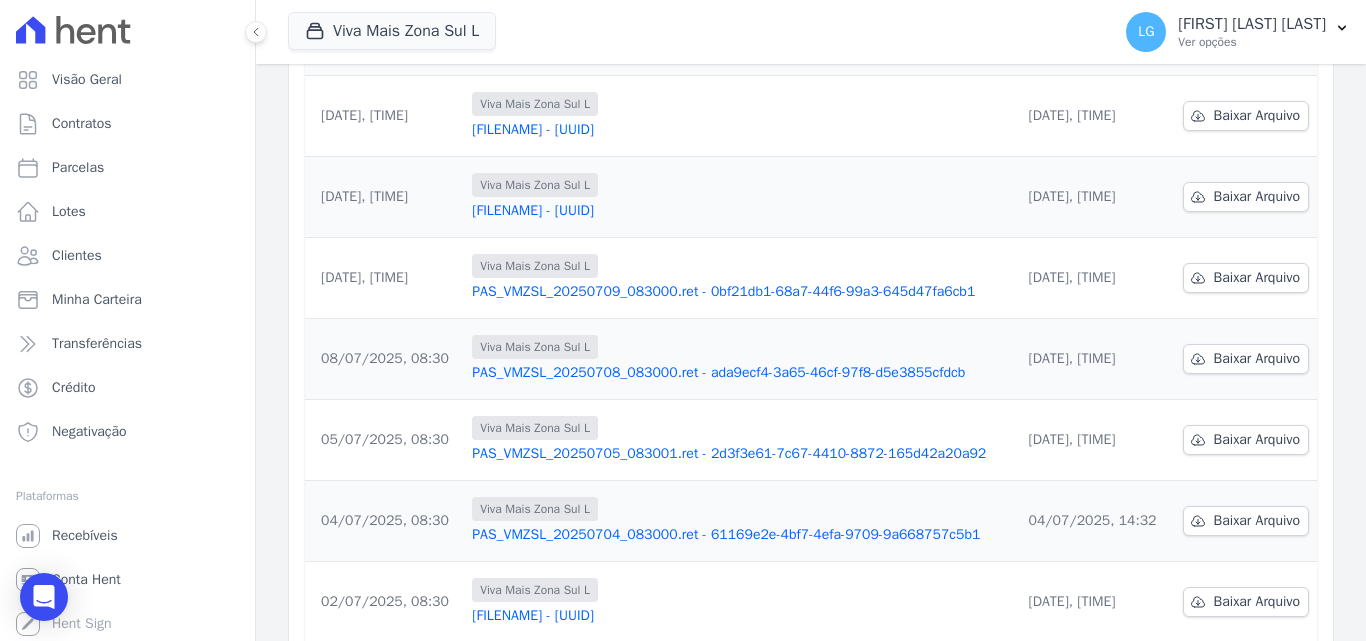 scroll, scrollTop: 400, scrollLeft: 0, axis: vertical 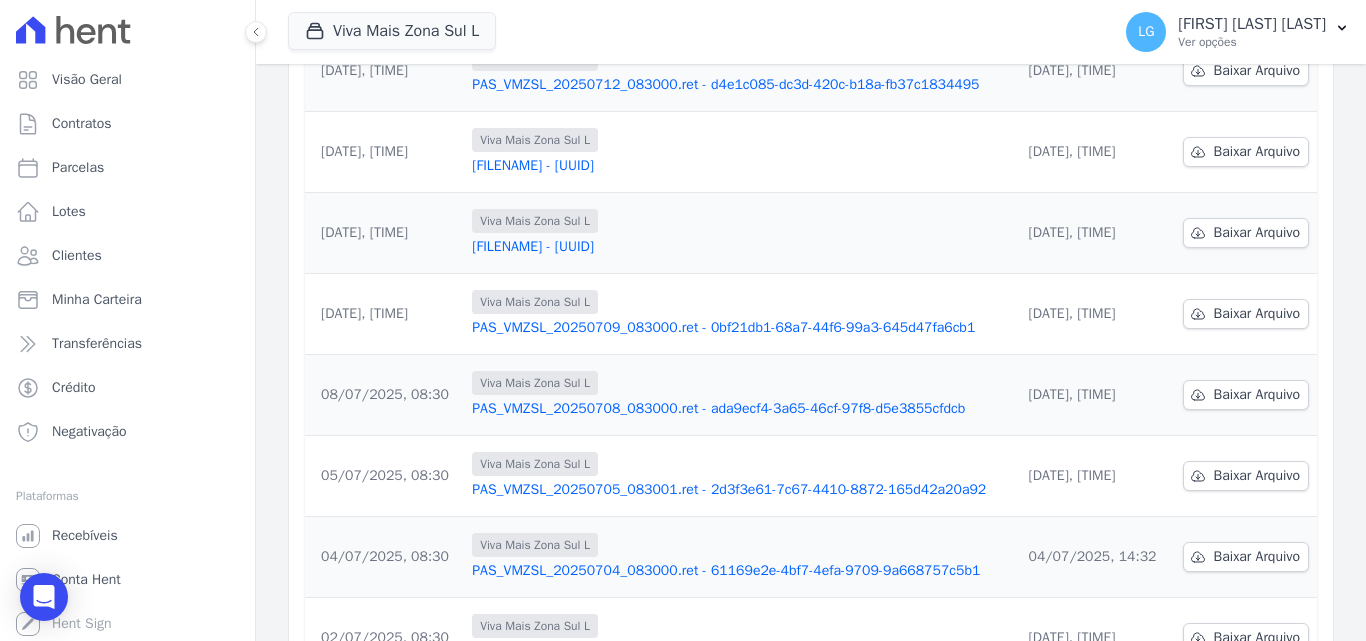 click on "[FILENAME] -
[UUID]" at bounding box center (738, 247) 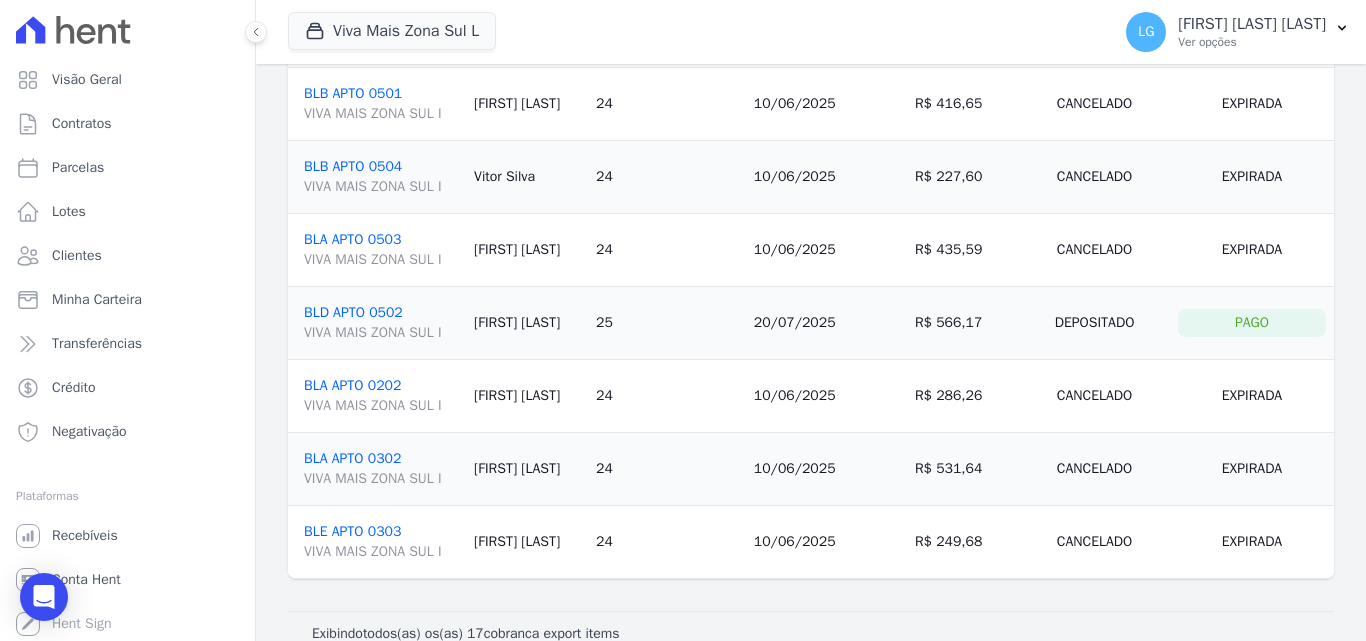 scroll, scrollTop: 887, scrollLeft: 0, axis: vertical 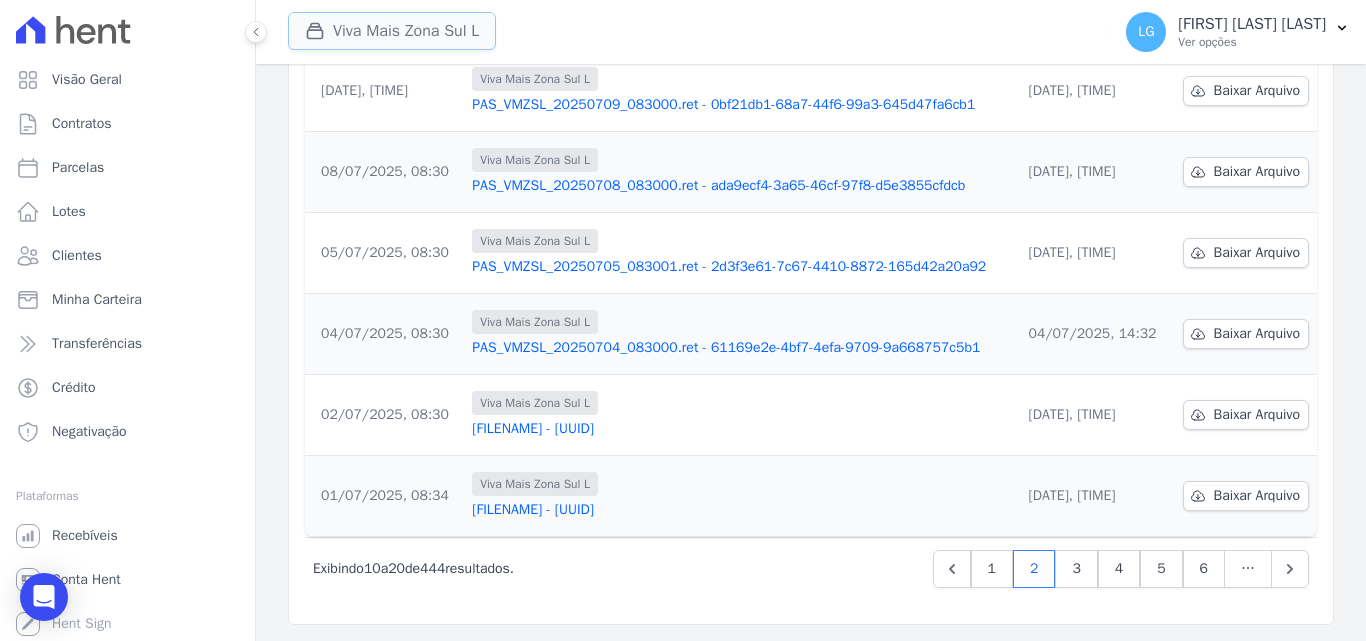 click on "Viva Mais   Zona Sul L" at bounding box center (392, 31) 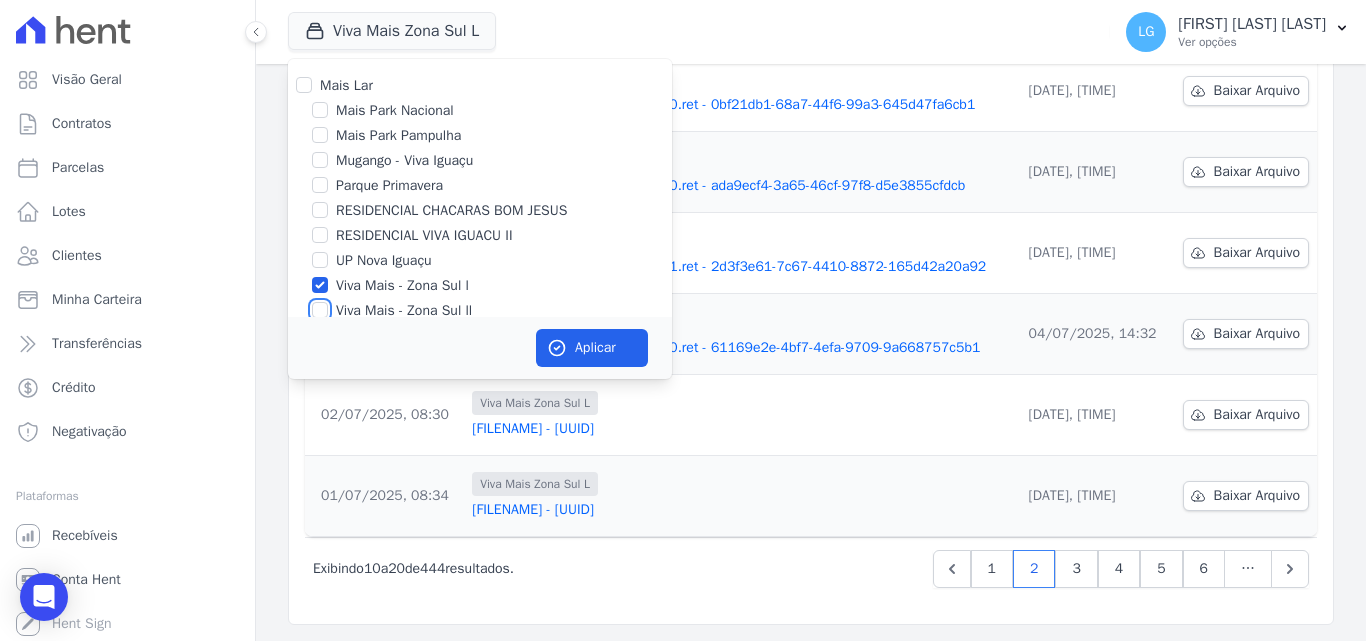 drag, startPoint x: 321, startPoint y: 307, endPoint x: 320, endPoint y: 295, distance: 12.0415945 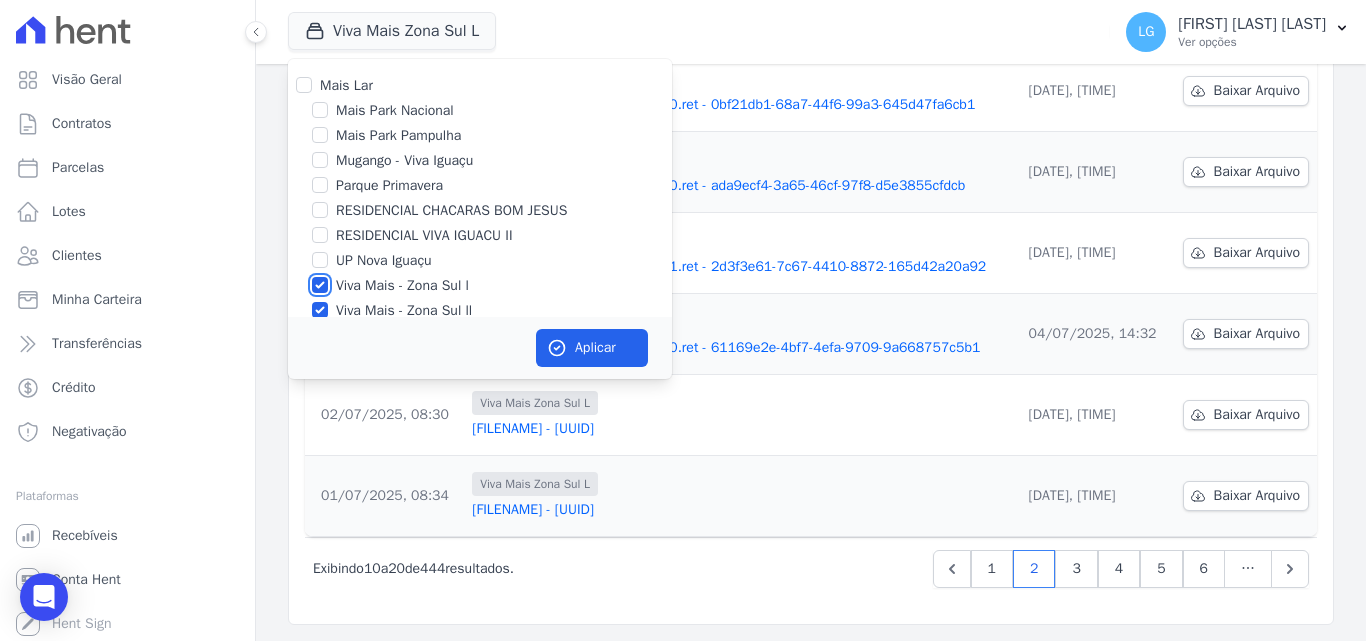 click on "Viva Mais - Zona Sul l" at bounding box center (320, 285) 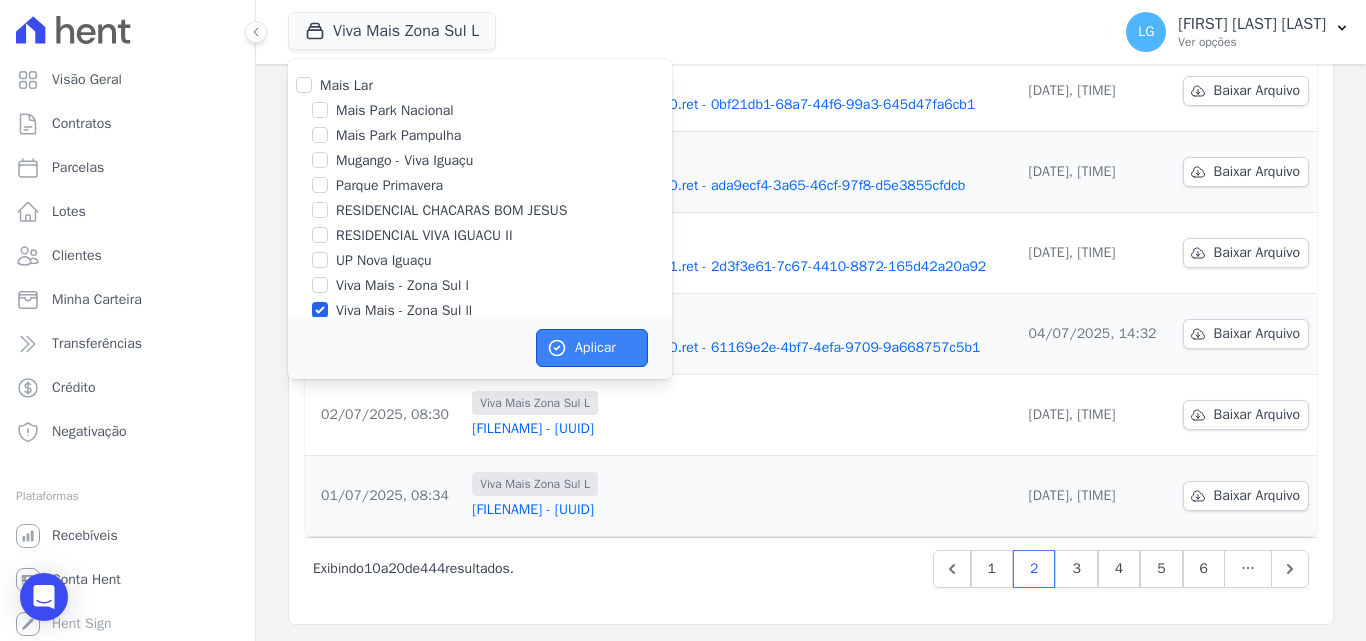 click on "Aplicar" at bounding box center [592, 348] 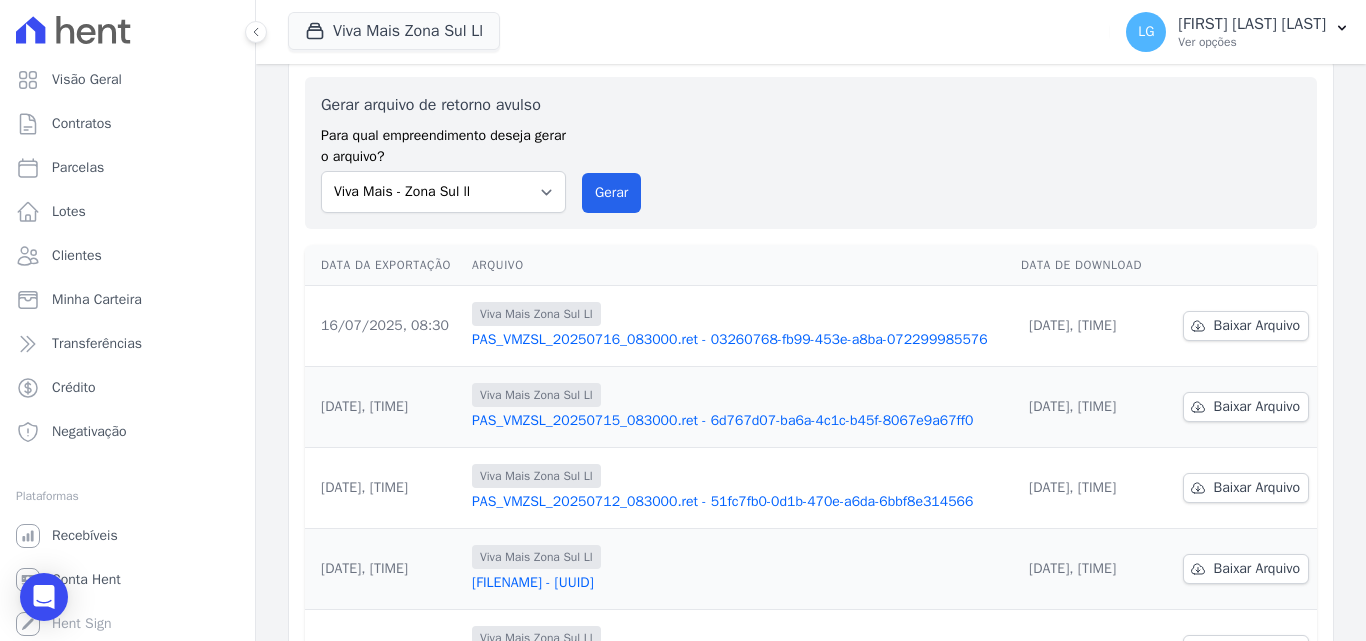 scroll, scrollTop: 100, scrollLeft: 0, axis: vertical 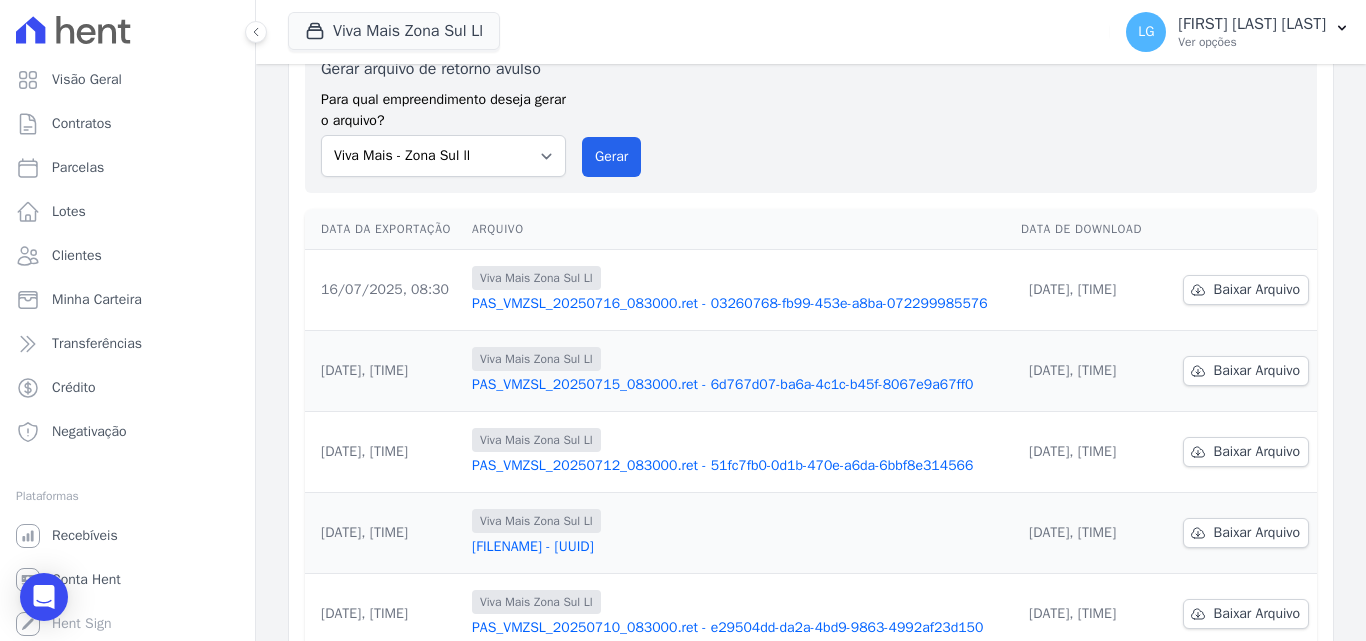 click on "PAS_VMZSL_20250712_083000.ret -
51fc7fb0-0d1b-470e-a6da-6bbf8e314566" at bounding box center [738, 466] 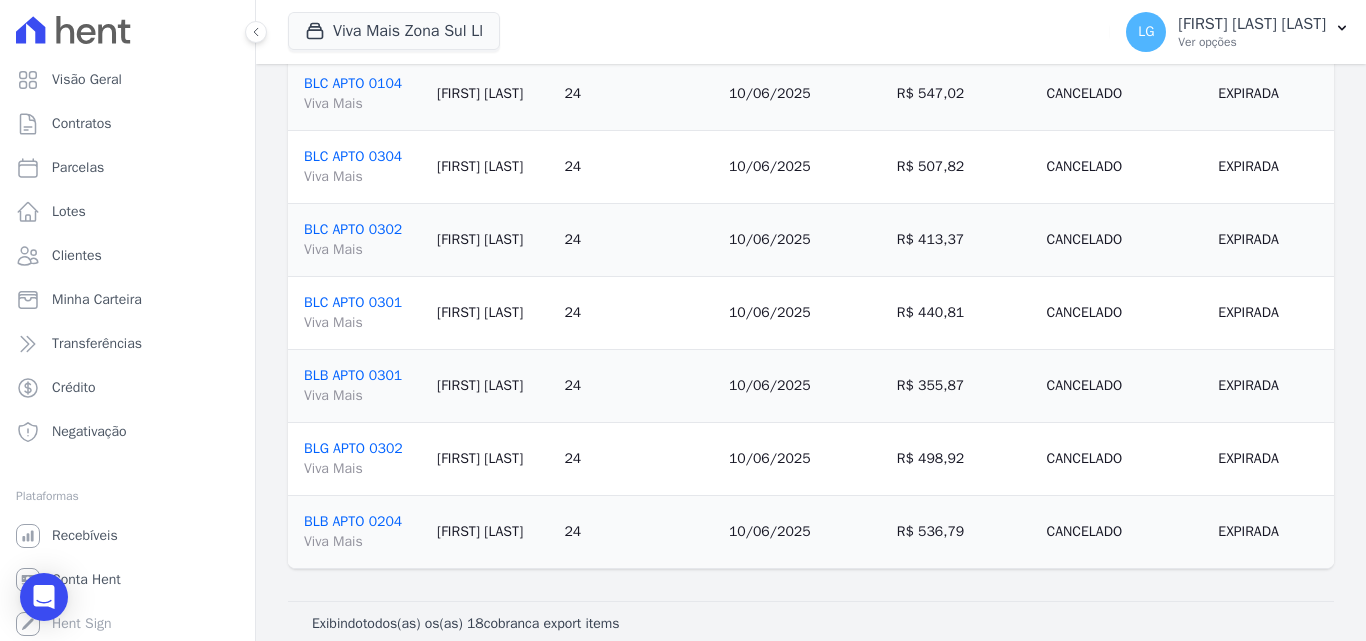 scroll, scrollTop: 960, scrollLeft: 0, axis: vertical 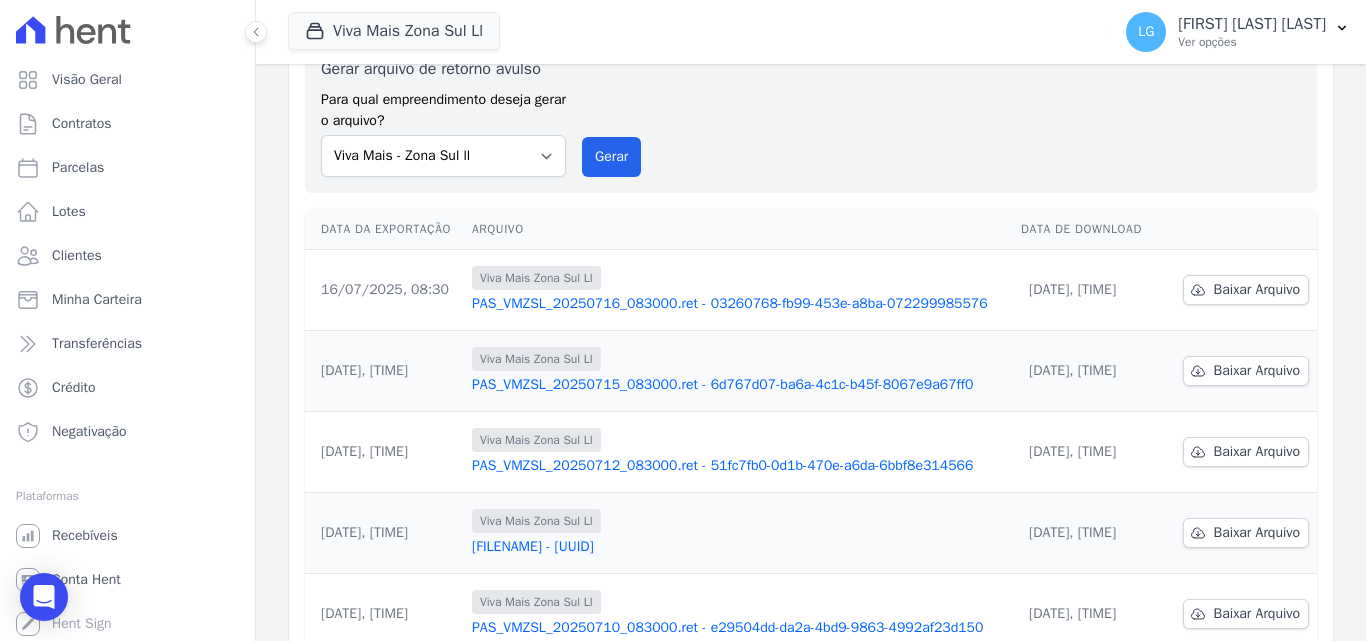 click on "[BRAND]   [BRAND] Ll
[FILENAME] -
[UUID]" at bounding box center (738, 533) 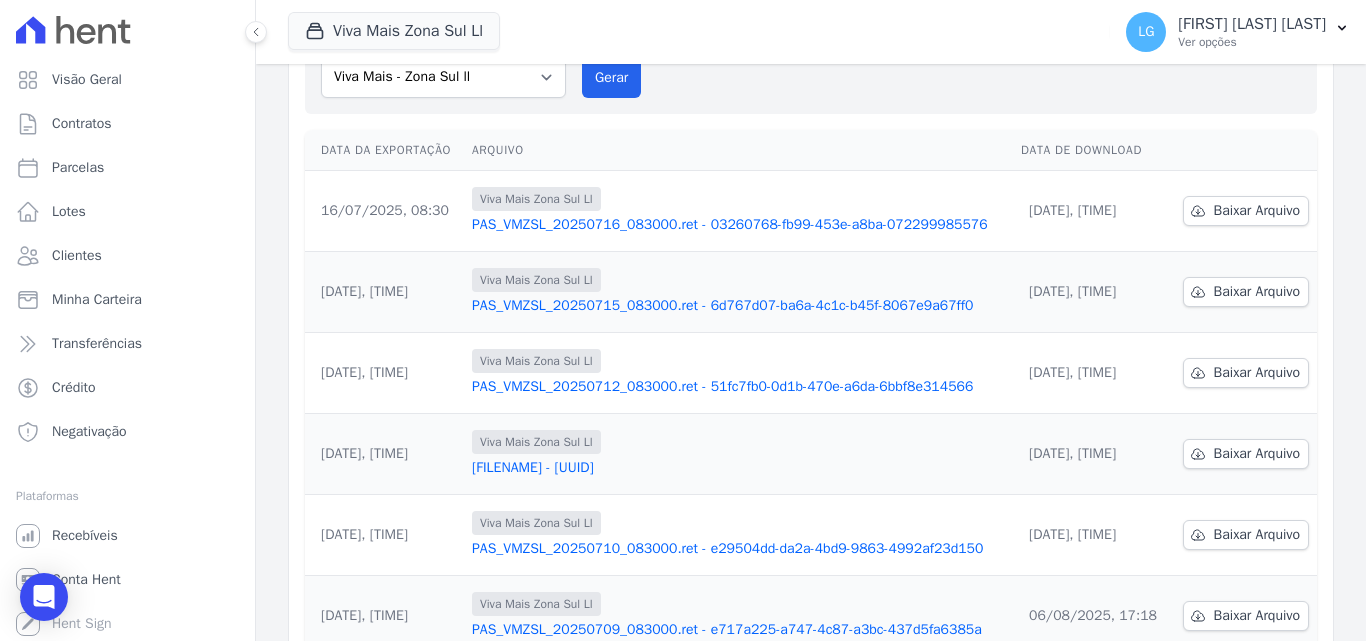 scroll, scrollTop: 200, scrollLeft: 0, axis: vertical 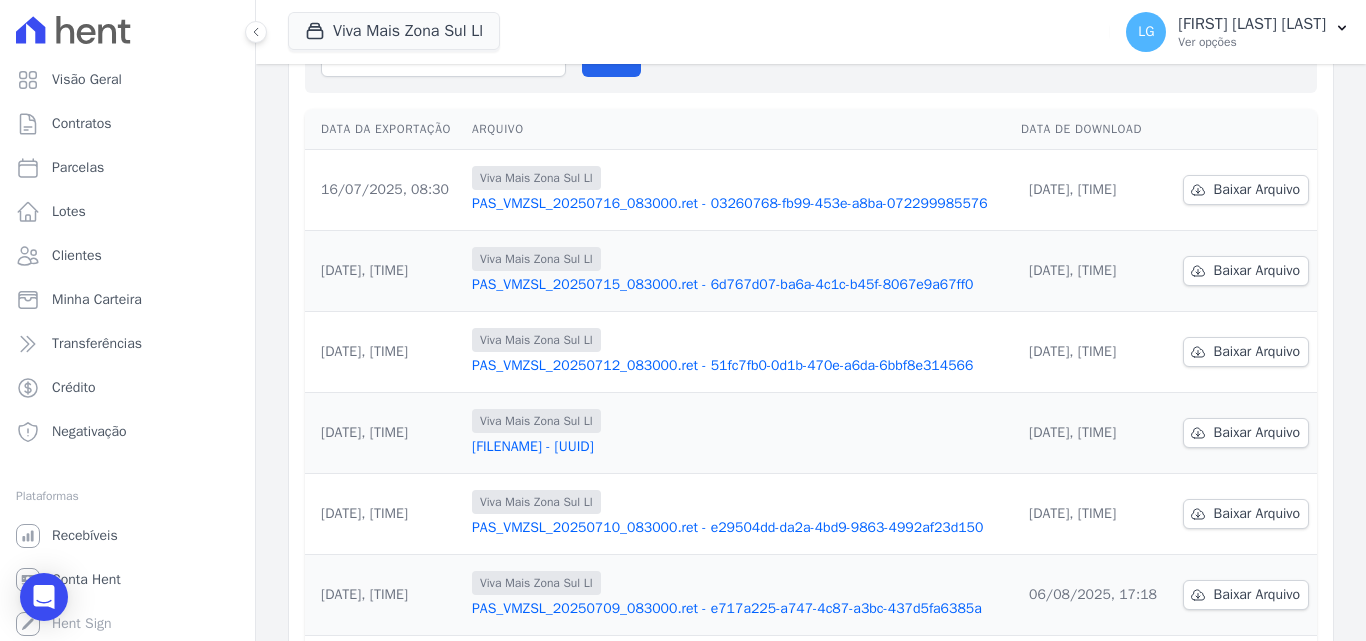 click on "PAS_VMZSL_20250710_083000.ret -
e29504dd-da2a-4bd9-9863-4992af23d150" at bounding box center [738, 528] 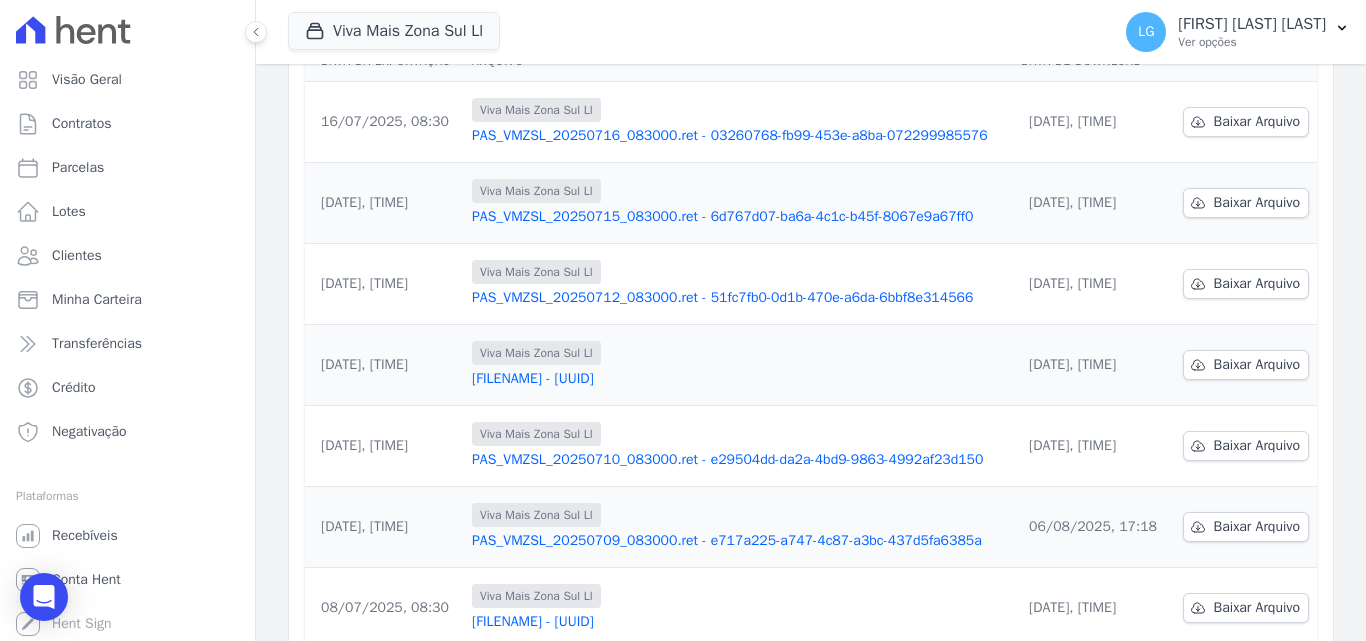 scroll, scrollTop: 300, scrollLeft: 0, axis: vertical 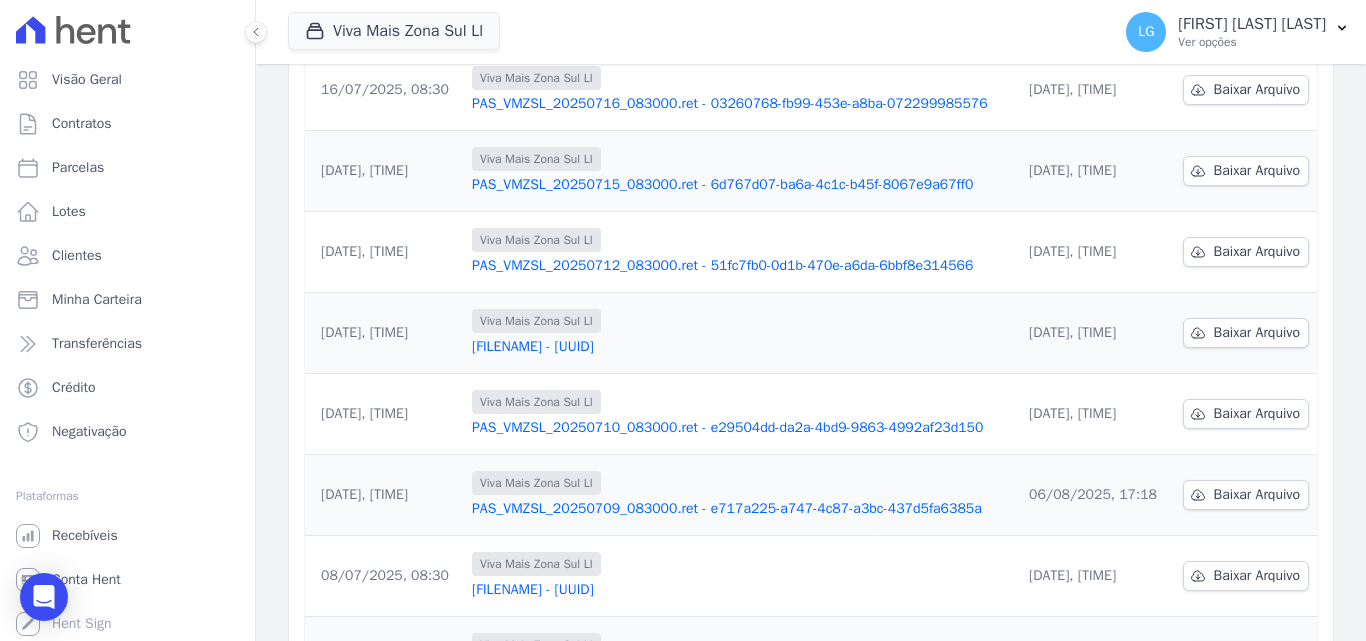 click on "Viva Mais   Zona Sul Ll
[FILENAME] -
[UUID]" at bounding box center [738, 495] 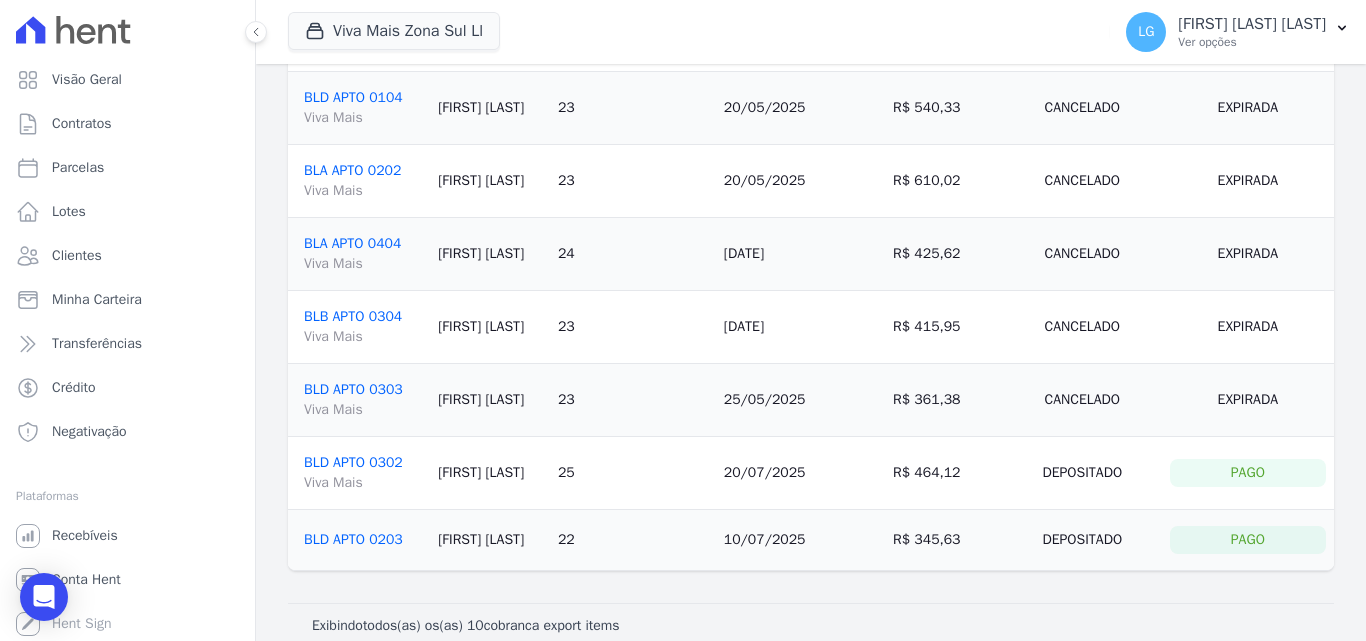 scroll, scrollTop: 364, scrollLeft: 0, axis: vertical 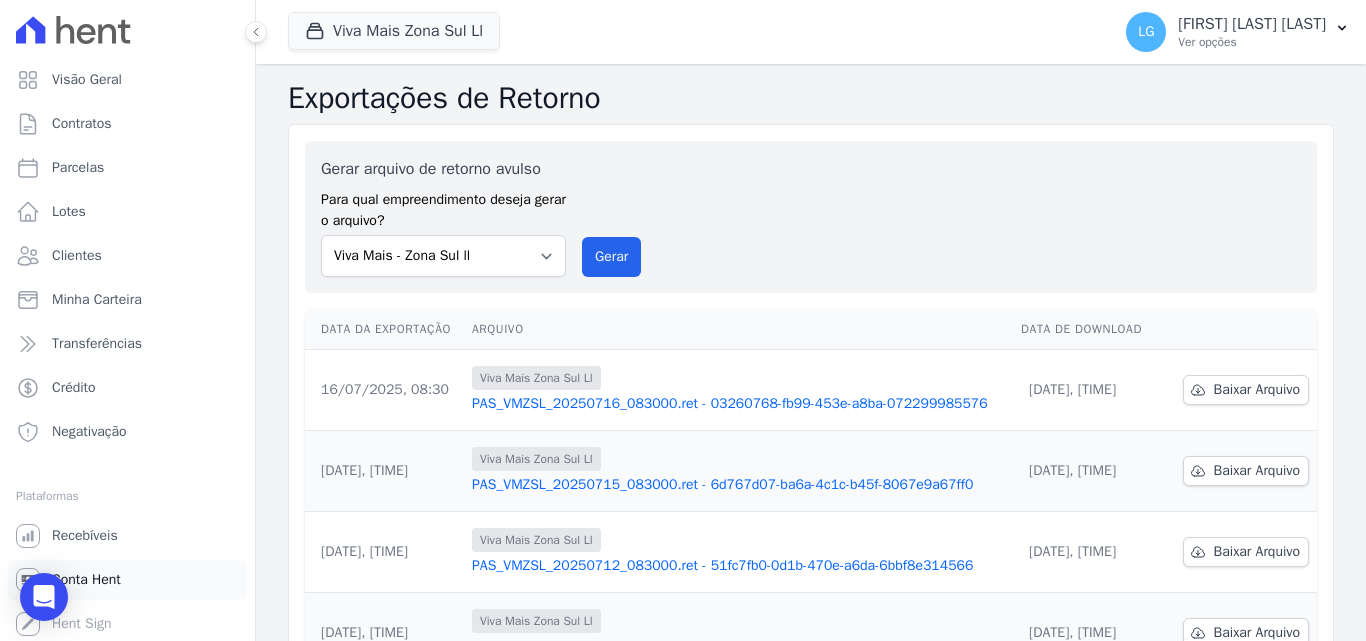 click on "Conta Hent" at bounding box center (86, 580) 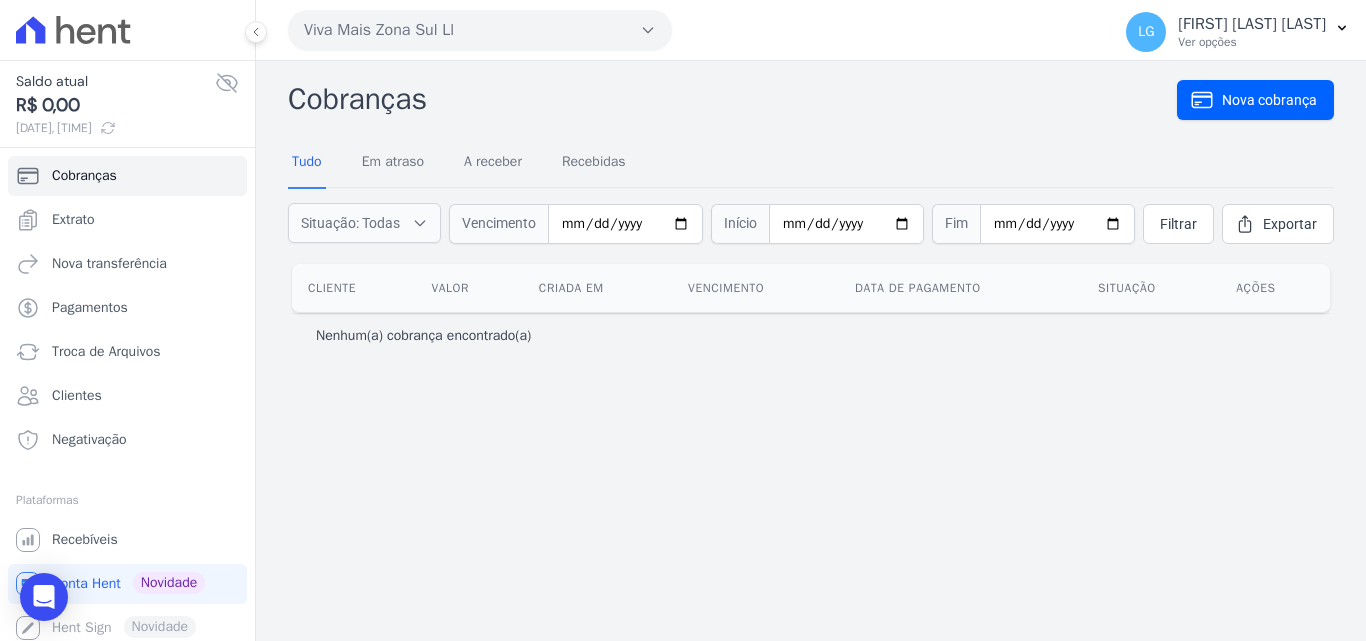 click on "Viva Mais   Zona Sul Ll" at bounding box center (480, 30) 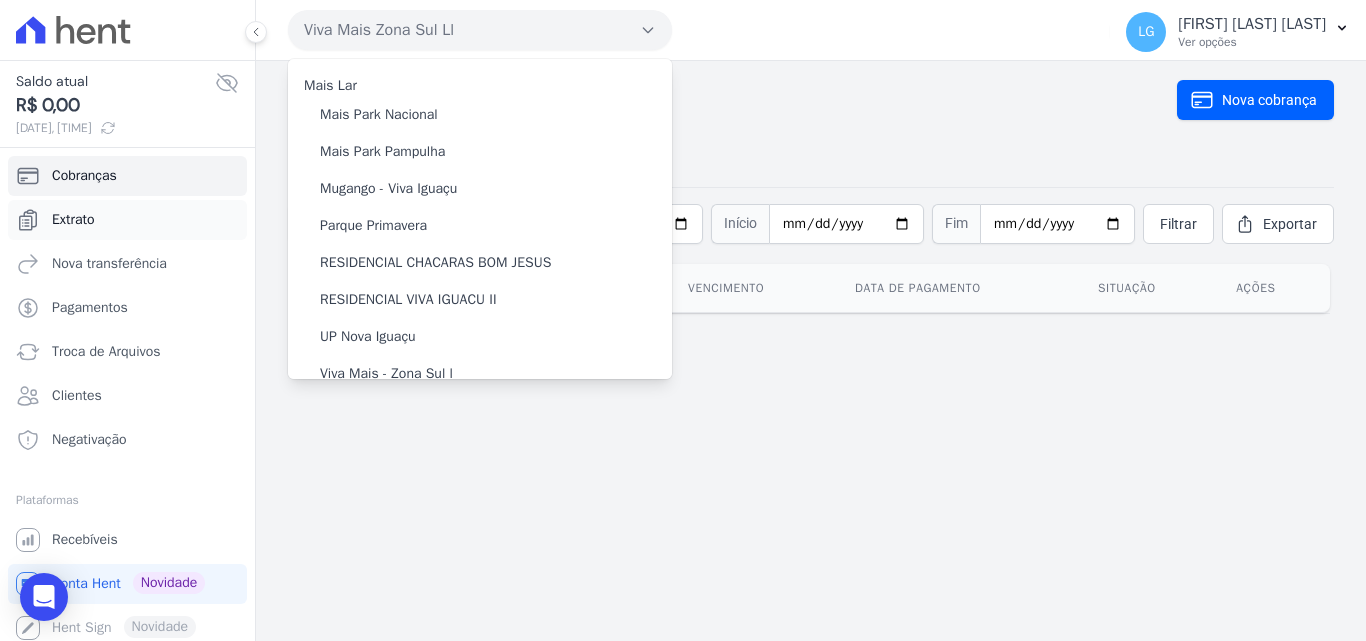 click on "Extrato" at bounding box center (127, 220) 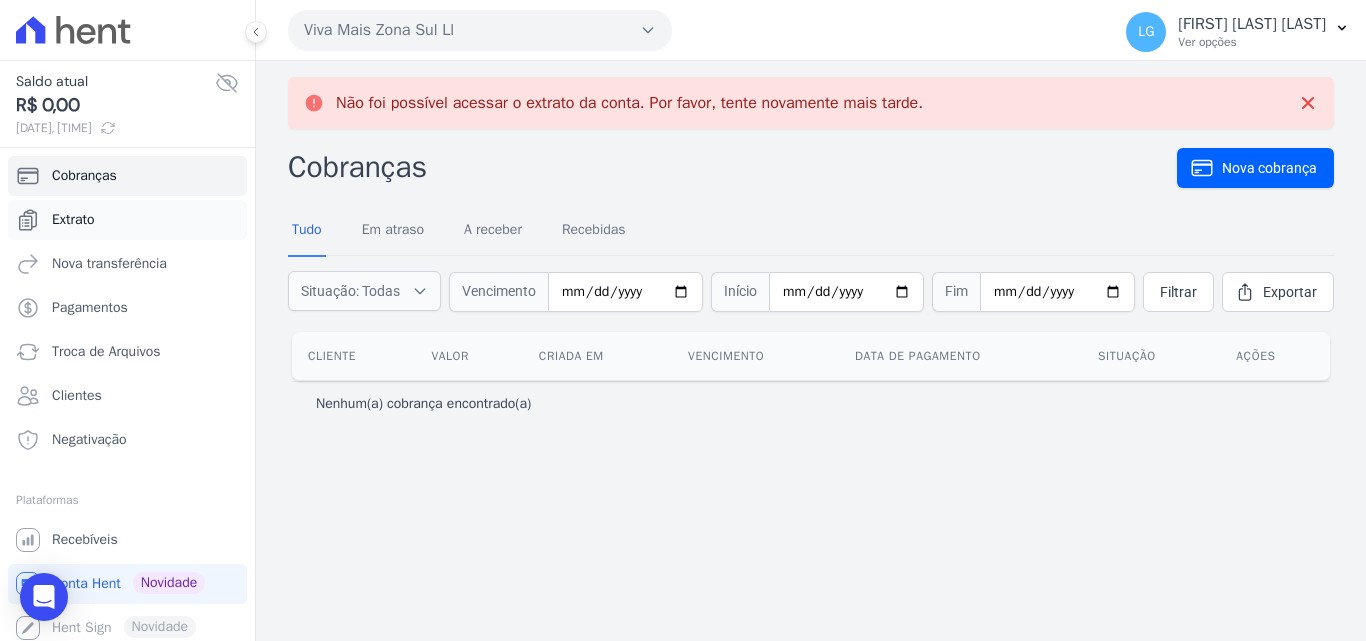 click on "Extrato" at bounding box center (127, 220) 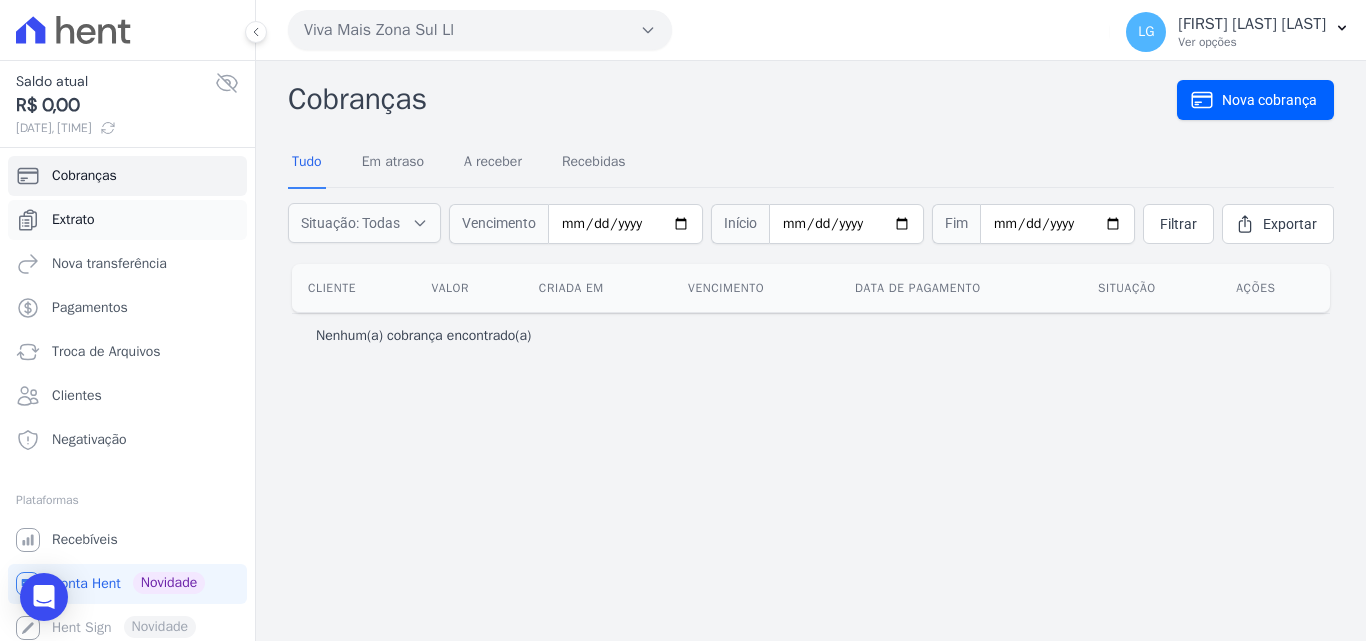 click on "Extrato" at bounding box center [73, 220] 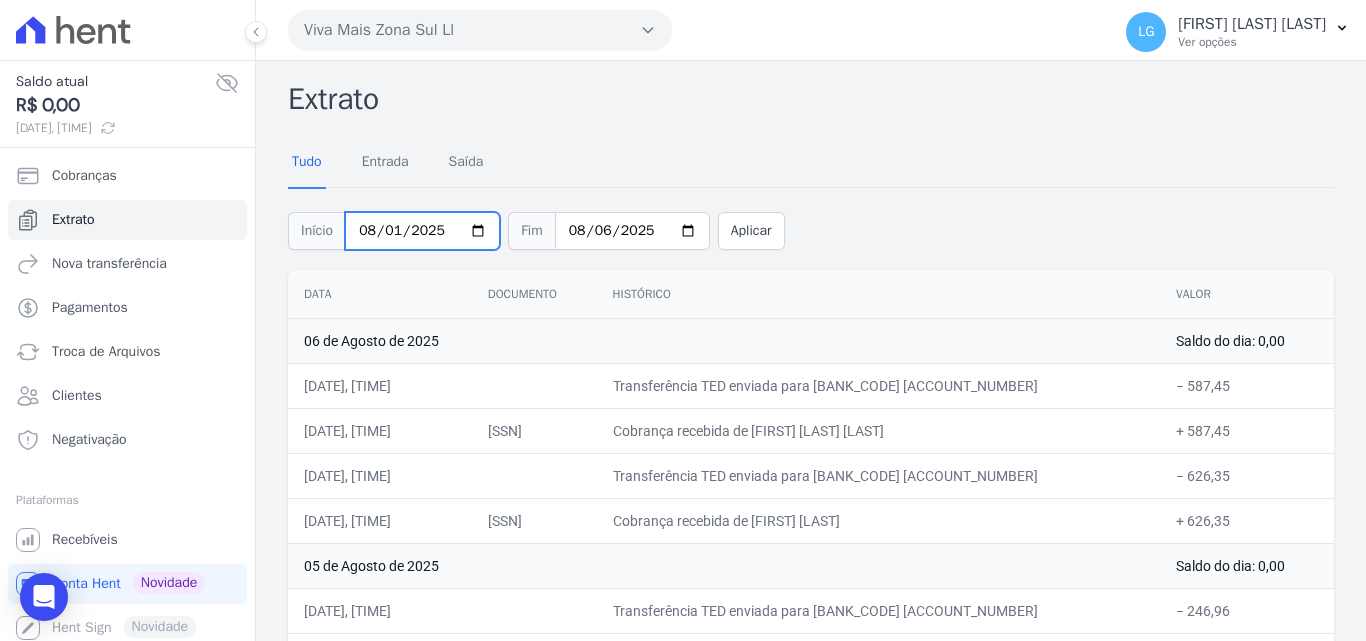 click on "2025-08-01" at bounding box center [422, 231] 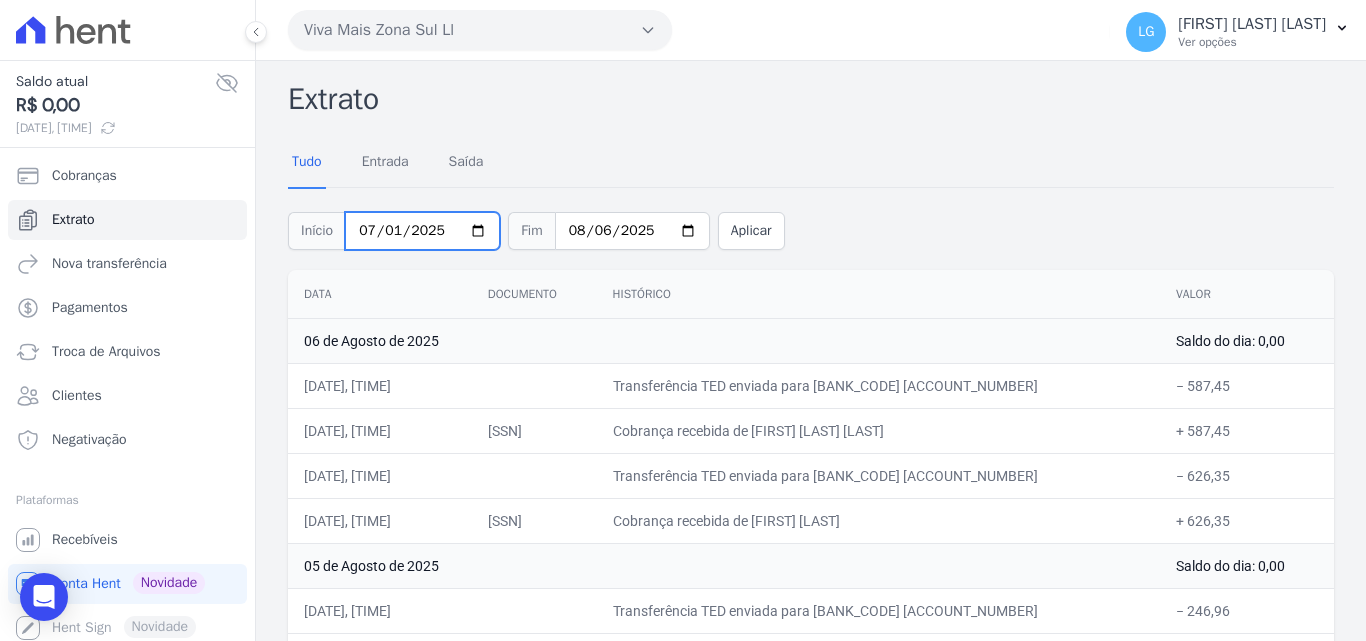 type on "[DATE]" 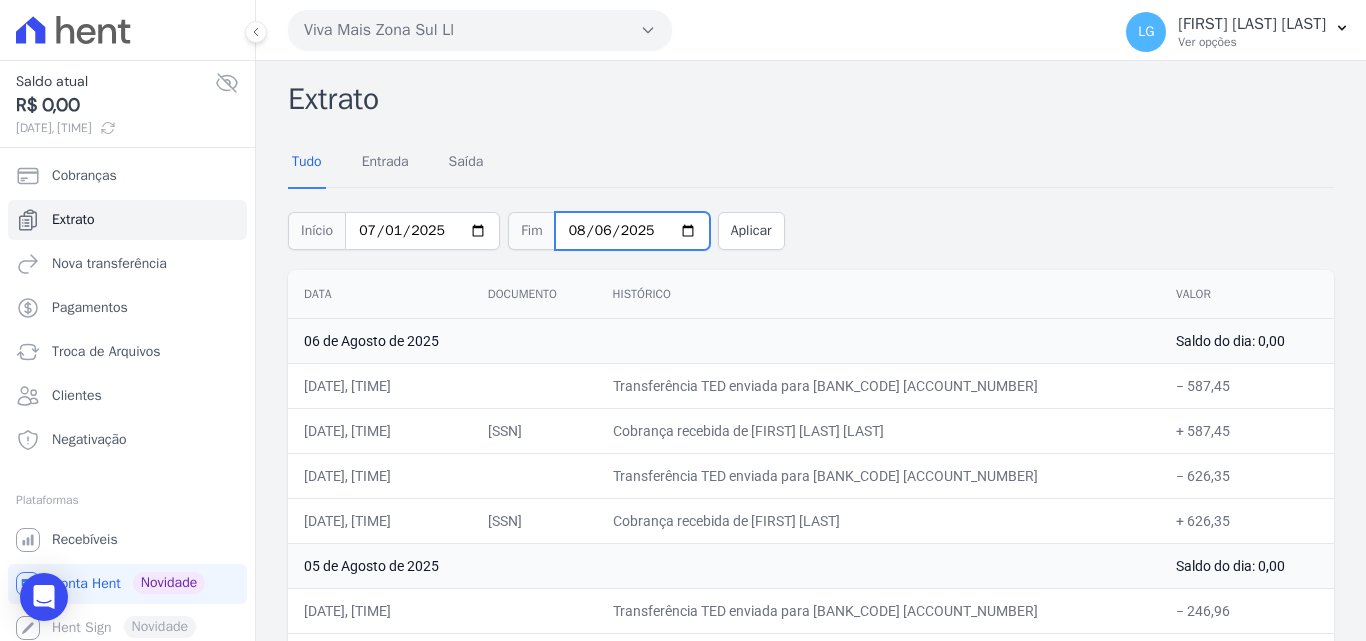 click on "2025-08-06" at bounding box center [632, 231] 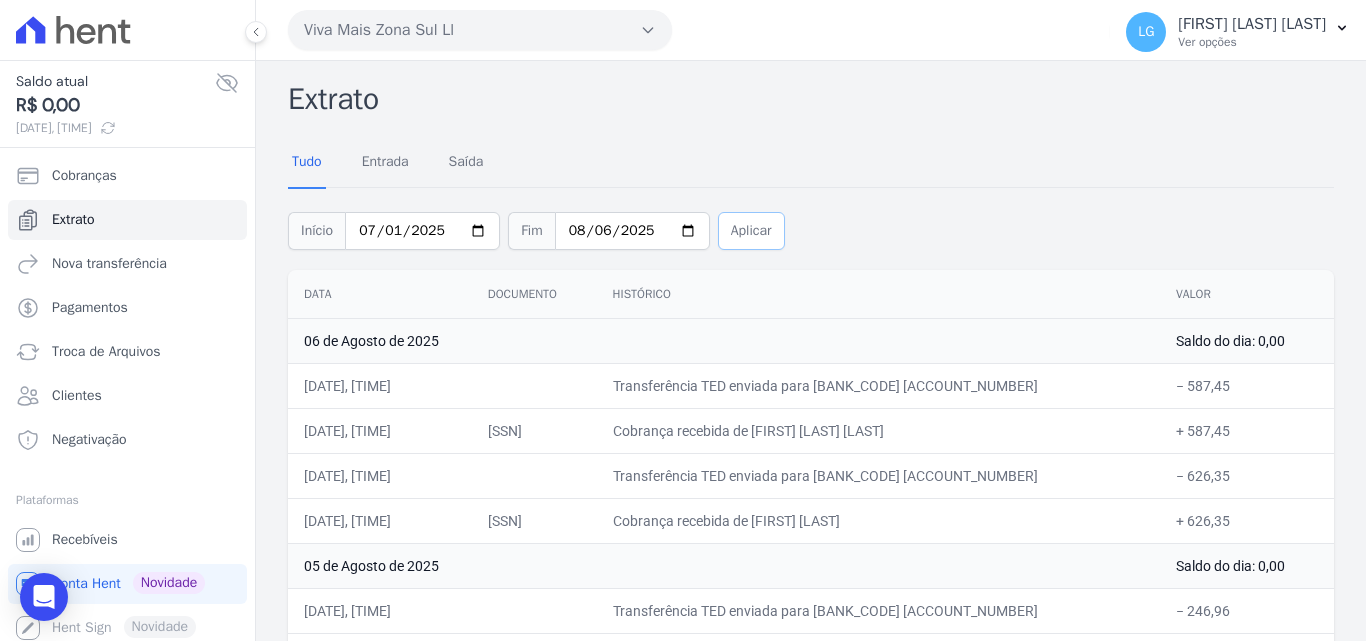 click on "Aplicar" at bounding box center (751, 231) 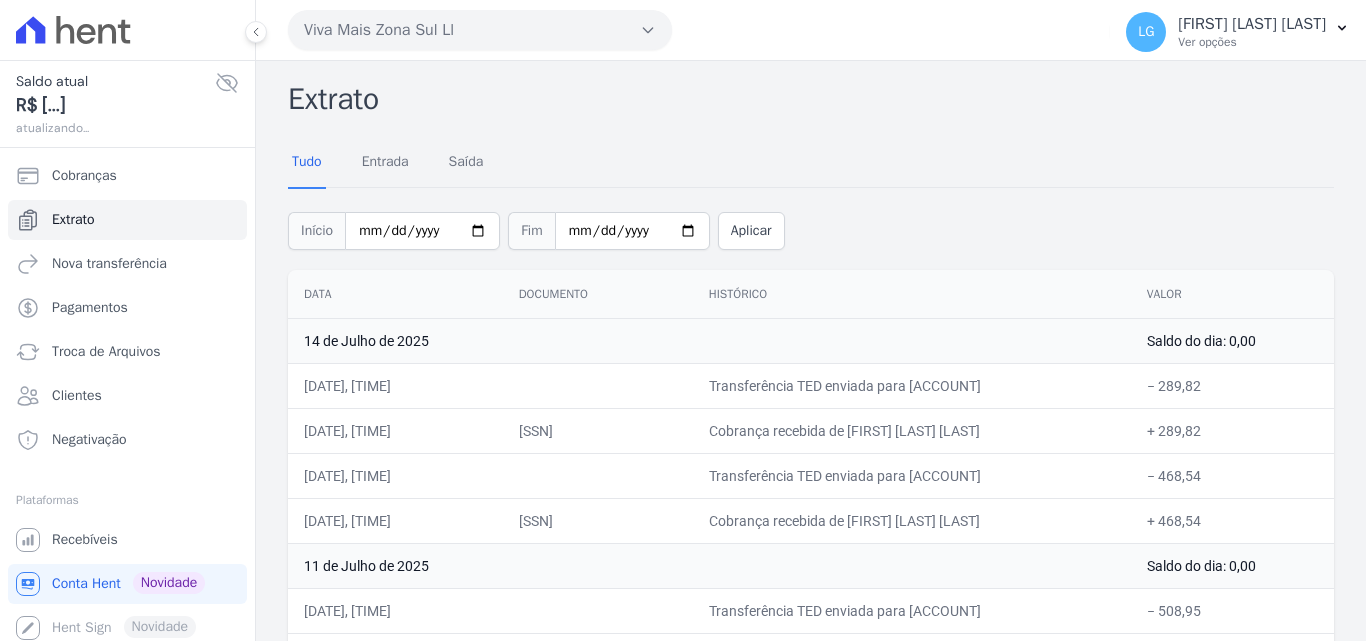 scroll, scrollTop: 0, scrollLeft: 0, axis: both 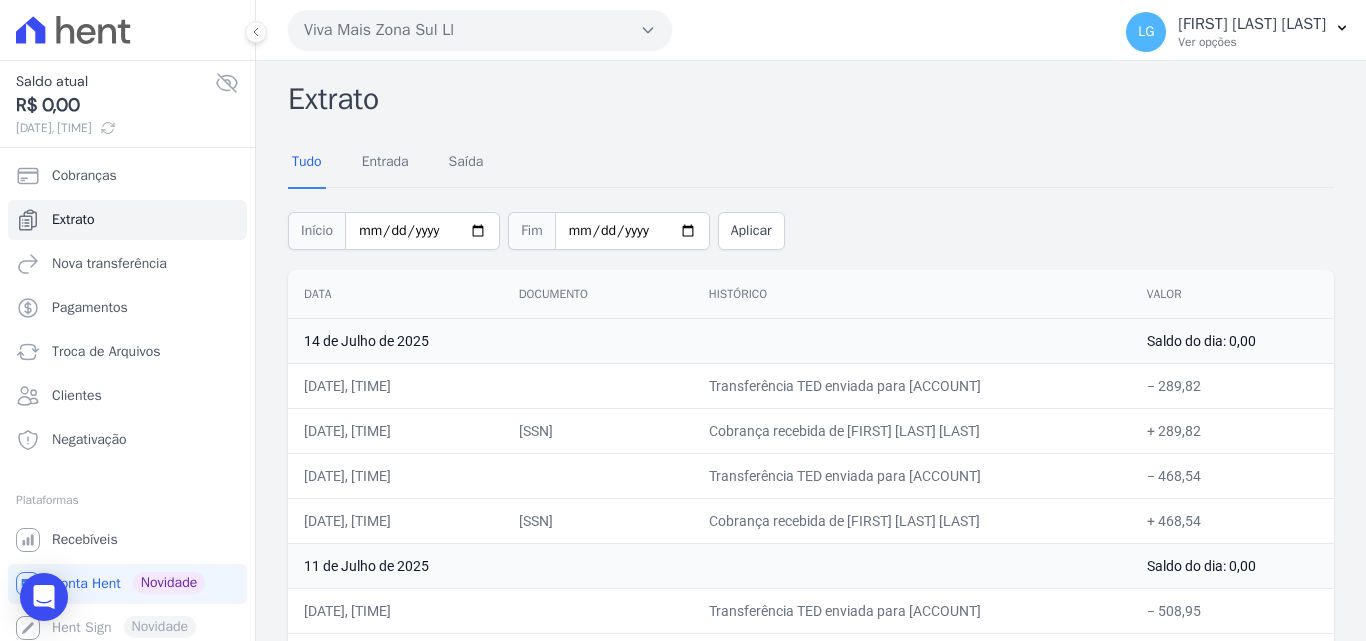 click on "Cobrança recebida de Leandro Freitas Coimbra" at bounding box center (912, 430) 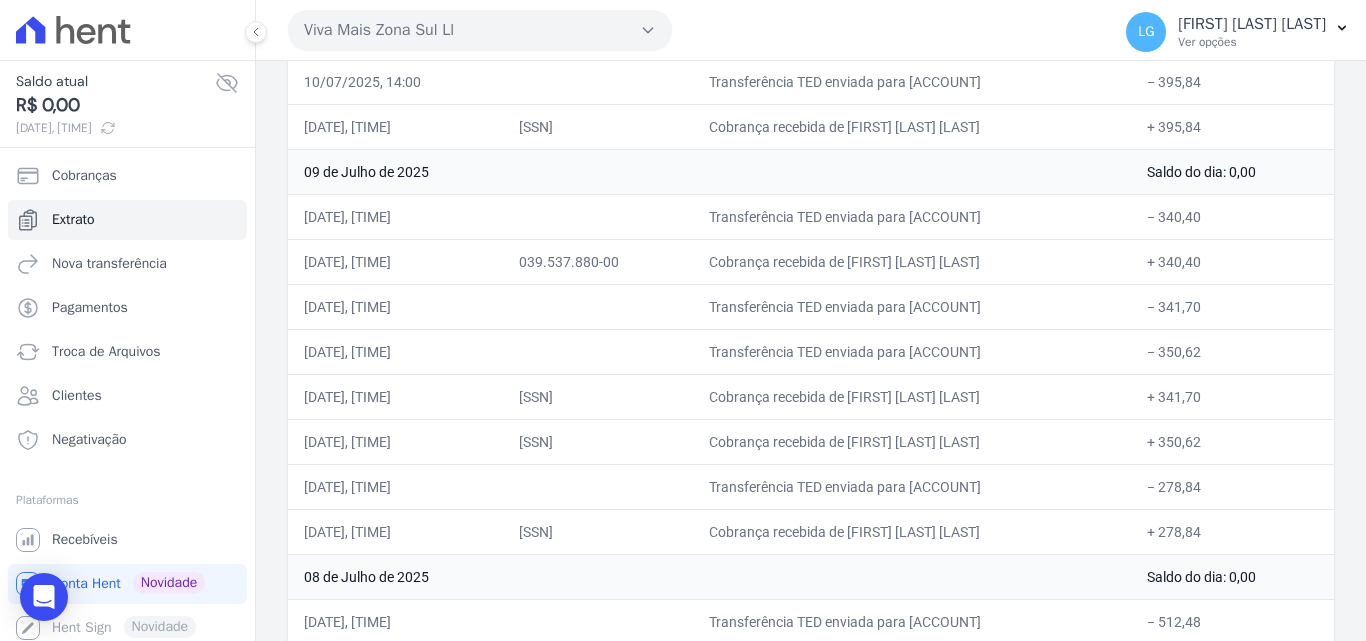 drag, startPoint x: 809, startPoint y: 437, endPoint x: 993, endPoint y: 442, distance: 184.06792 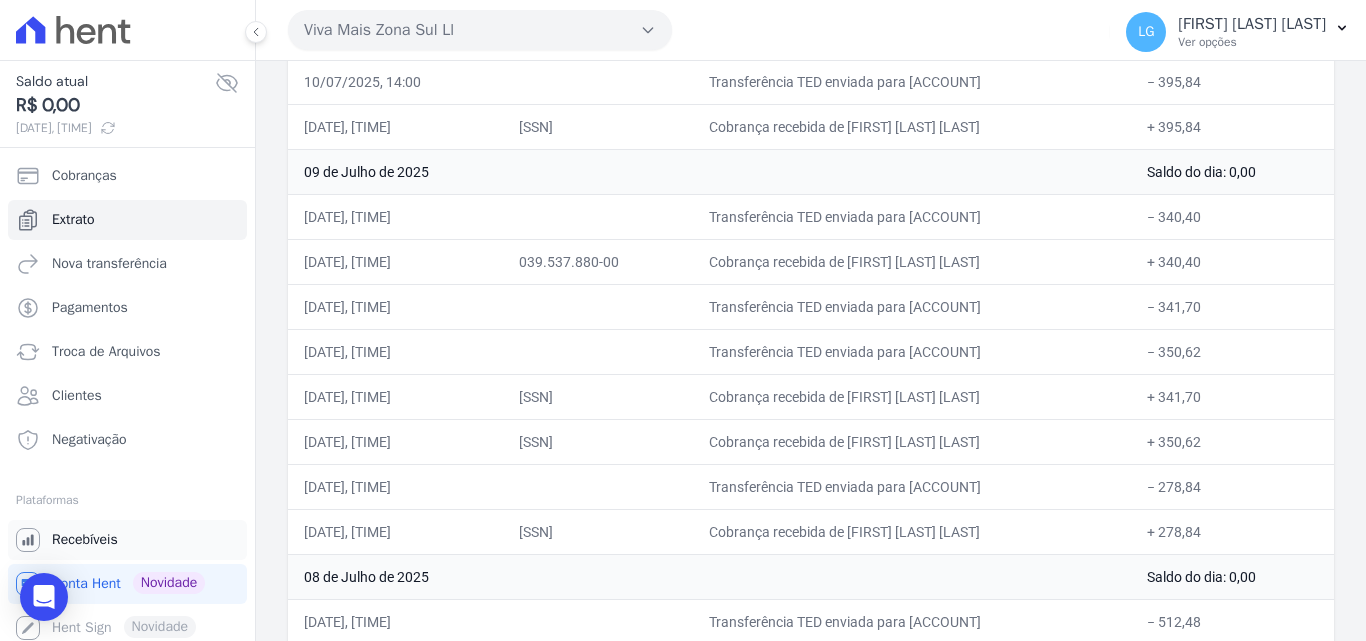 click on "Recebíveis" at bounding box center [85, 540] 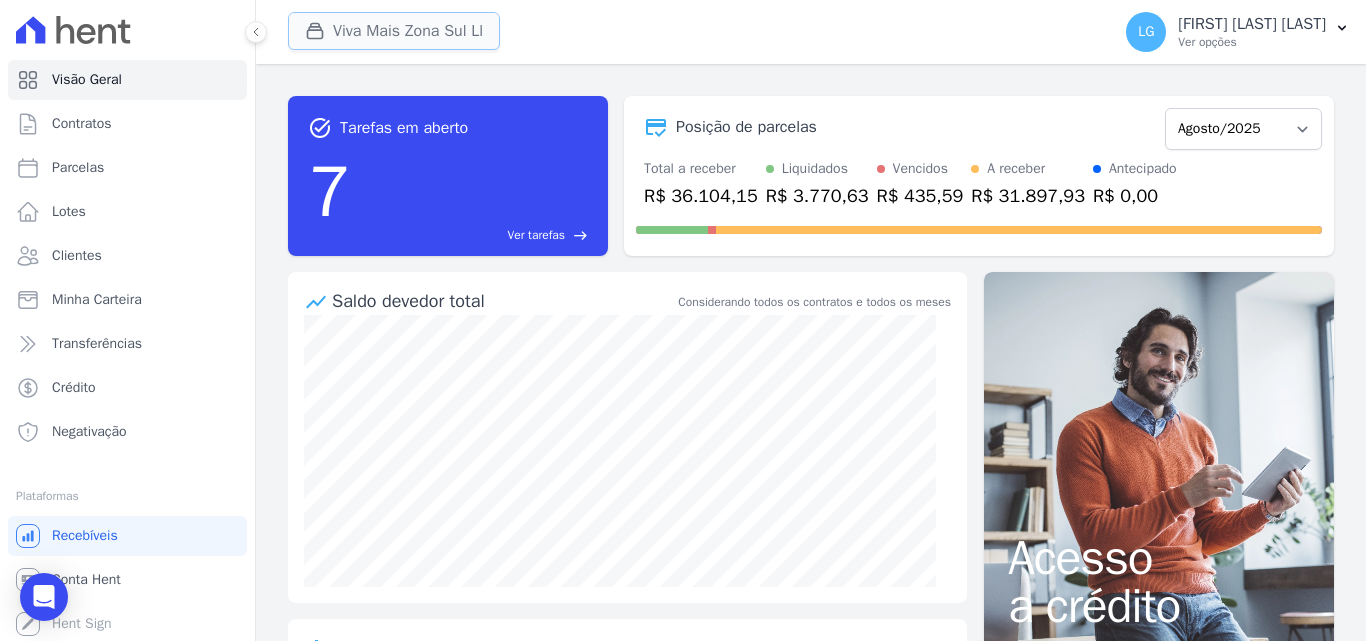 click on "Viva Mais   Zona Sul Ll" at bounding box center [394, 31] 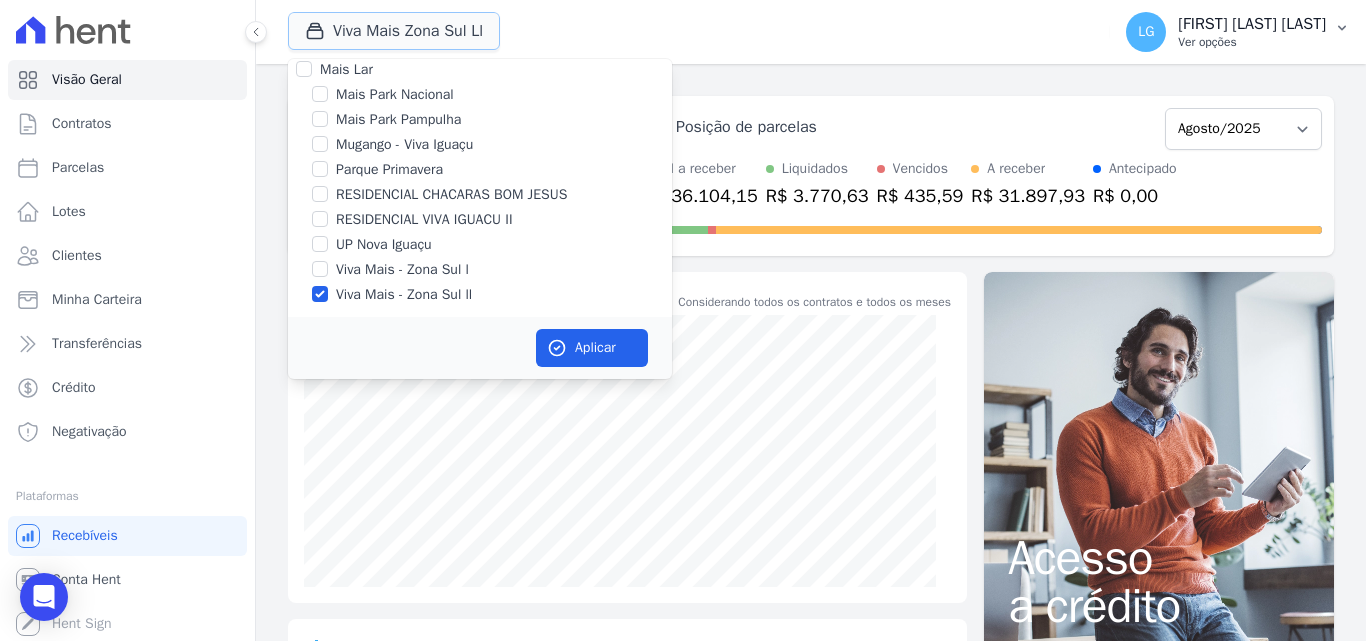 scroll, scrollTop: 20, scrollLeft: 0, axis: vertical 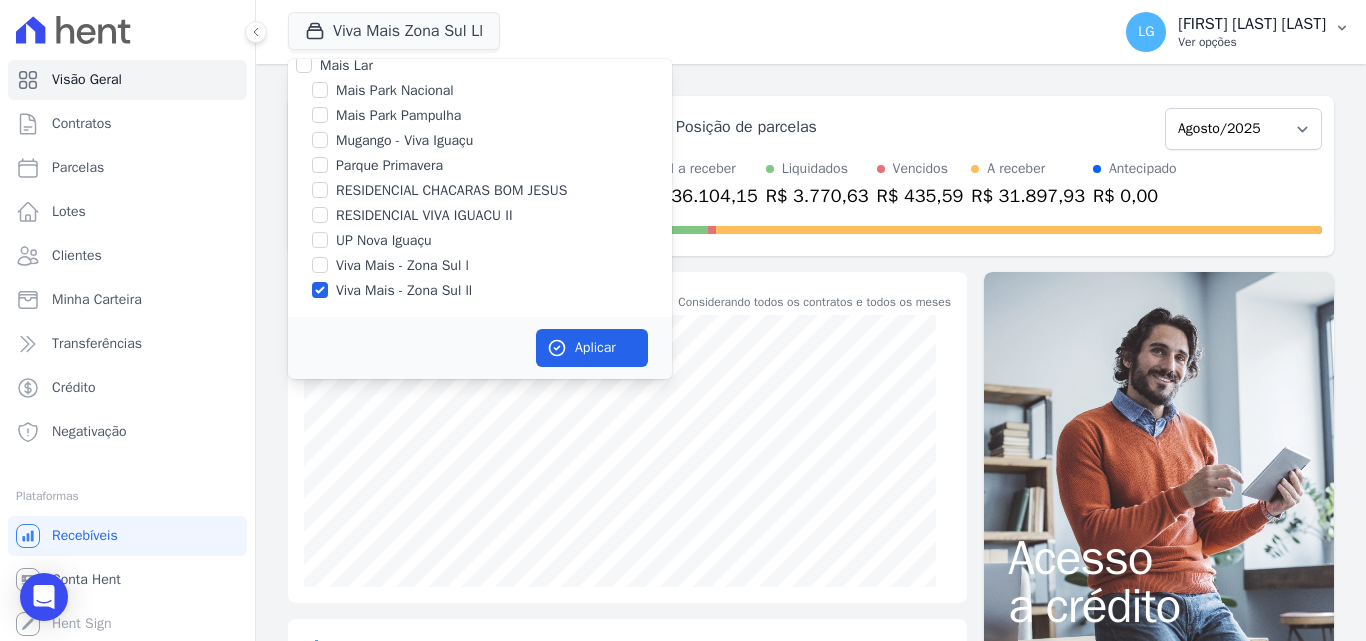 click on "[FIRST] [LAST] [LAST]" at bounding box center (1252, 24) 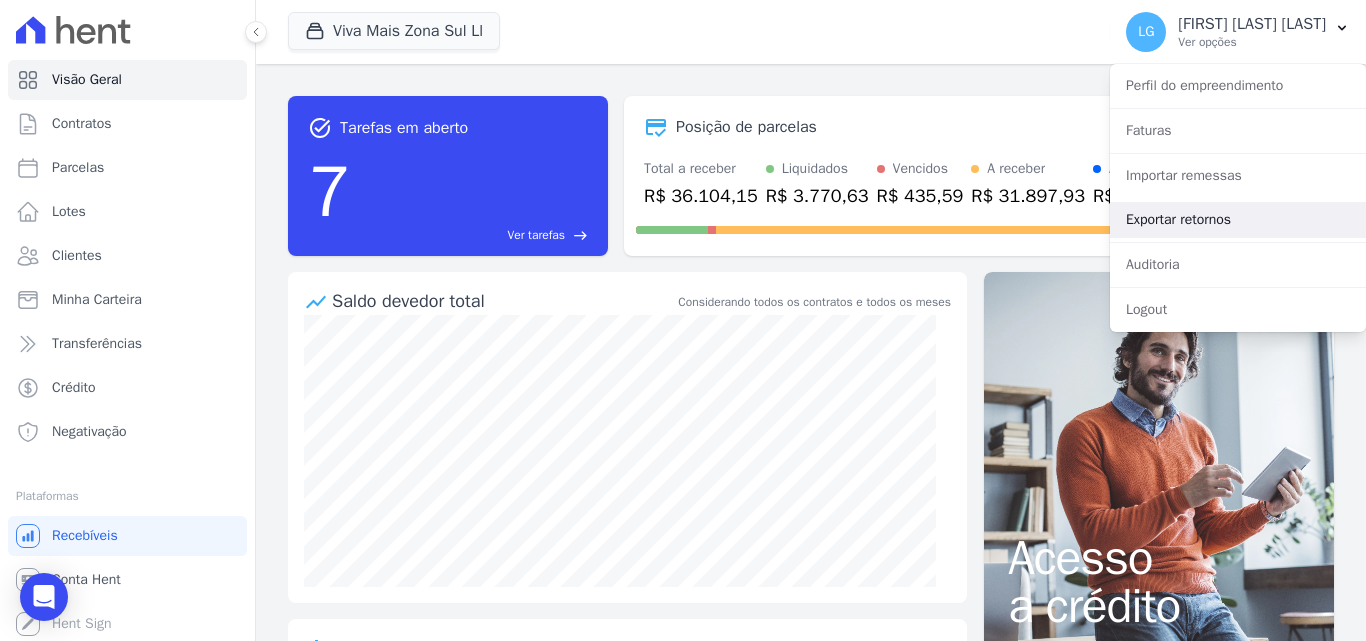 click on "Exportar retornos" at bounding box center (1238, 220) 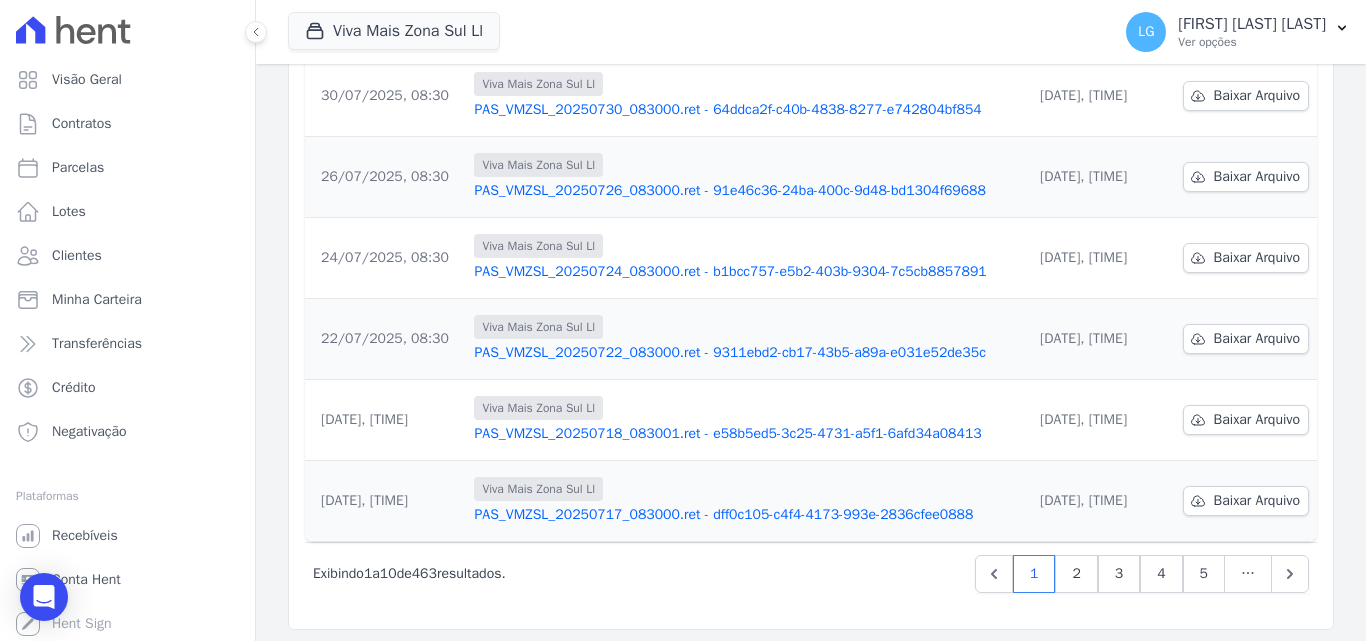 scroll, scrollTop: 623, scrollLeft: 0, axis: vertical 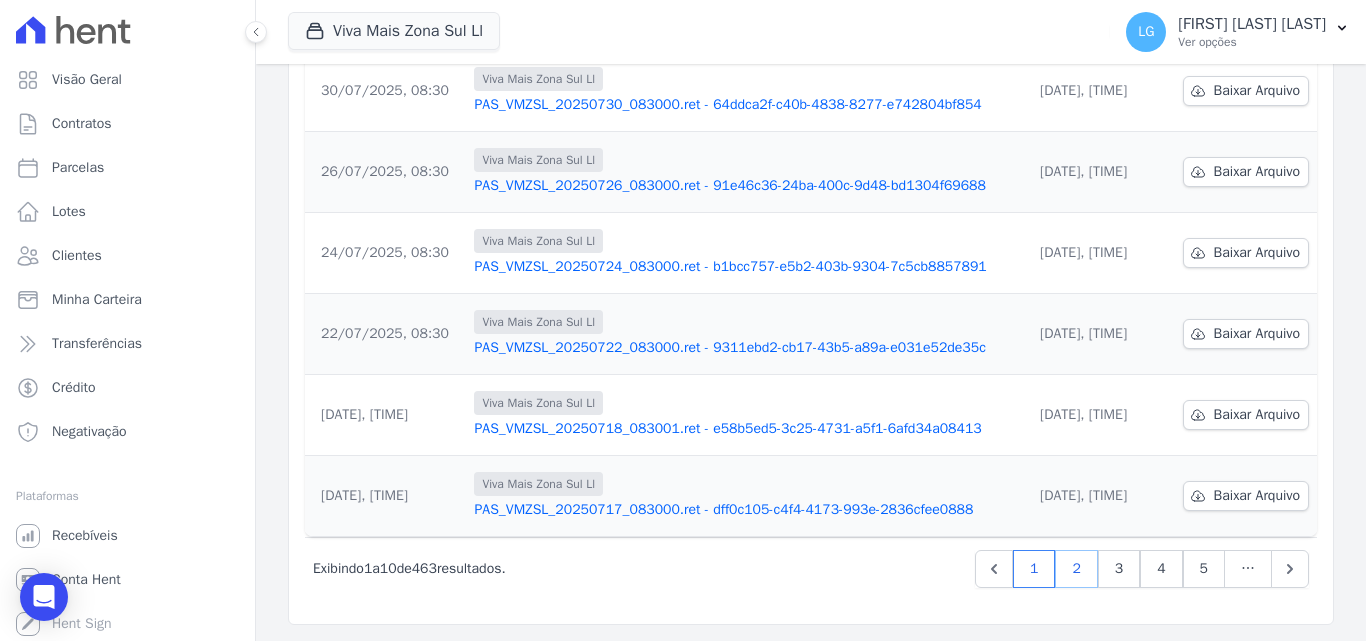 click on "2" at bounding box center (1076, 569) 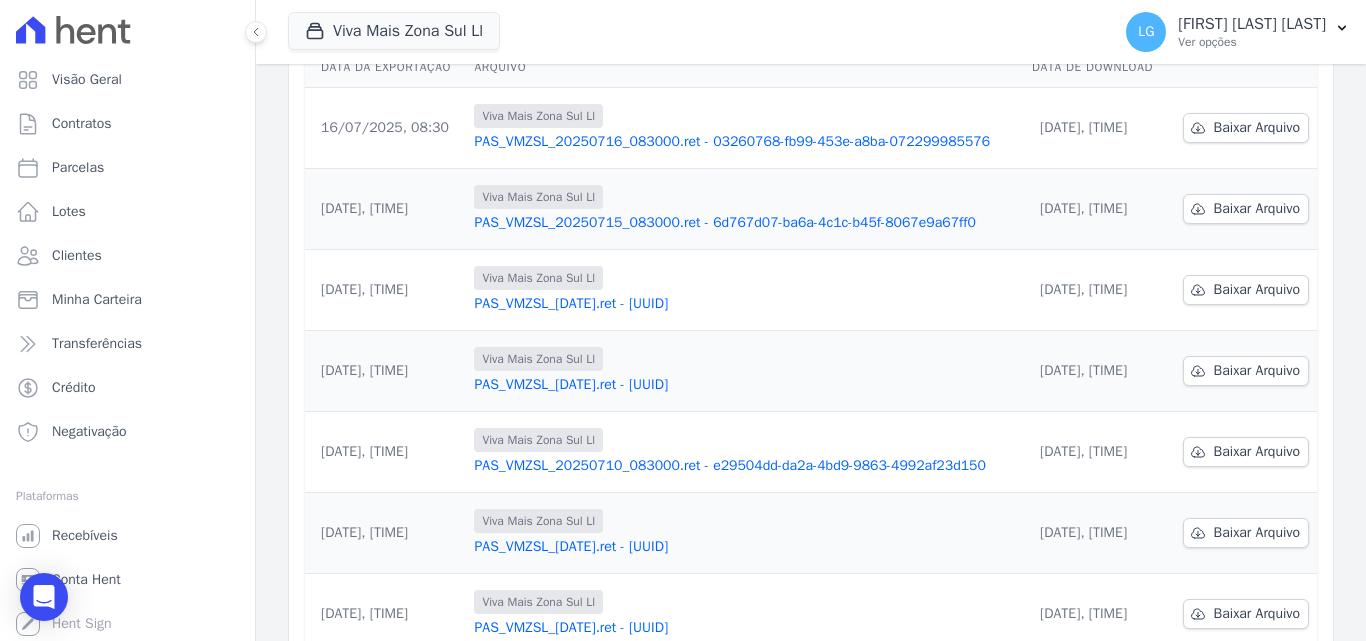 scroll, scrollTop: 300, scrollLeft: 0, axis: vertical 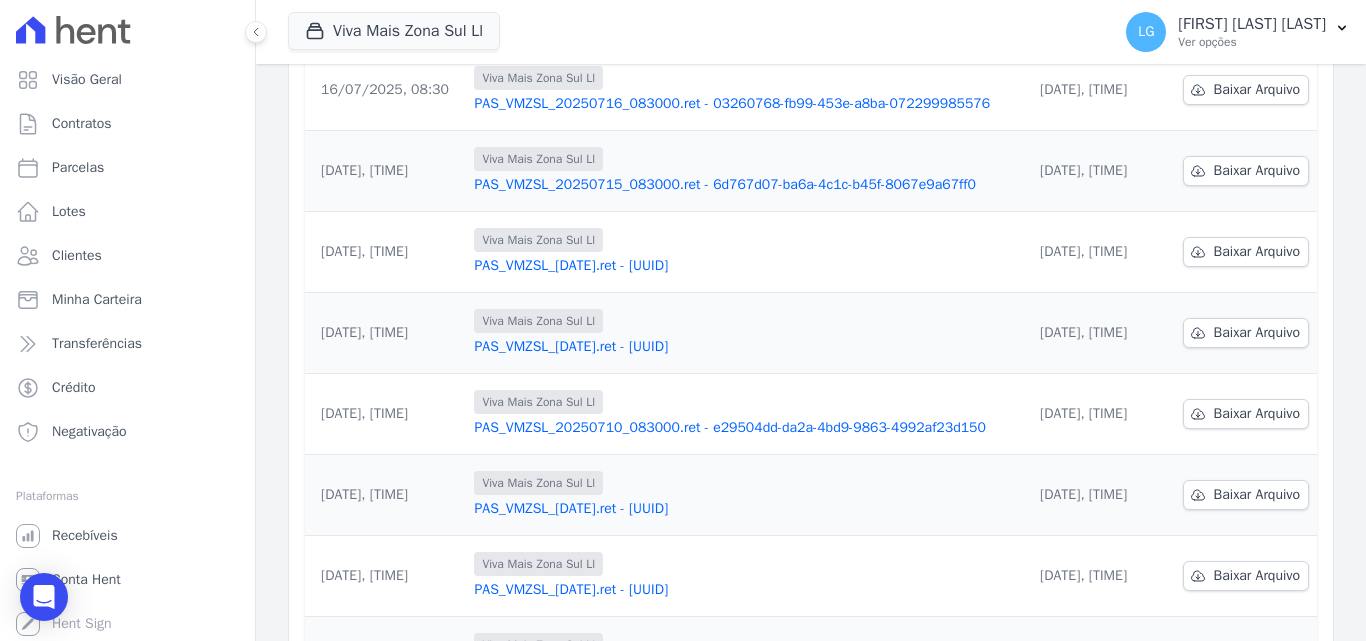 click on "PAS_VMZSL_20250709_083000.ret -
e717a225-a747-4c87-a3bc-437d5fa6385a" at bounding box center [745, 509] 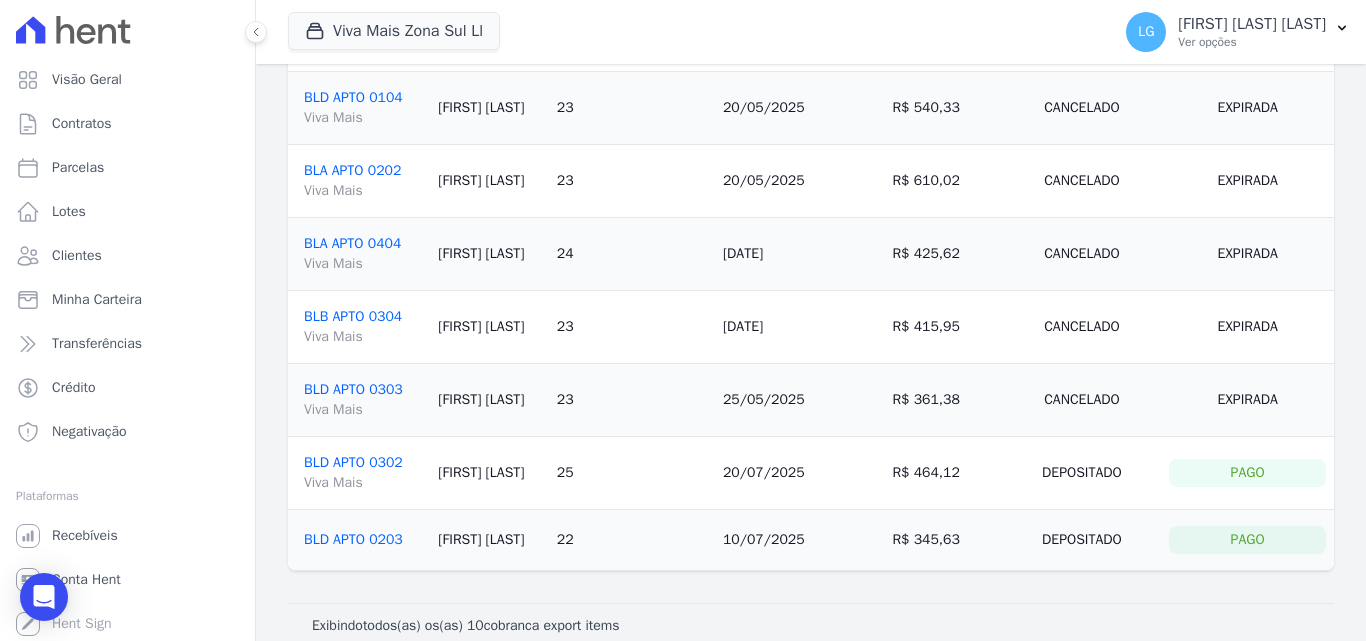 scroll, scrollTop: 364, scrollLeft: 0, axis: vertical 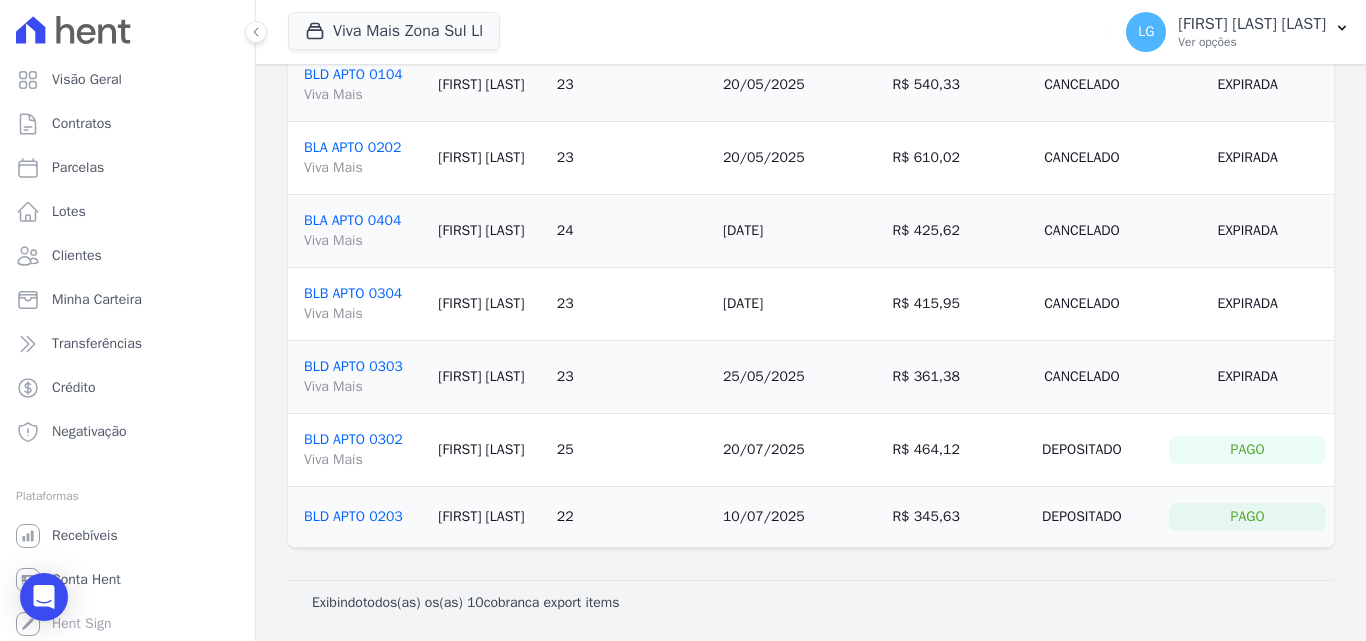 click on "Title
<span class="translation_missing" title="translation missing: pt-BR.integrations.exports.show.title">Title</span>
#e717a225
Exportação de Retorno:  09/07/2025
Baixar Arquivo
Contrato
Cliente
Número da Parcela
Data de Vencimento
Valor devido
Status da Parcela
Status da Cobrança
BLB APTO 0203 Viva Mais" at bounding box center [811, 170] 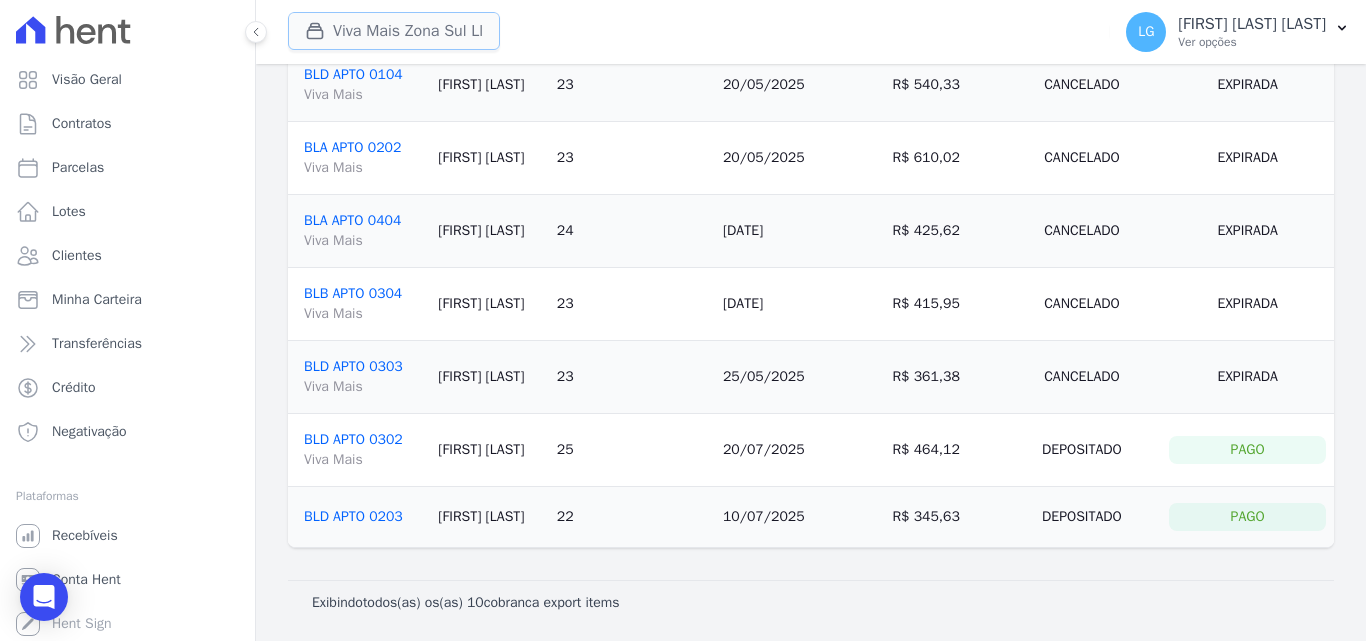 click on "Viva Mais   Zona Sul Ll" at bounding box center [394, 31] 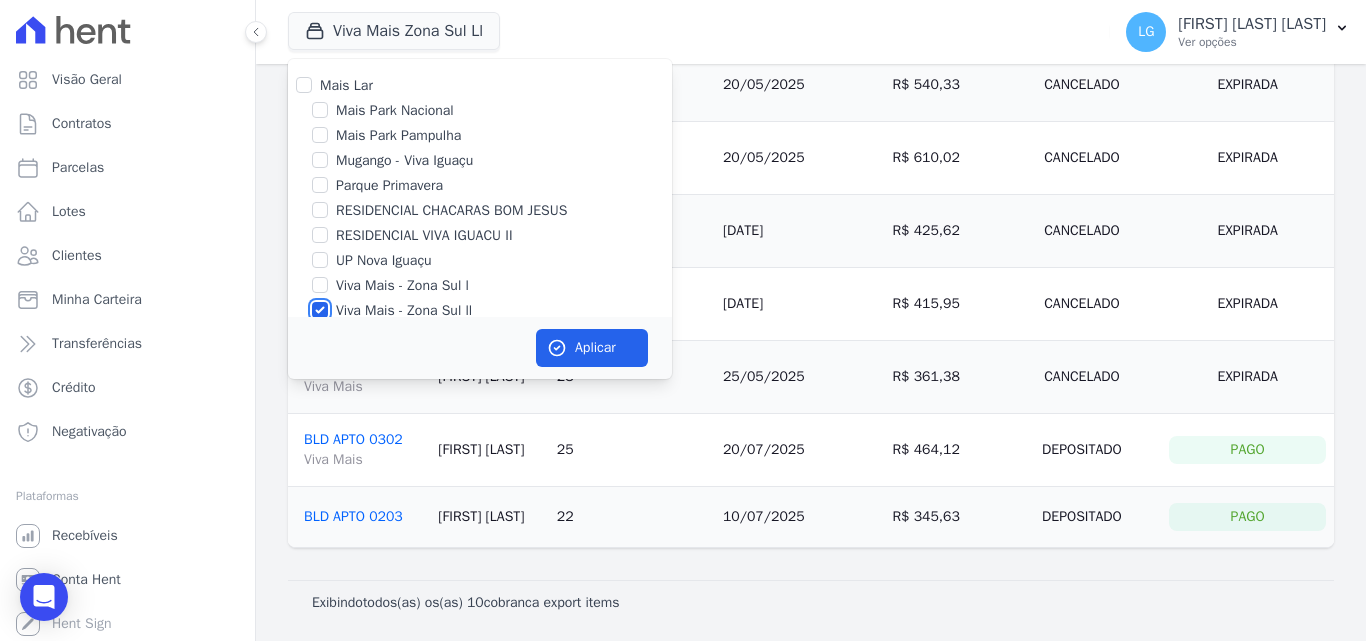 click on "Viva Mais - Zona Sul ll" at bounding box center (320, 310) 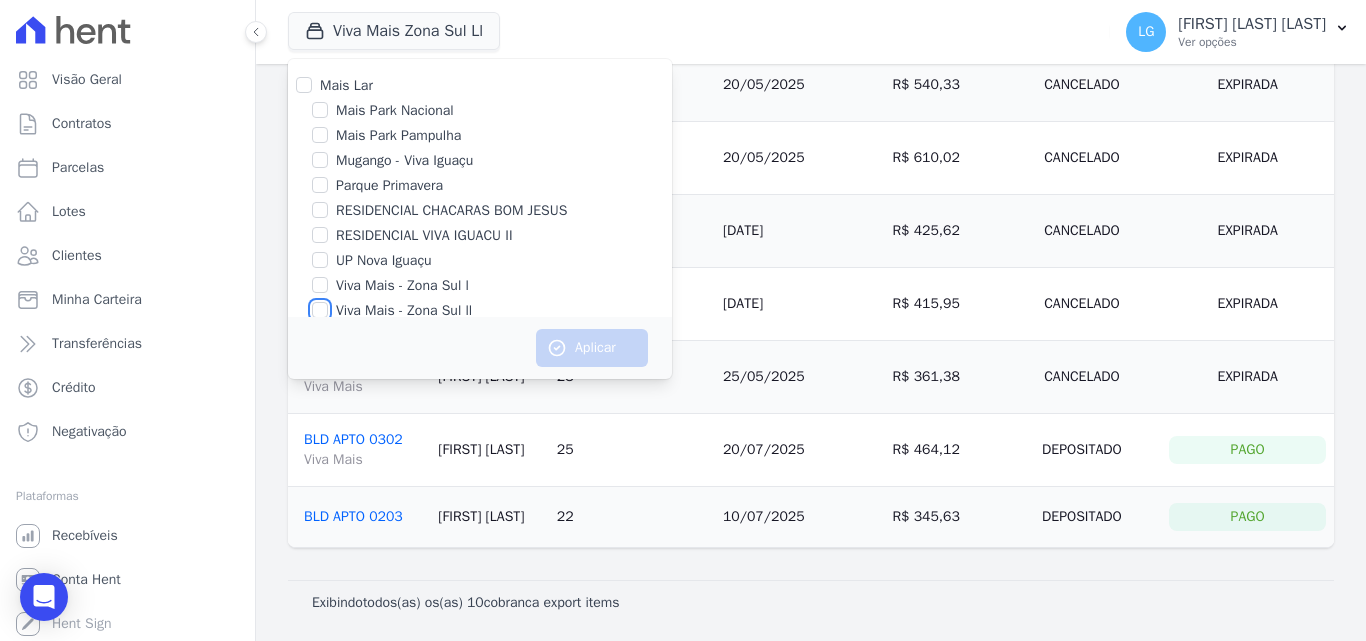 click on "Viva Mais - Zona Sul ll" at bounding box center (320, 310) 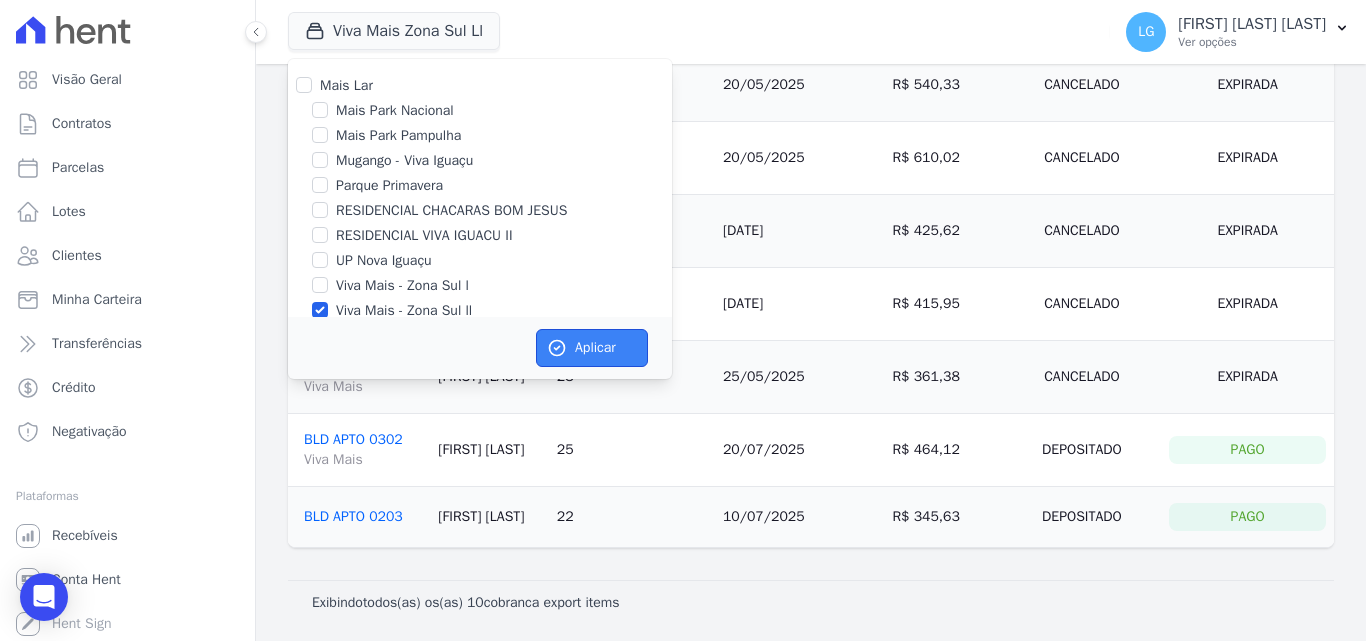 click on "Aplicar" at bounding box center (592, 348) 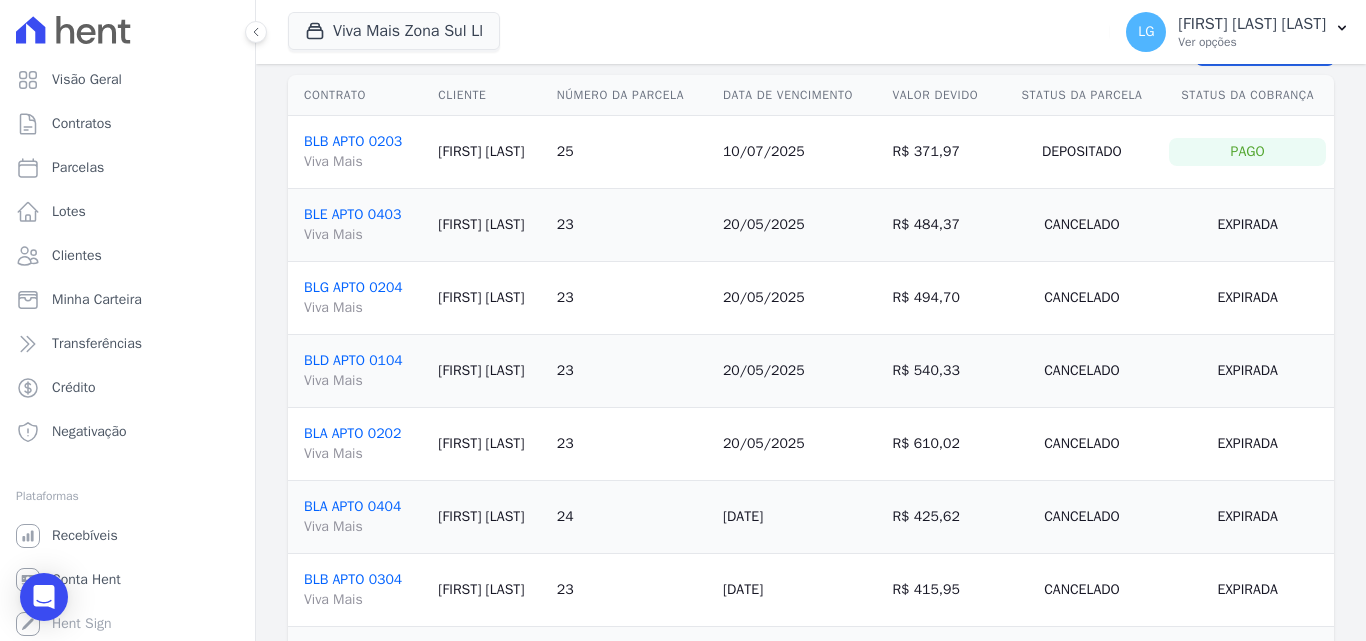 scroll, scrollTop: 300, scrollLeft: 0, axis: vertical 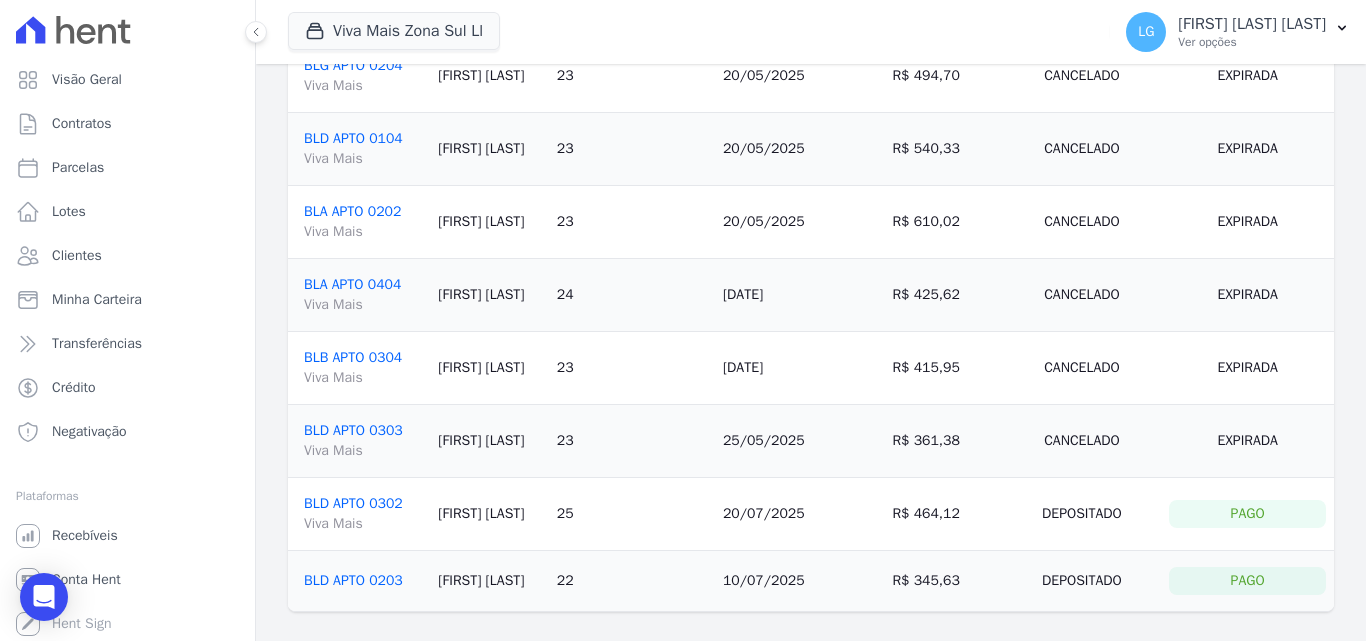 drag, startPoint x: 536, startPoint y: 287, endPoint x: 536, endPoint y: 265, distance: 22 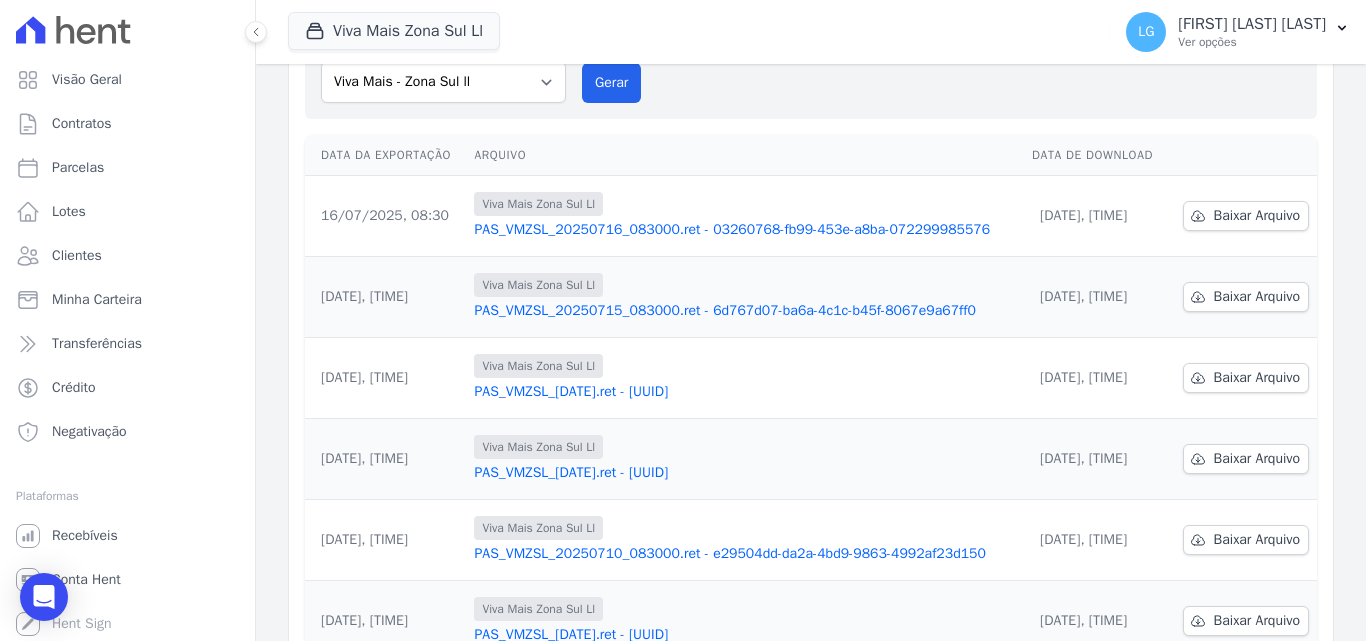 scroll, scrollTop: 200, scrollLeft: 0, axis: vertical 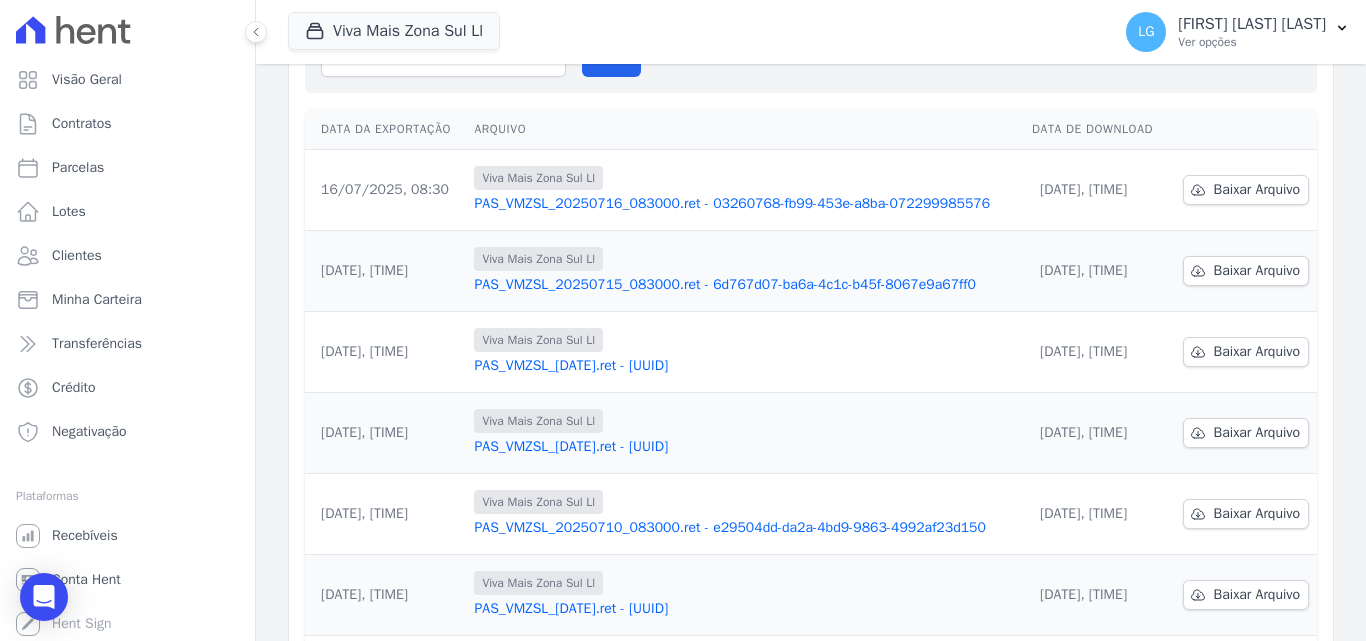 click on "PAS_VMZSL_20250710_083000.ret -
e29504dd-da2a-4bd9-9863-4992af23d150" at bounding box center (745, 528) 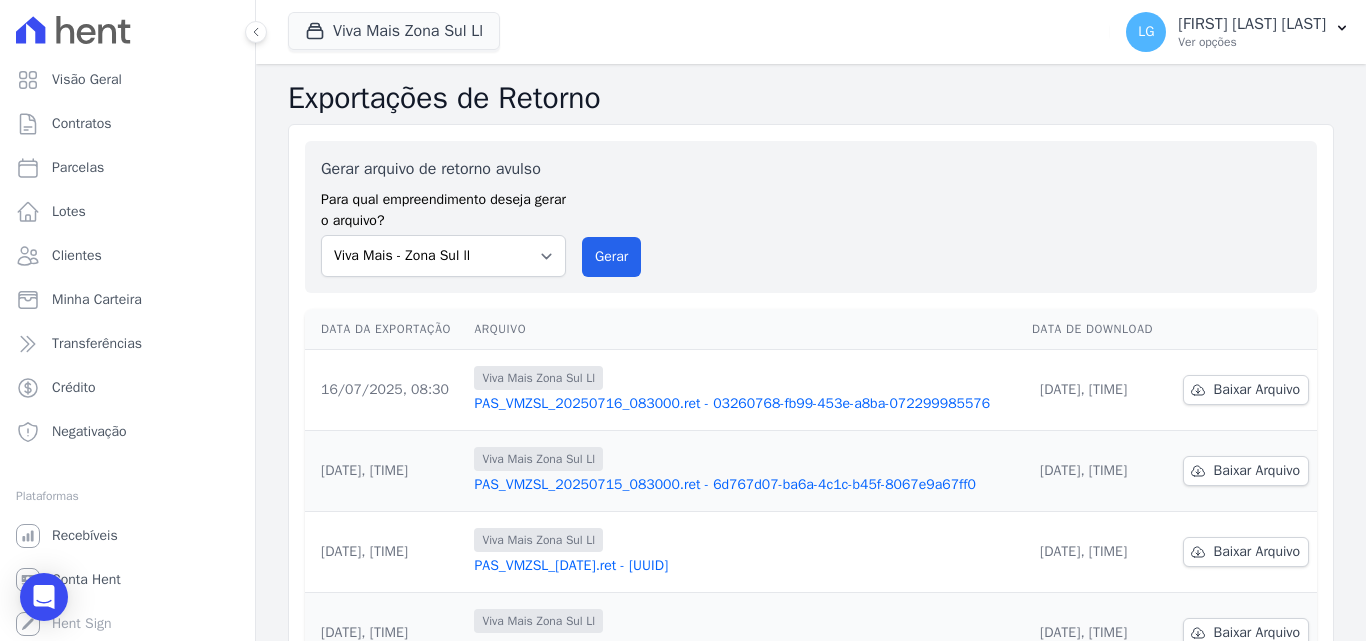 scroll, scrollTop: 100, scrollLeft: 0, axis: vertical 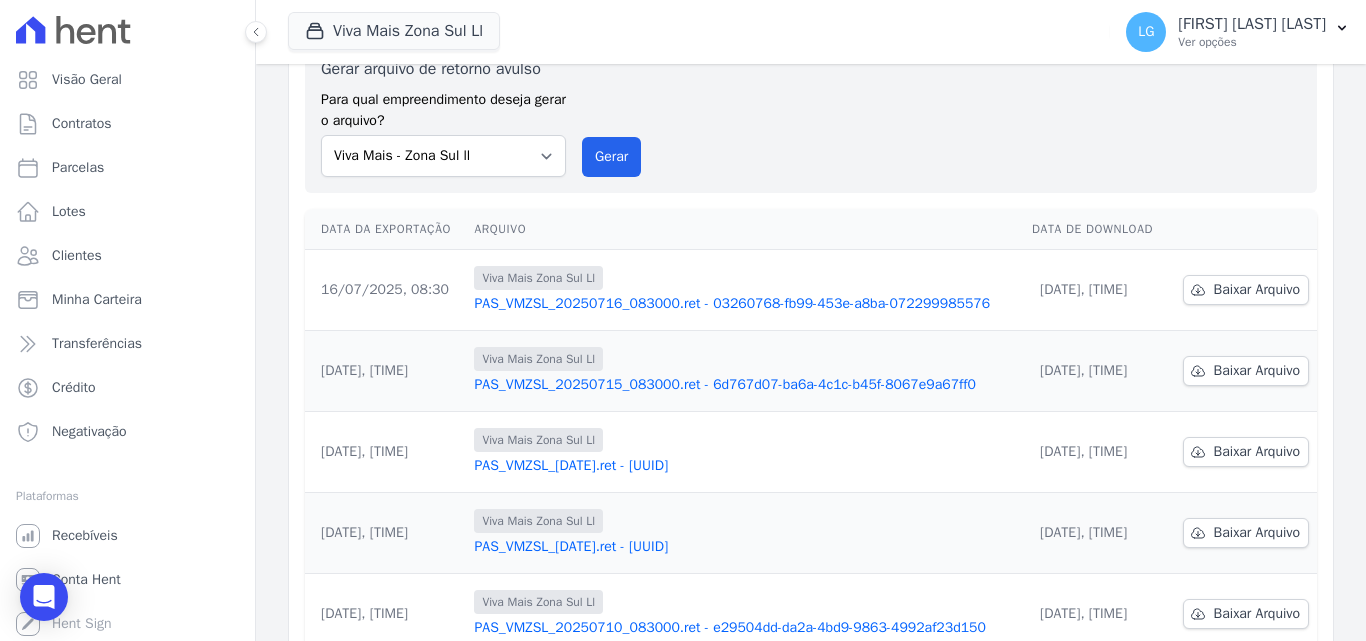 click on "[FILENAME] -
[UUID]" at bounding box center [745, 547] 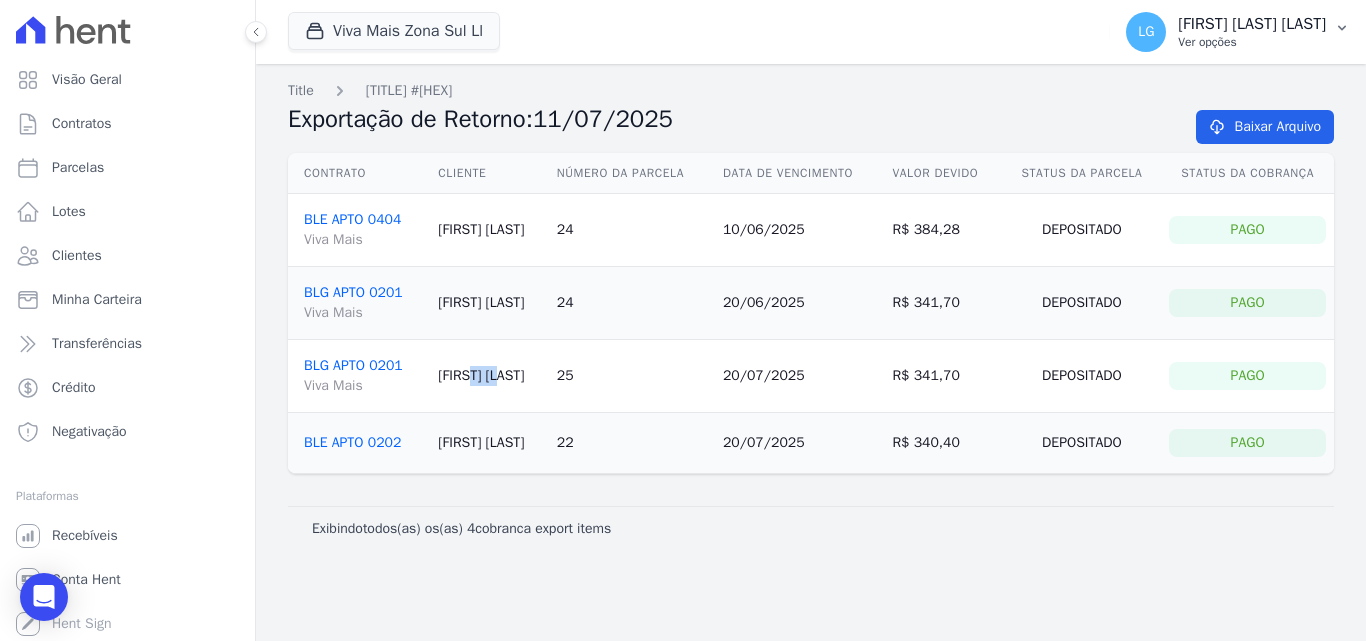 drag, startPoint x: 1203, startPoint y: 16, endPoint x: 1196, endPoint y: 35, distance: 20.248457 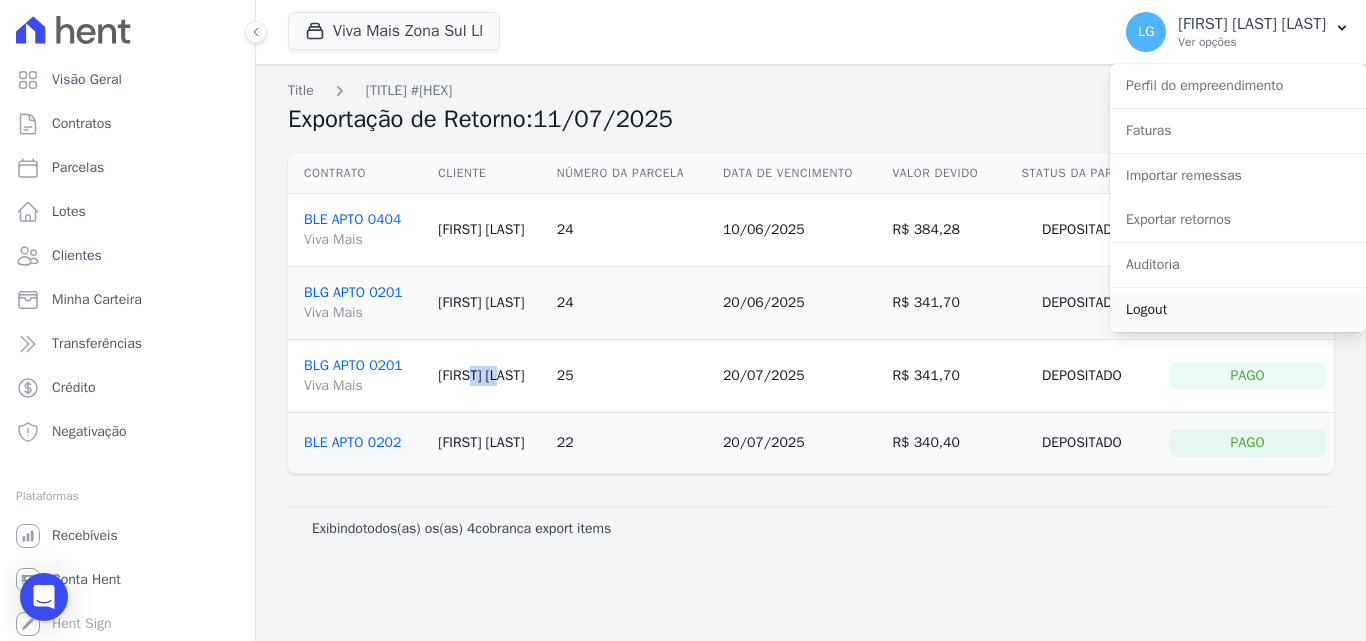 click on "Logout" at bounding box center [1238, 310] 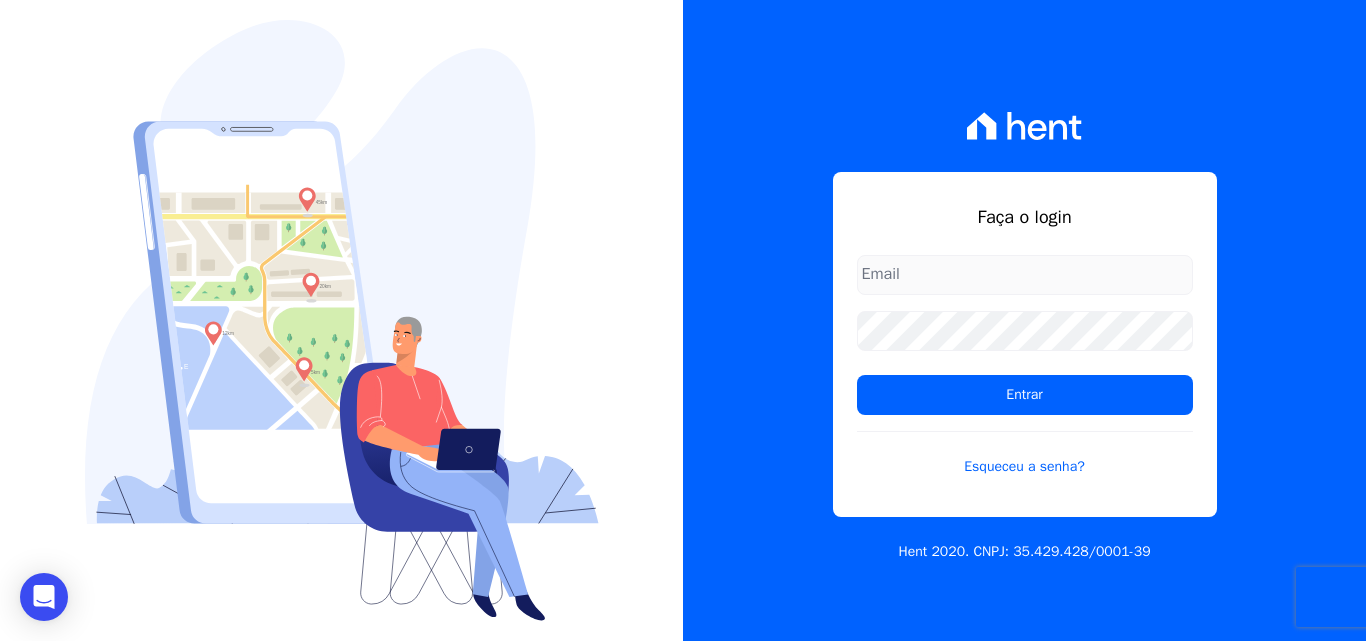 type on "luiz.nascimento@maislar.com" 